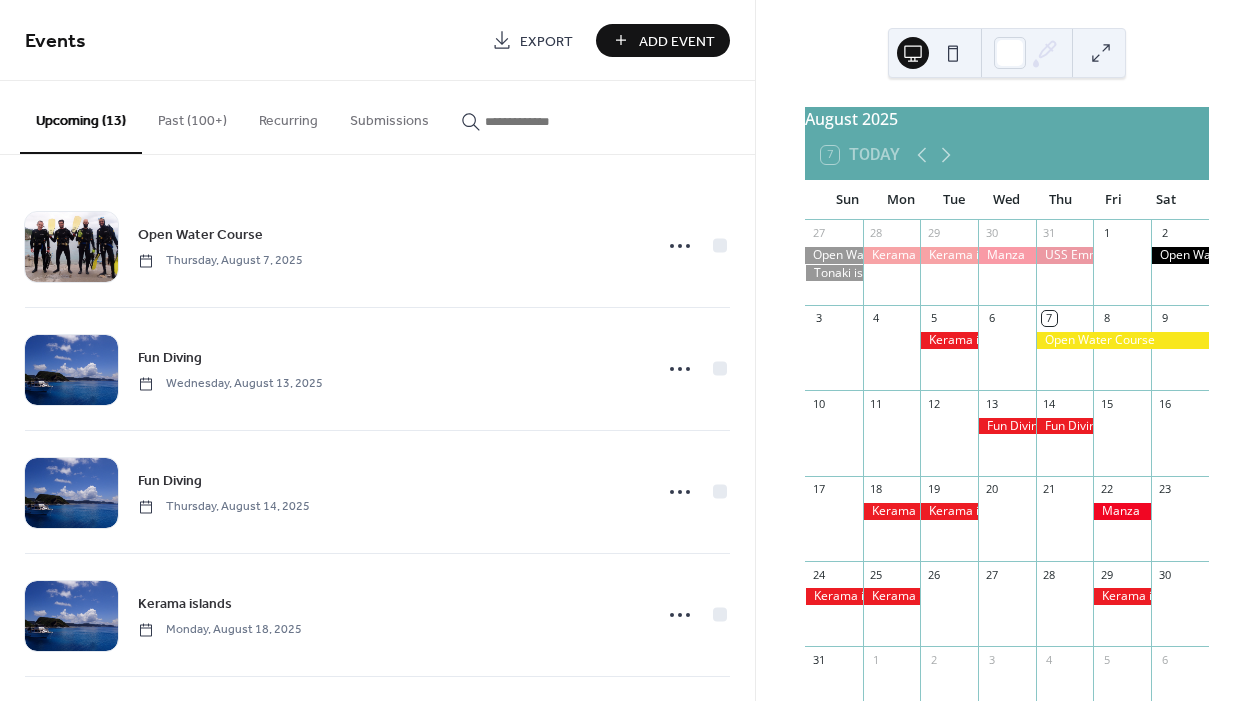 scroll, scrollTop: 0, scrollLeft: 0, axis: both 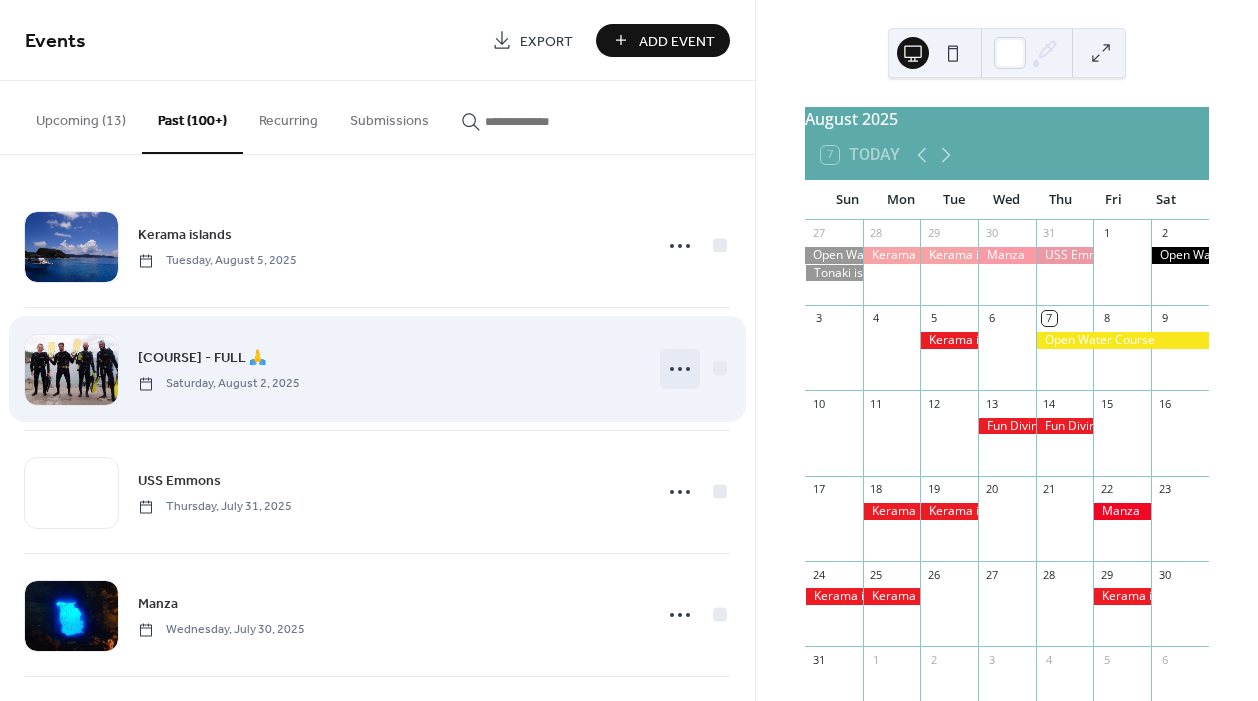 click 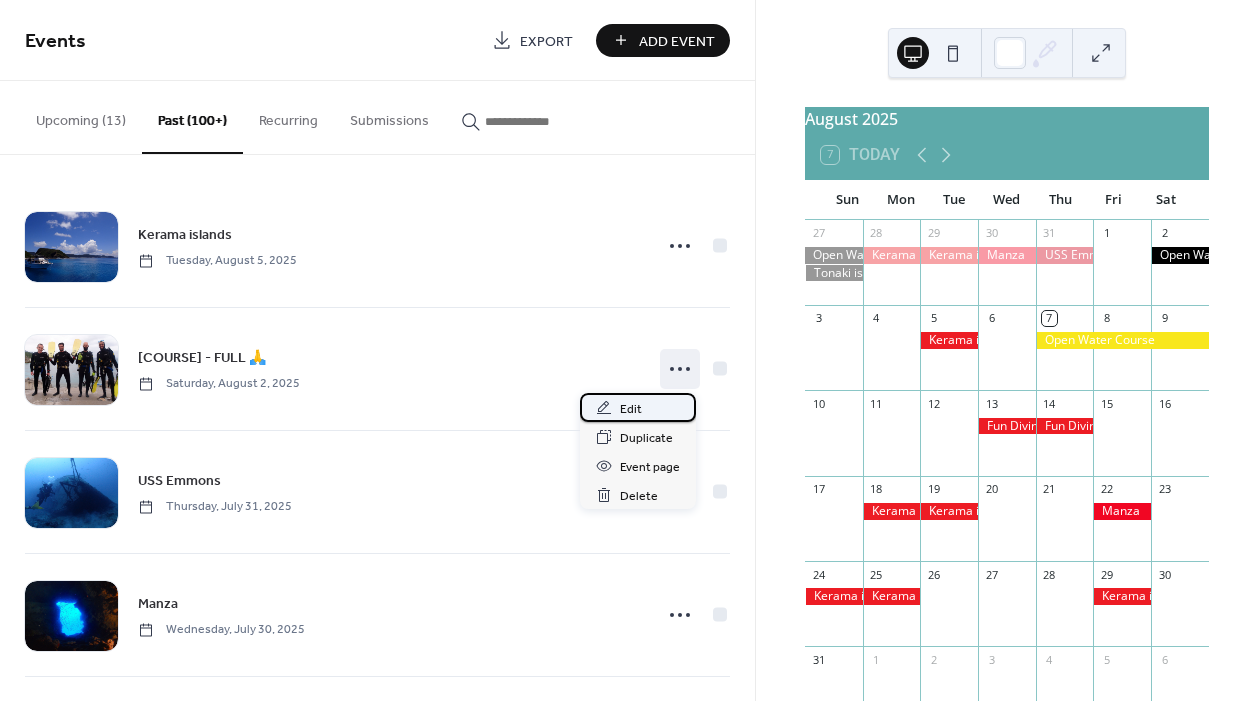 click on "Edit" at bounding box center [631, 409] 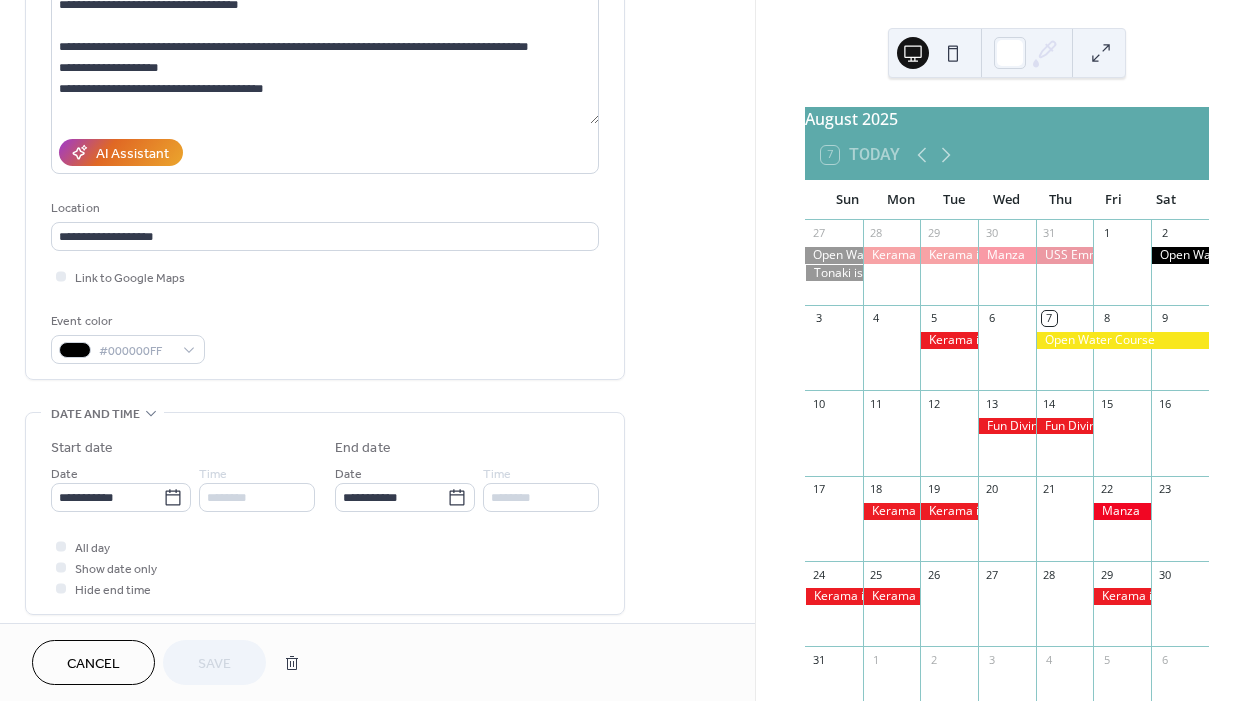 scroll, scrollTop: 251, scrollLeft: 0, axis: vertical 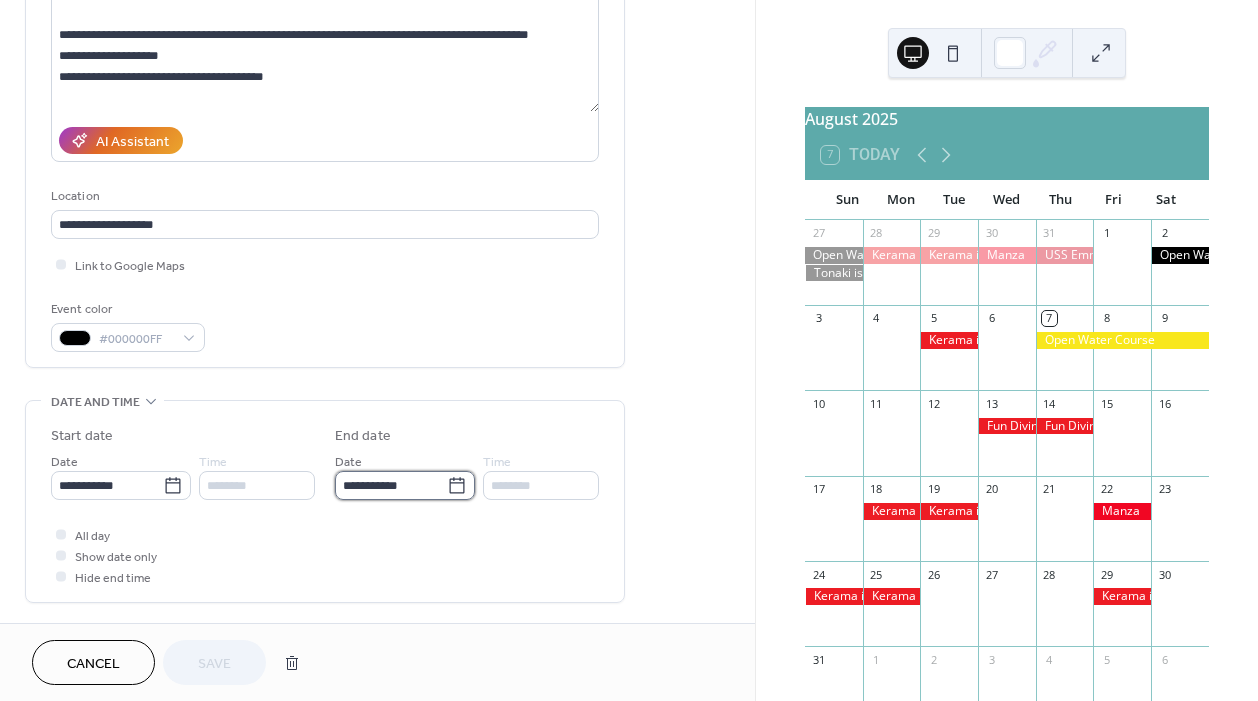 click on "**********" at bounding box center (391, 485) 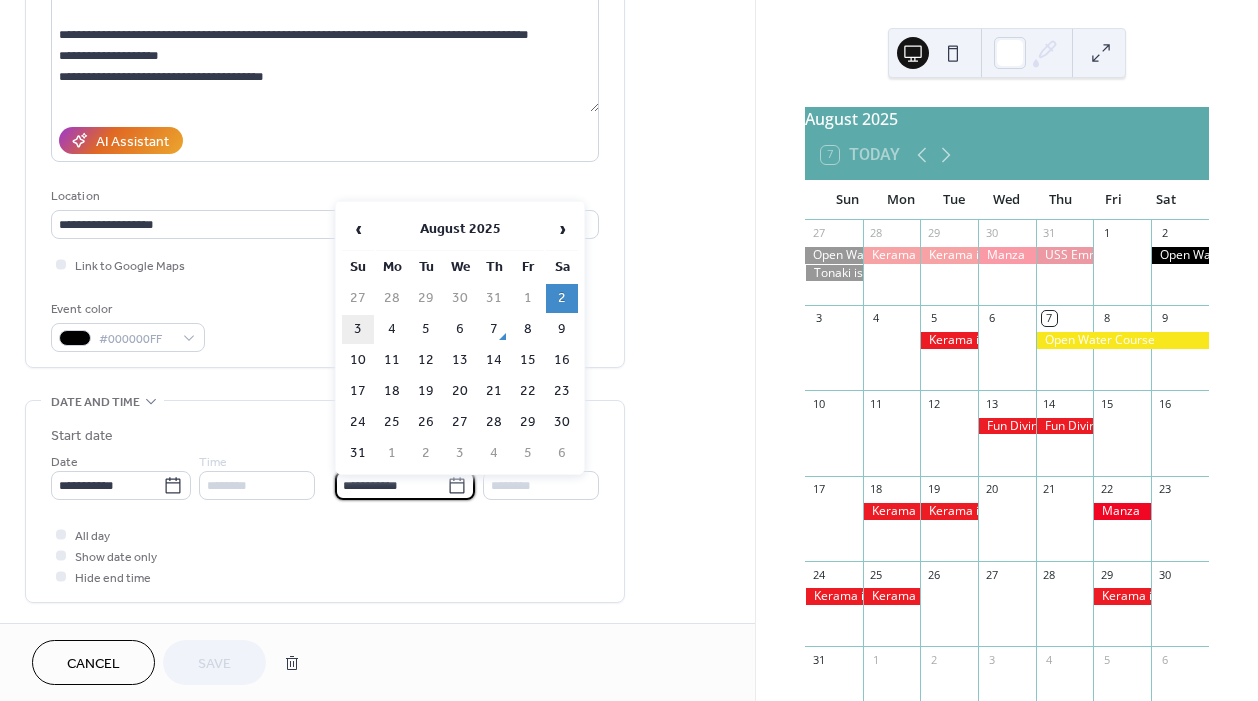 click on "3" at bounding box center (358, 329) 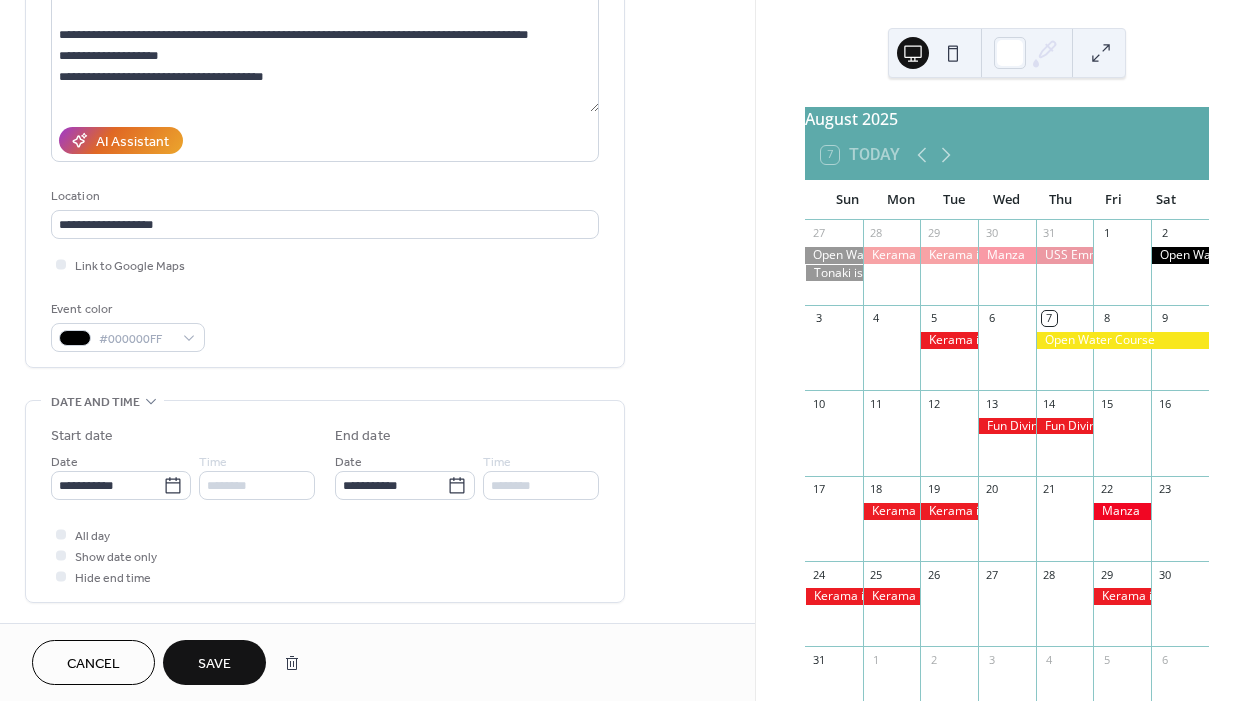 click on "Save" at bounding box center (214, 664) 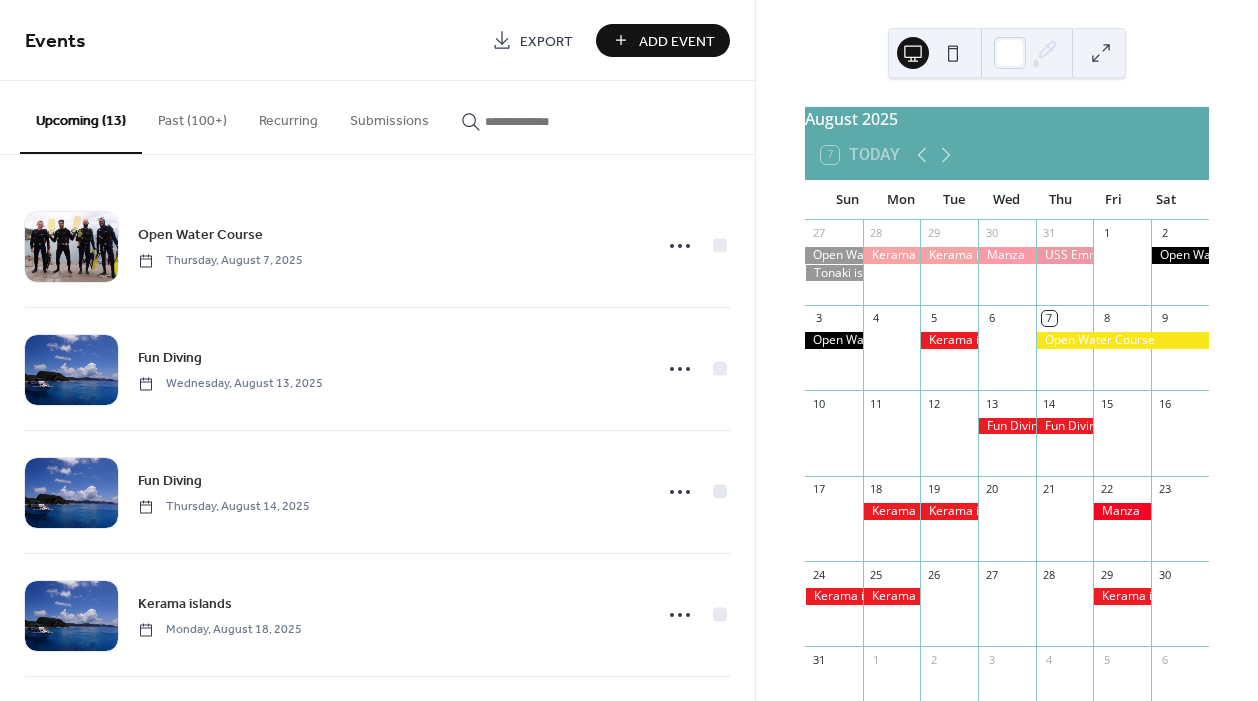 click on "Past (100+)" at bounding box center [192, 116] 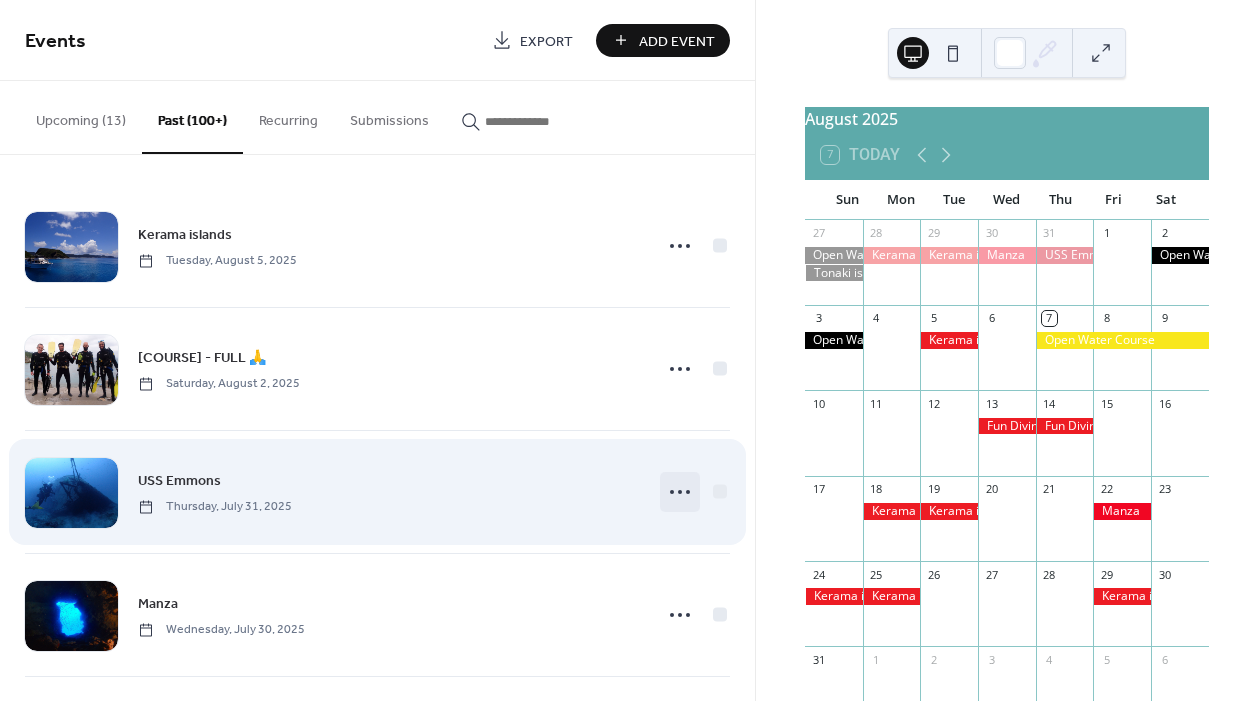 click 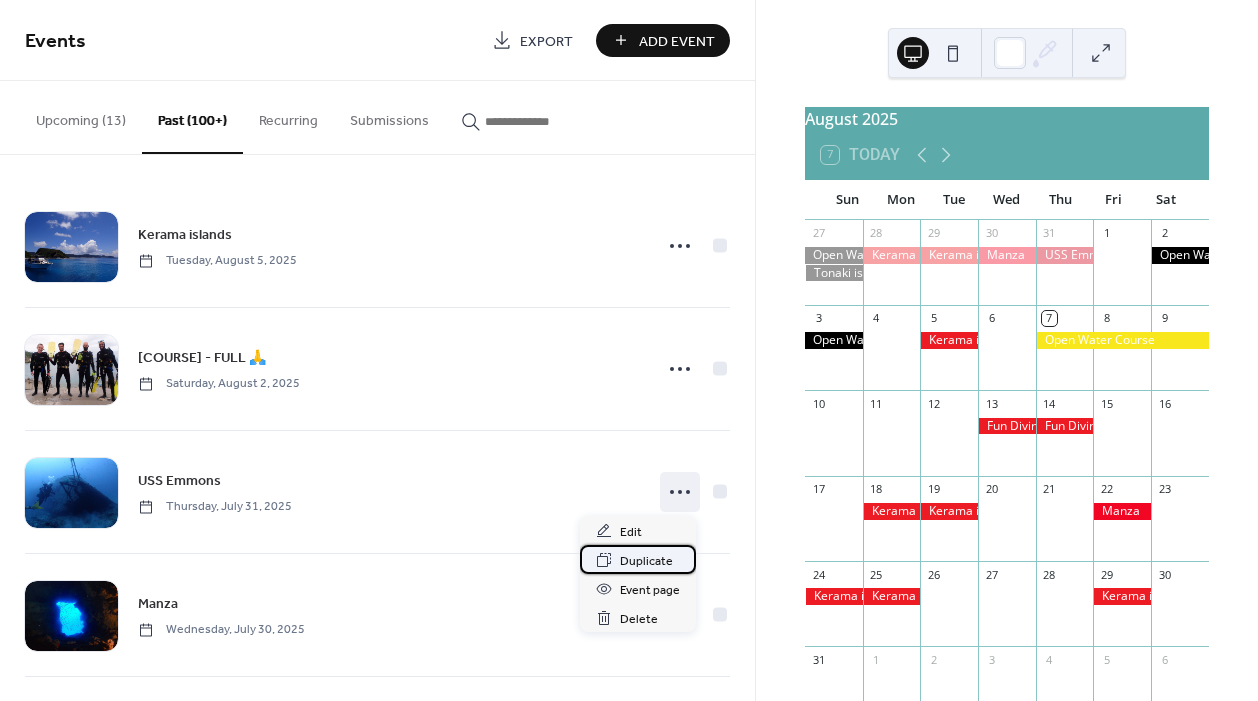 click on "Duplicate" at bounding box center [646, 561] 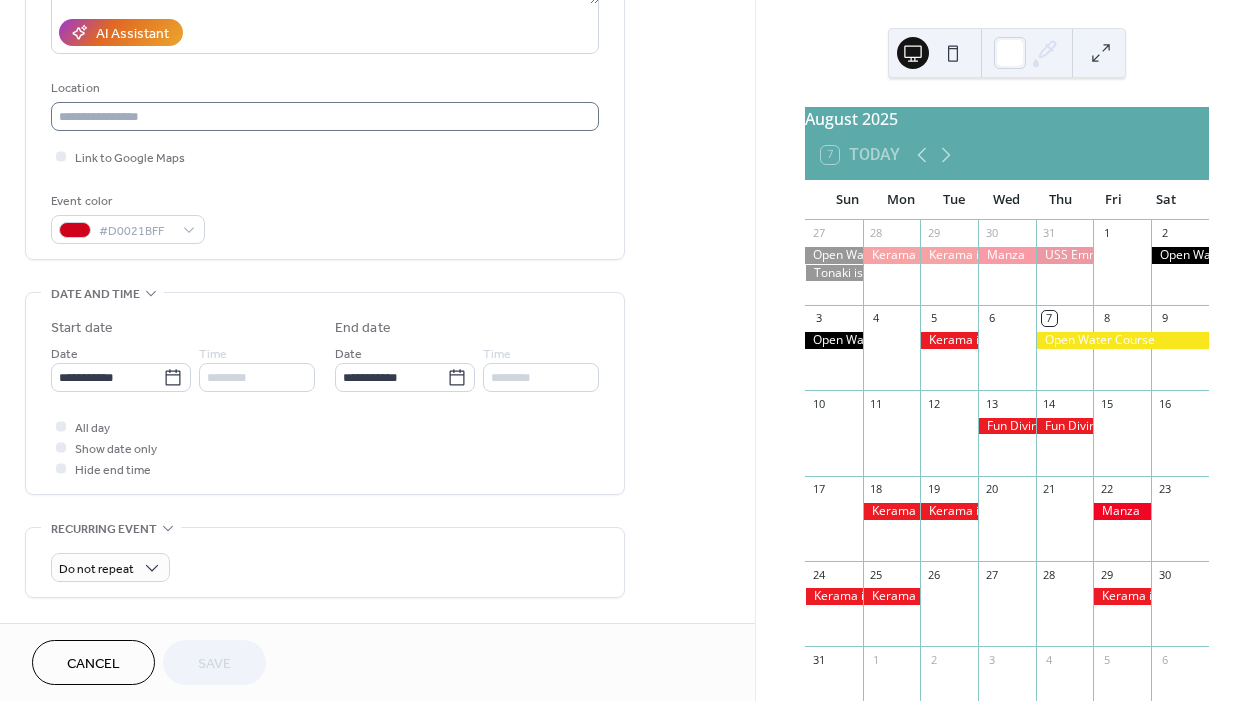 scroll, scrollTop: 532, scrollLeft: 0, axis: vertical 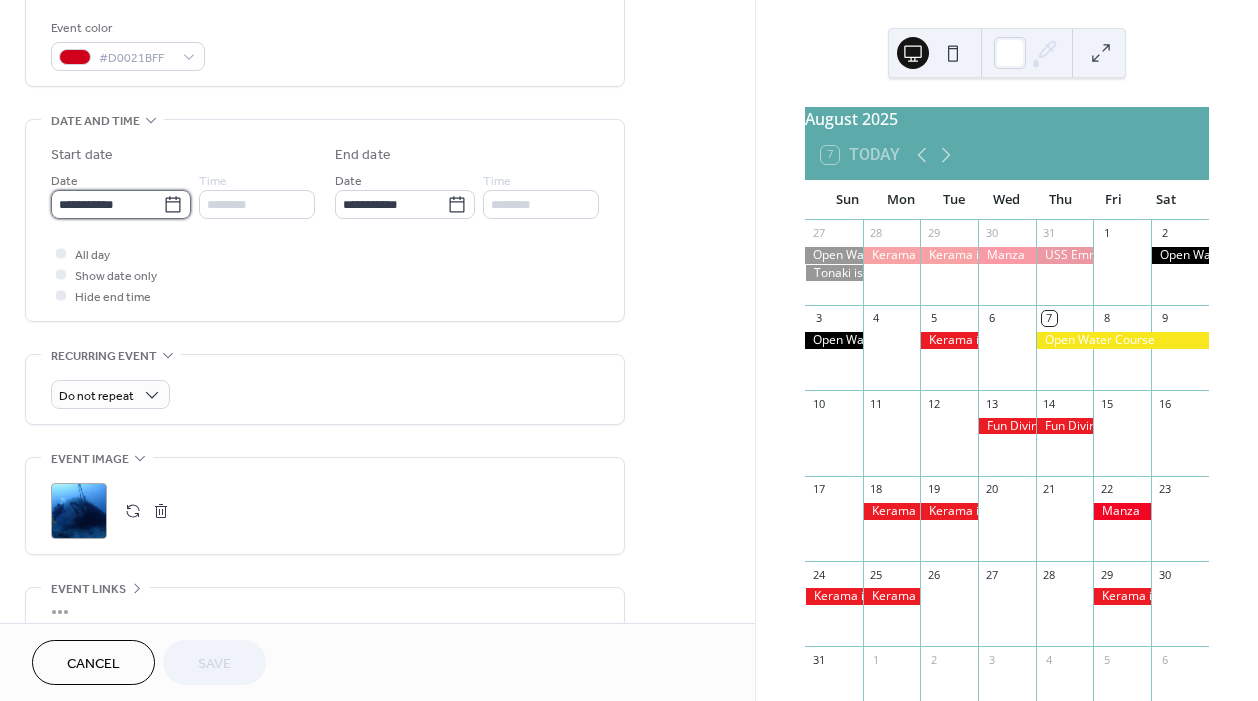 click on "**********" at bounding box center [107, 204] 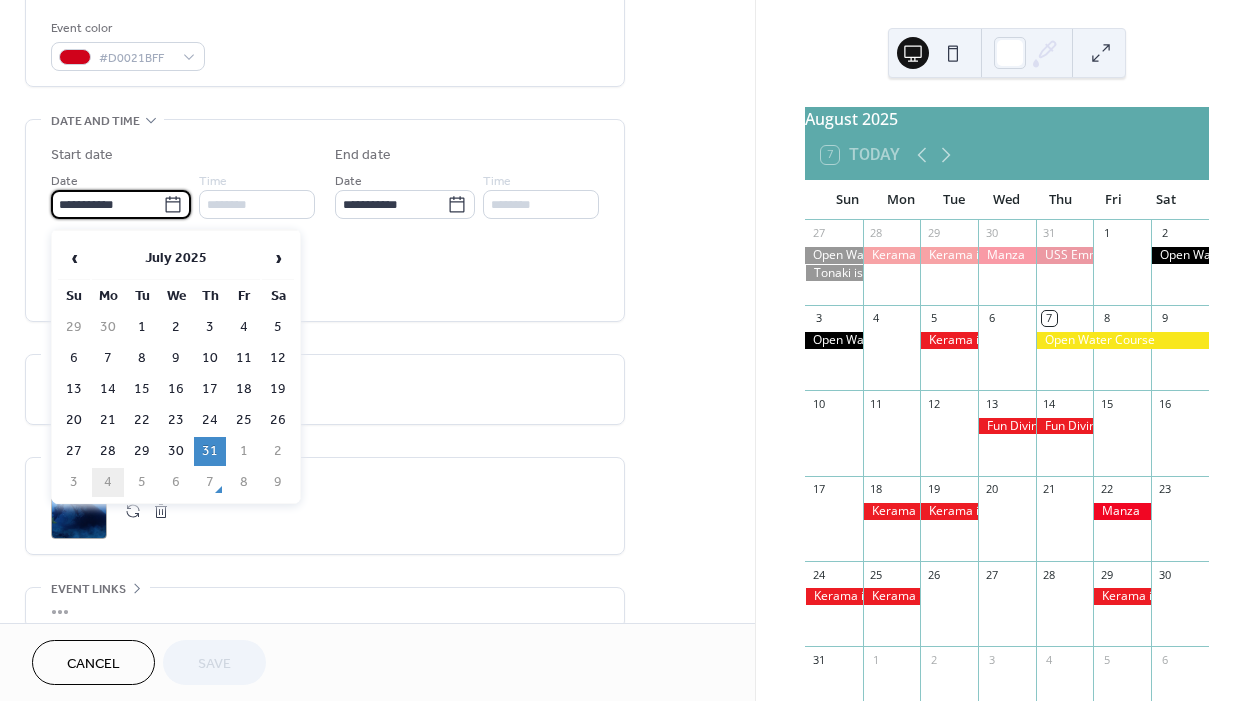 click on "4" at bounding box center (108, 482) 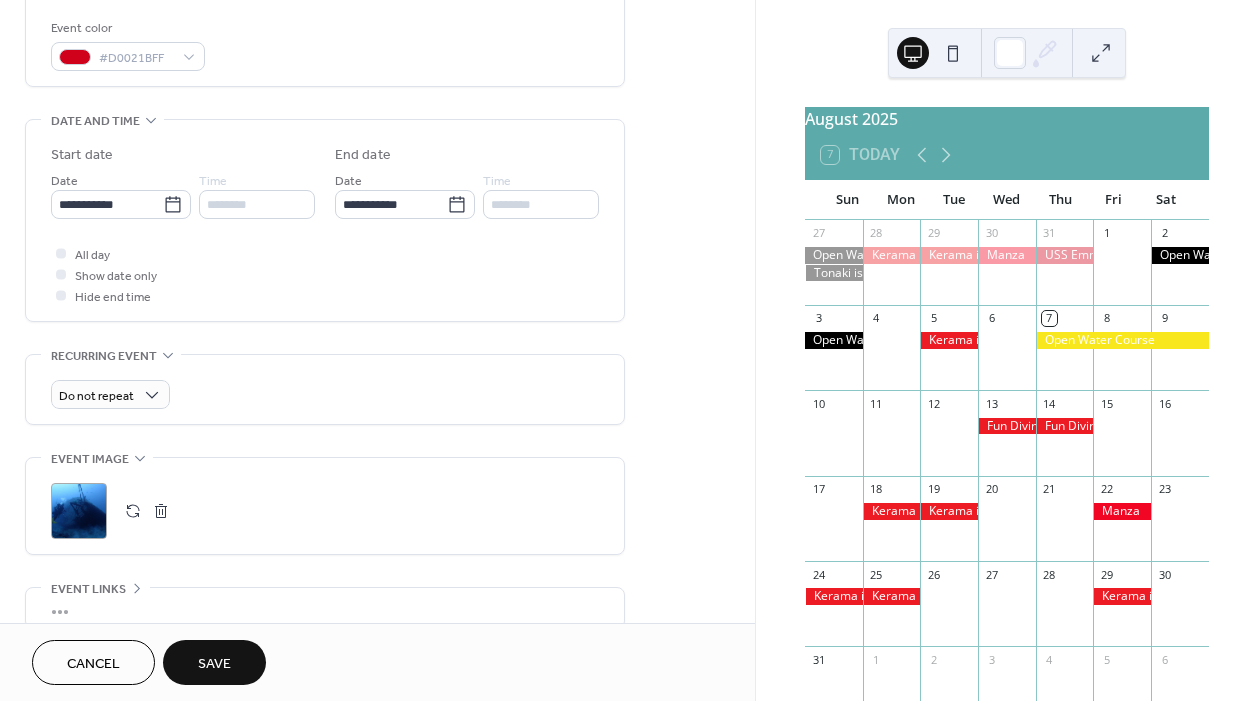 type on "**********" 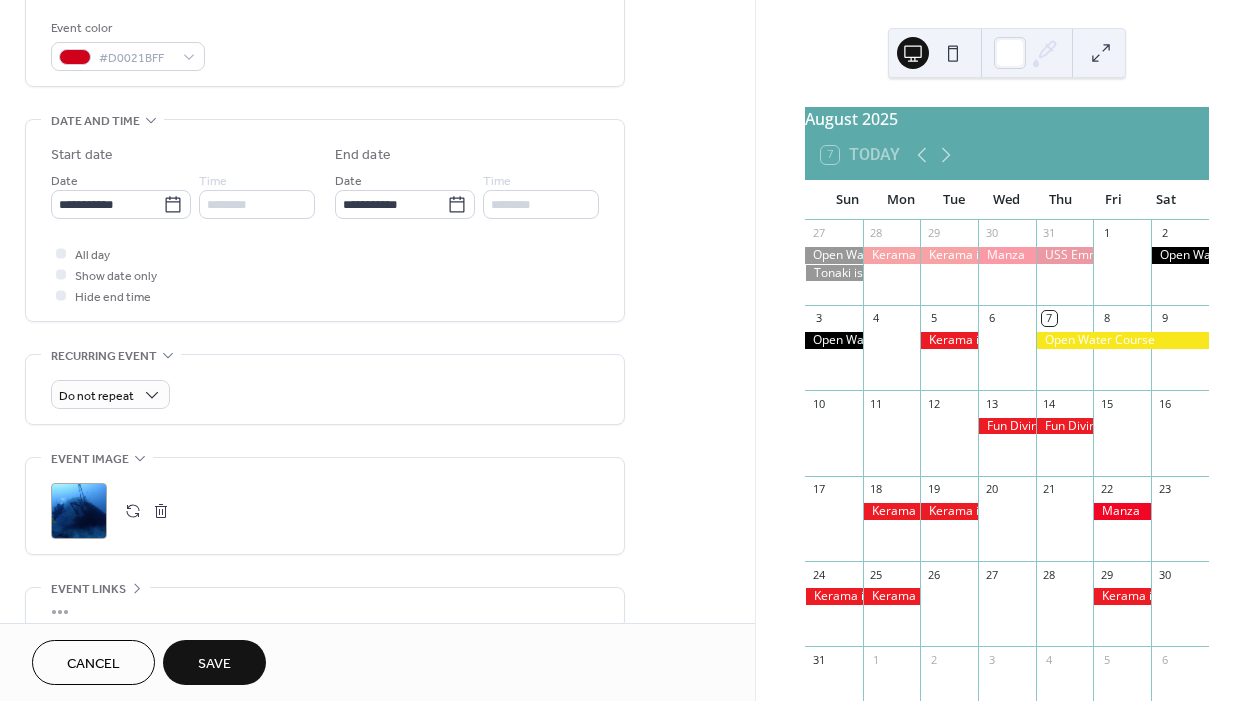 type on "**********" 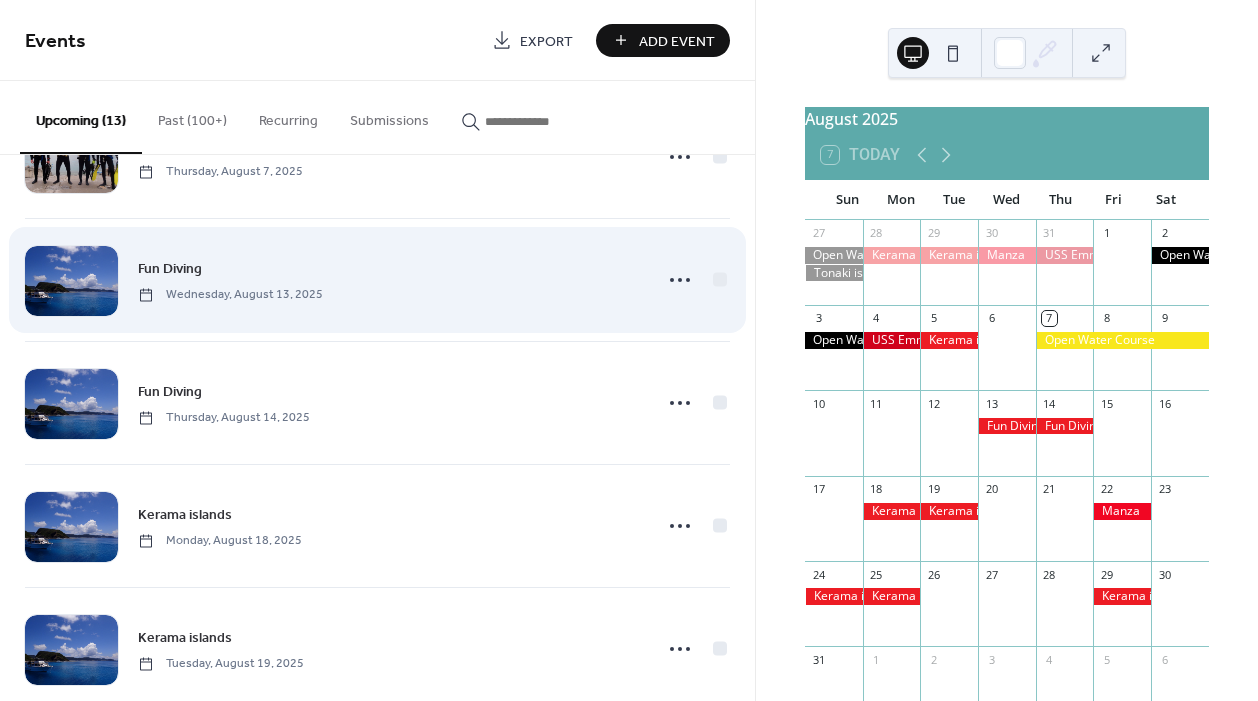 scroll, scrollTop: 20, scrollLeft: 0, axis: vertical 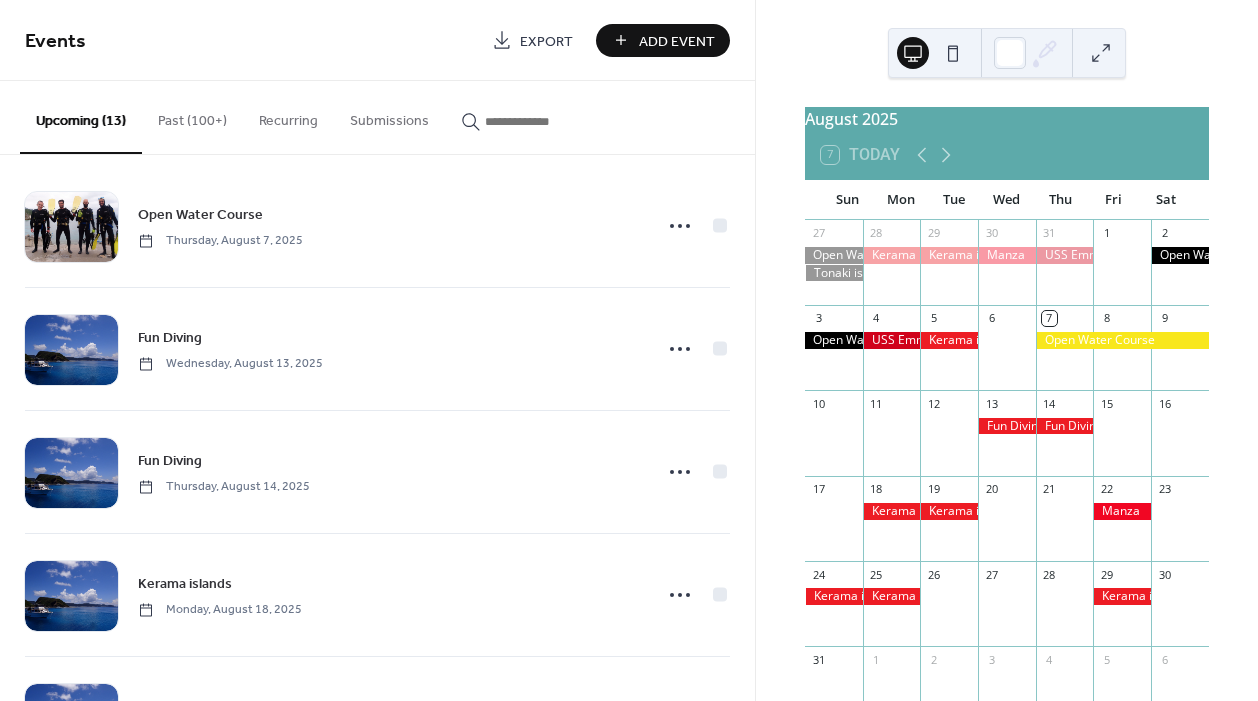 click on "Past (100+)" at bounding box center [192, 116] 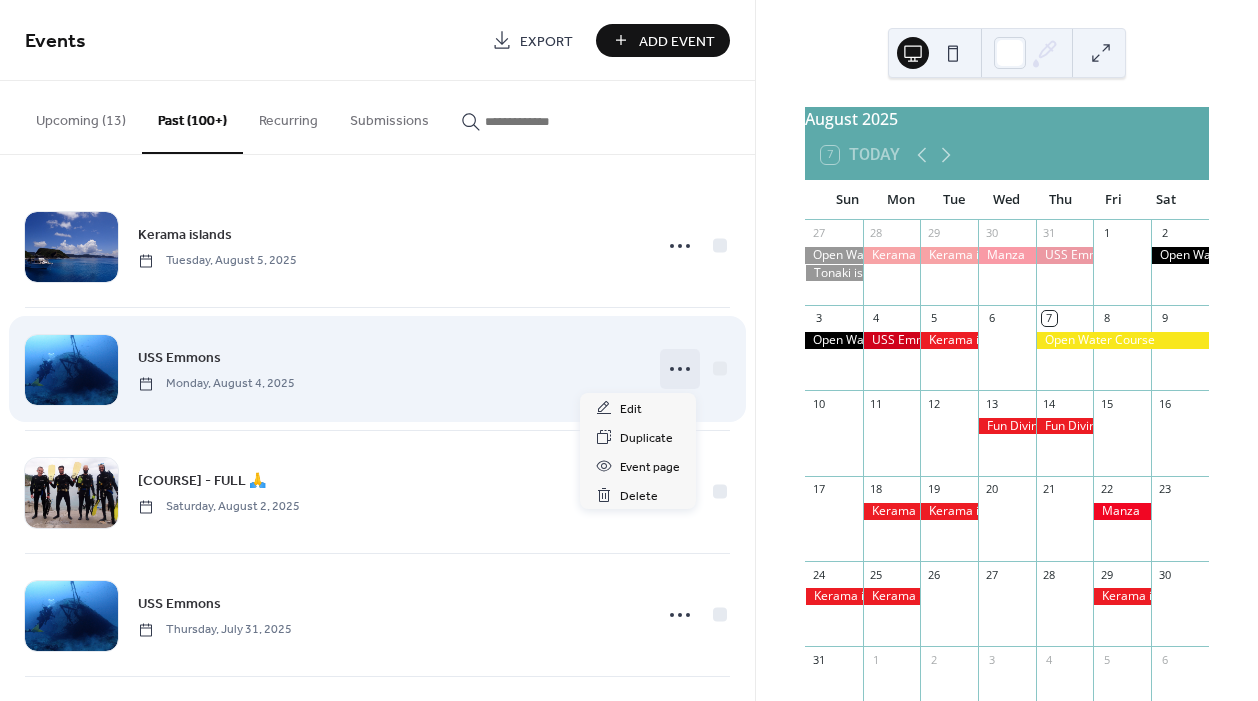 click 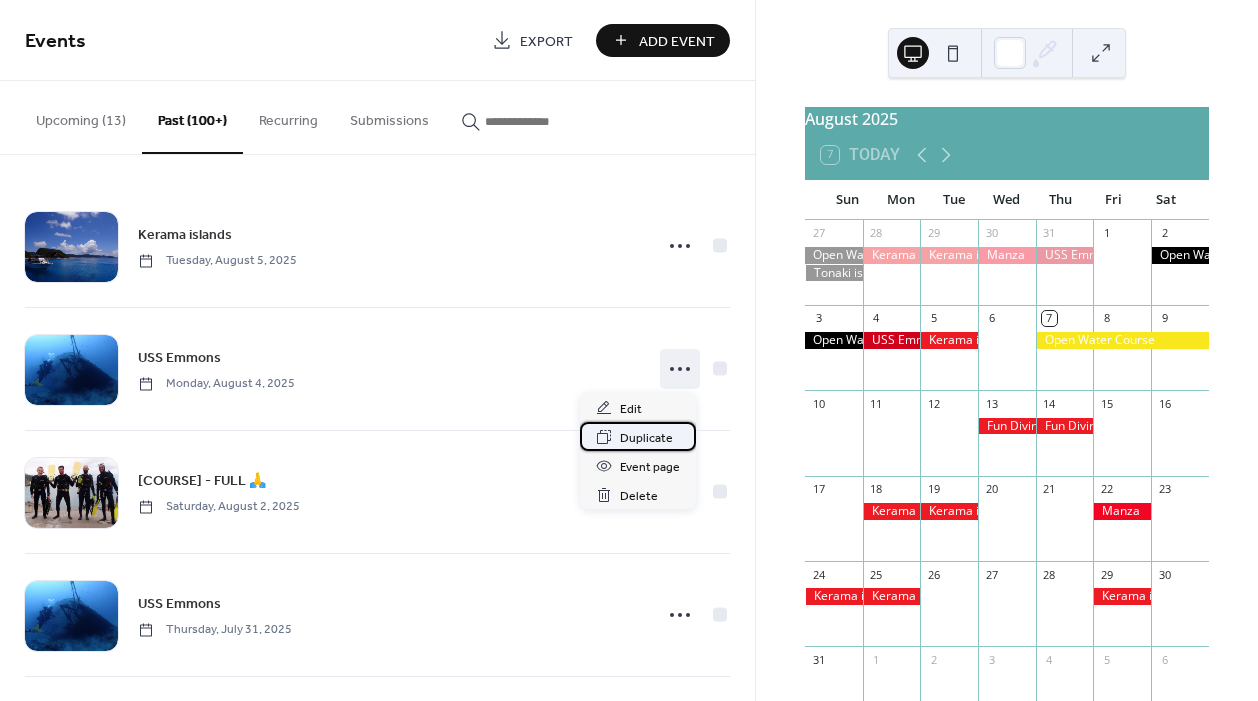 click on "Duplicate" at bounding box center [646, 438] 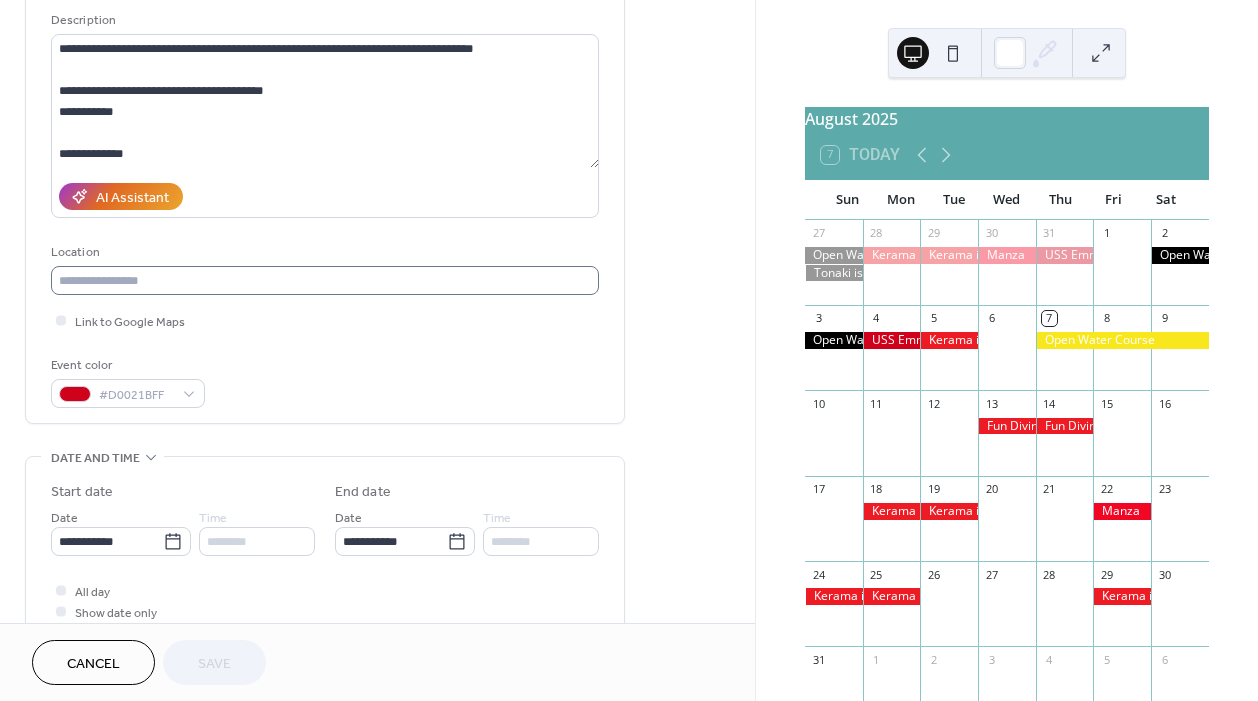scroll, scrollTop: 425, scrollLeft: 0, axis: vertical 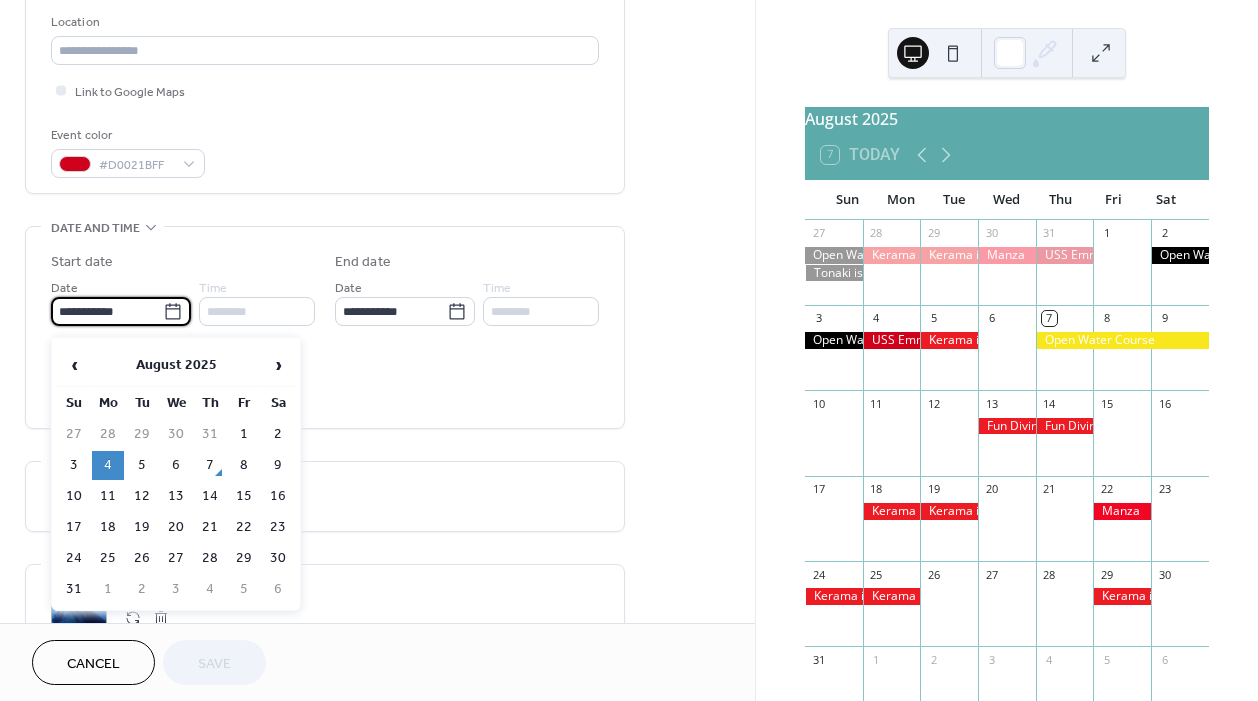 click on "**********" at bounding box center [107, 311] 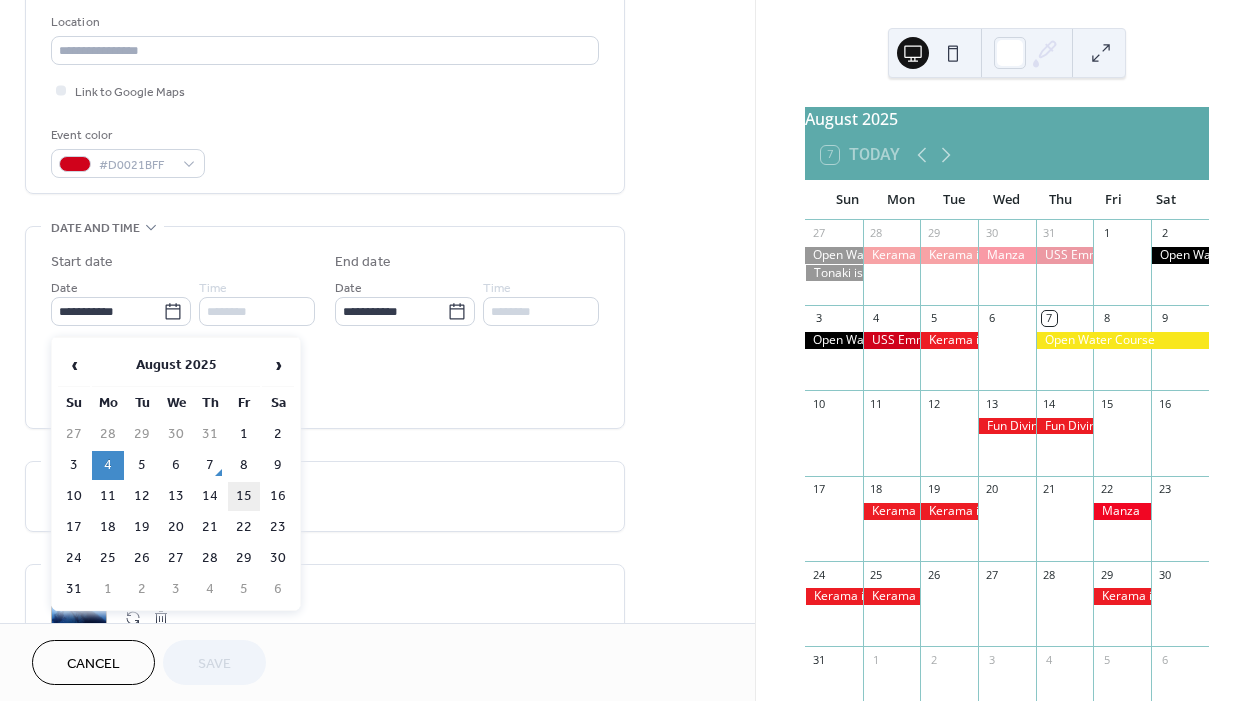 click on "15" at bounding box center [244, 496] 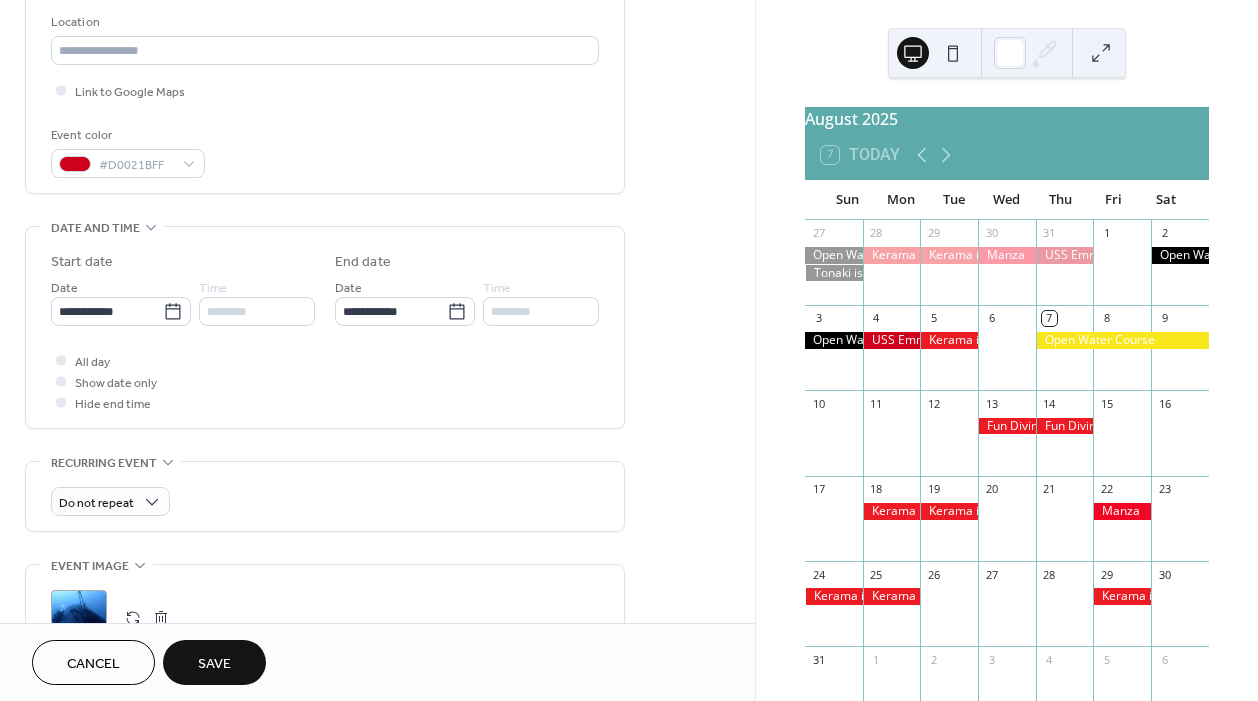 click on "Save" at bounding box center (214, 664) 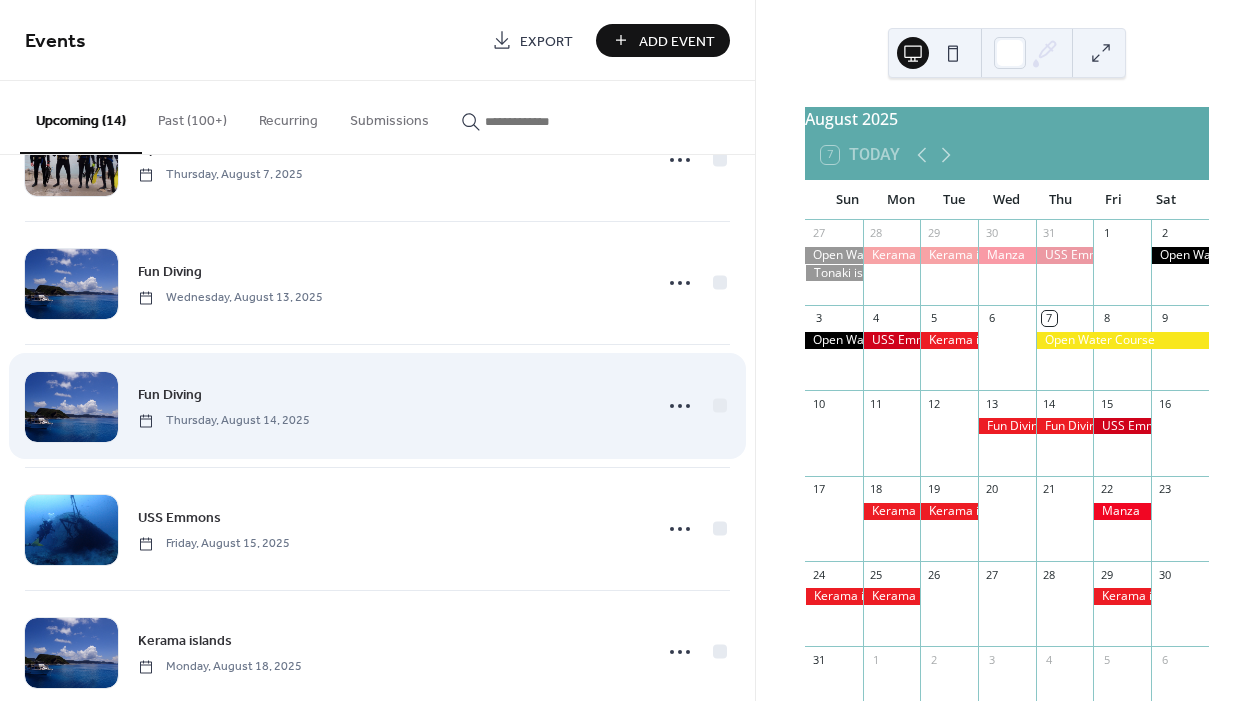 scroll, scrollTop: 0, scrollLeft: 0, axis: both 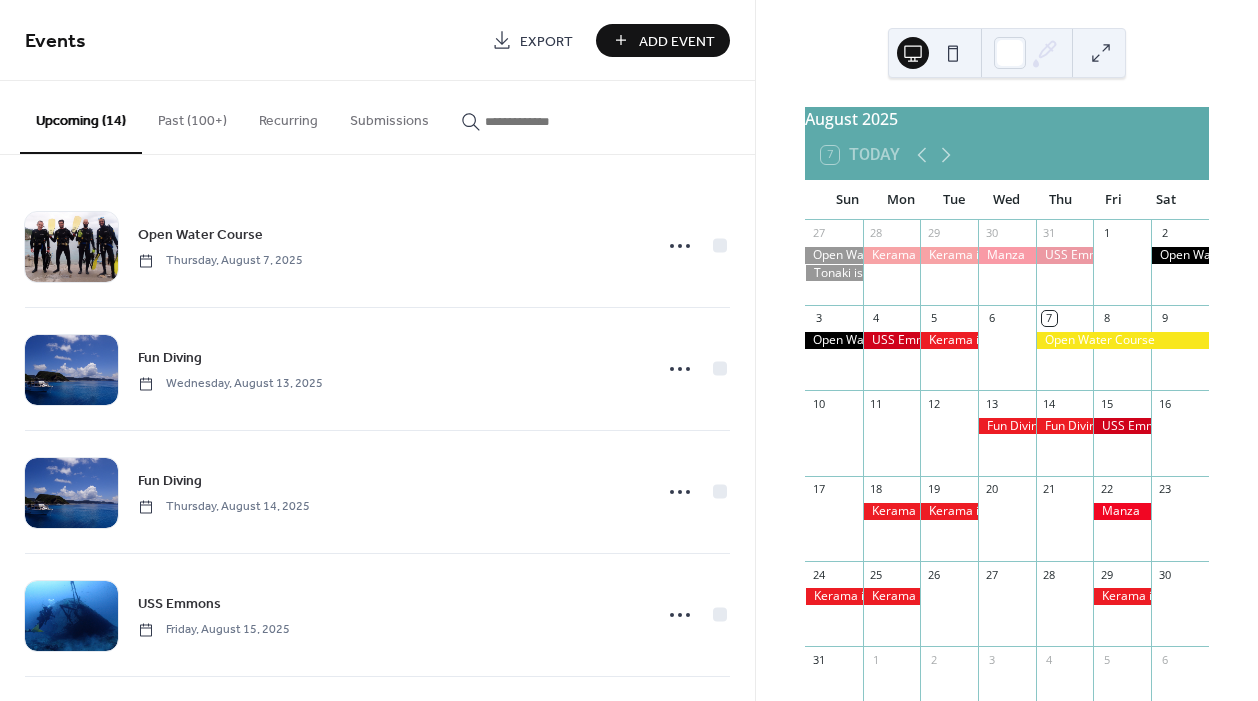 click on "Past (100+)" at bounding box center [192, 116] 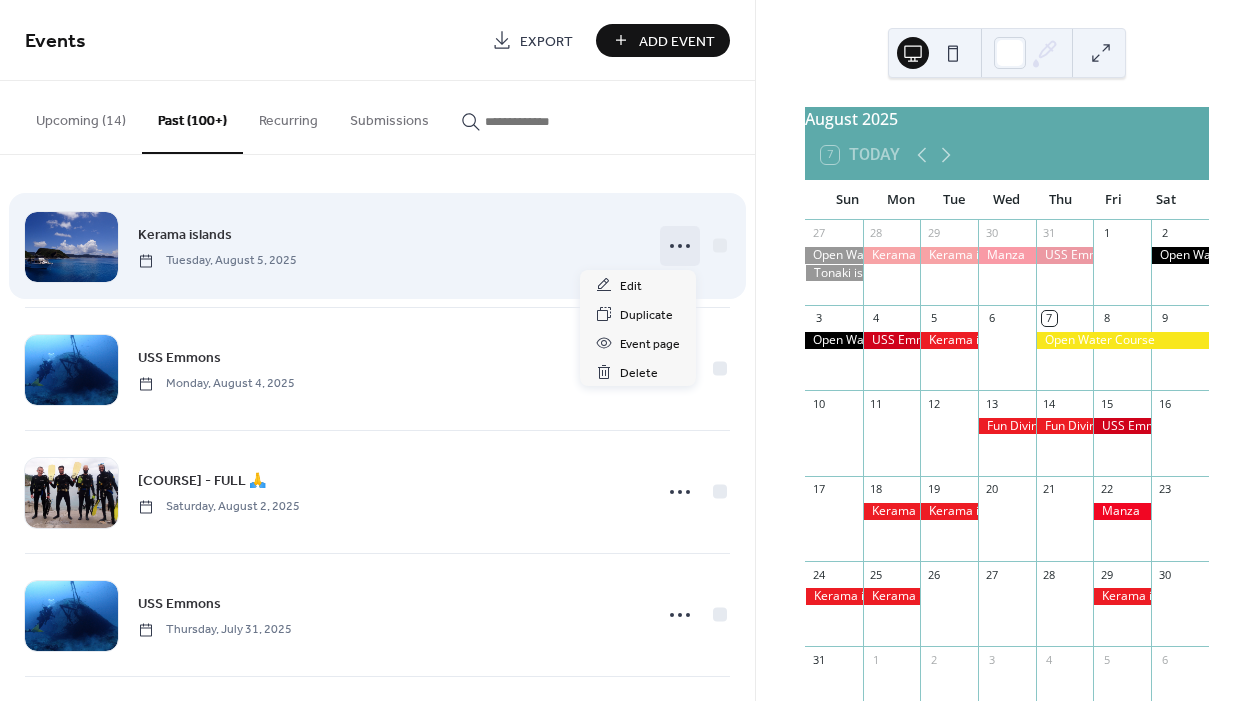 click 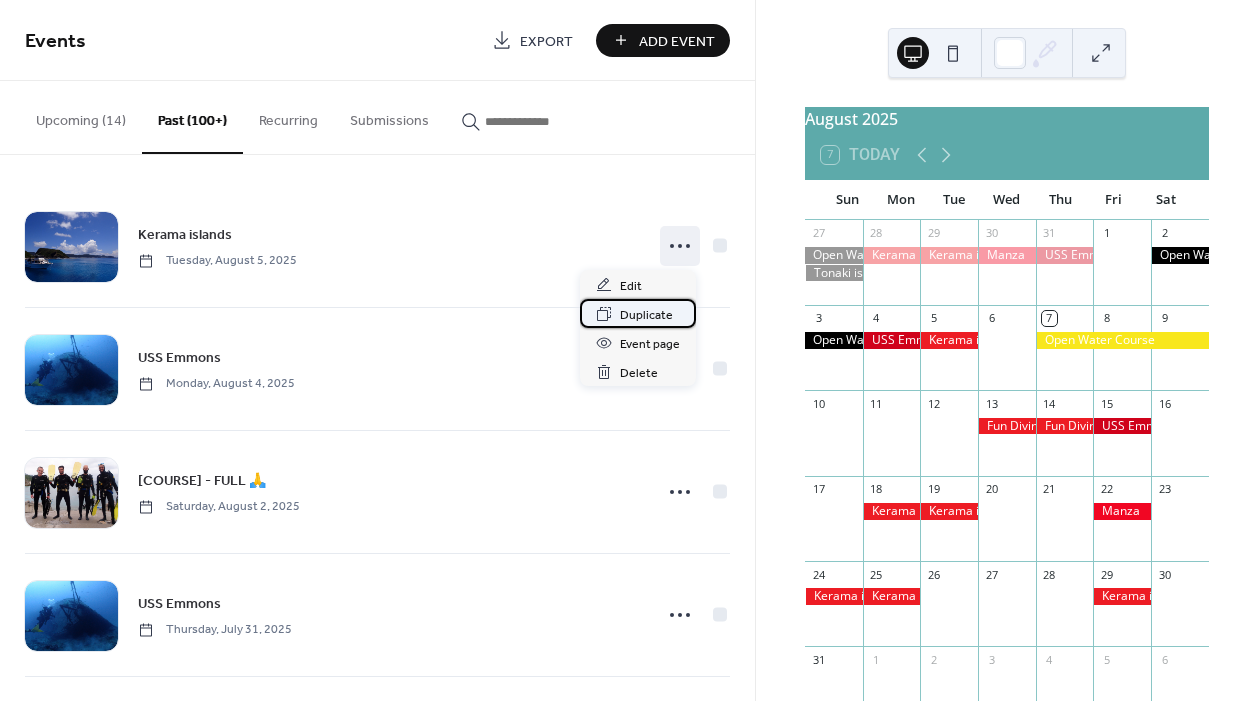 click on "Duplicate" at bounding box center (646, 315) 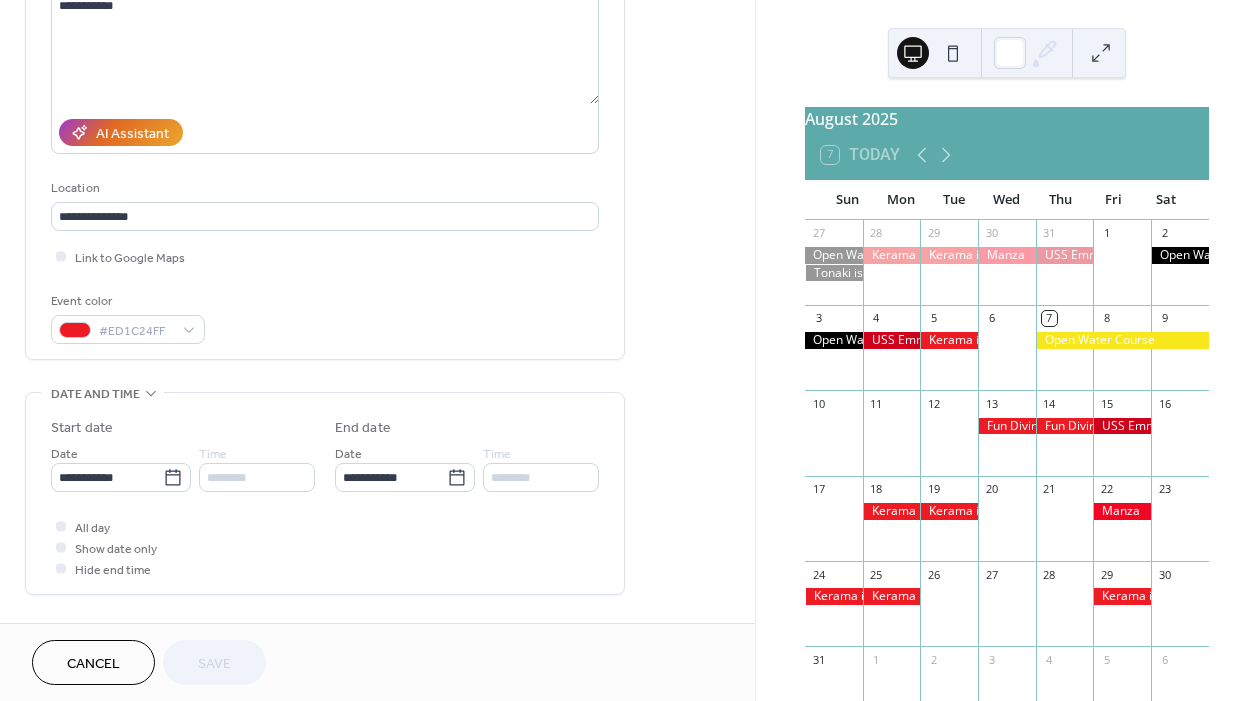 scroll, scrollTop: 380, scrollLeft: 0, axis: vertical 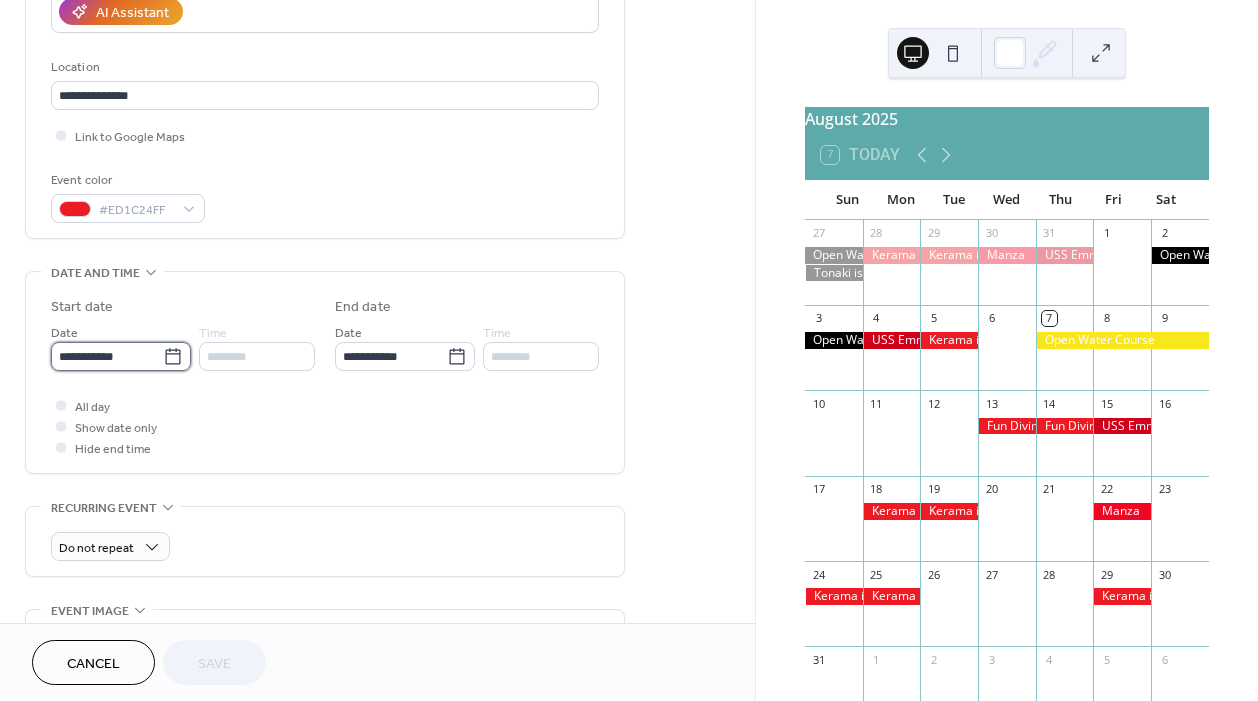 click on "**********" at bounding box center [107, 356] 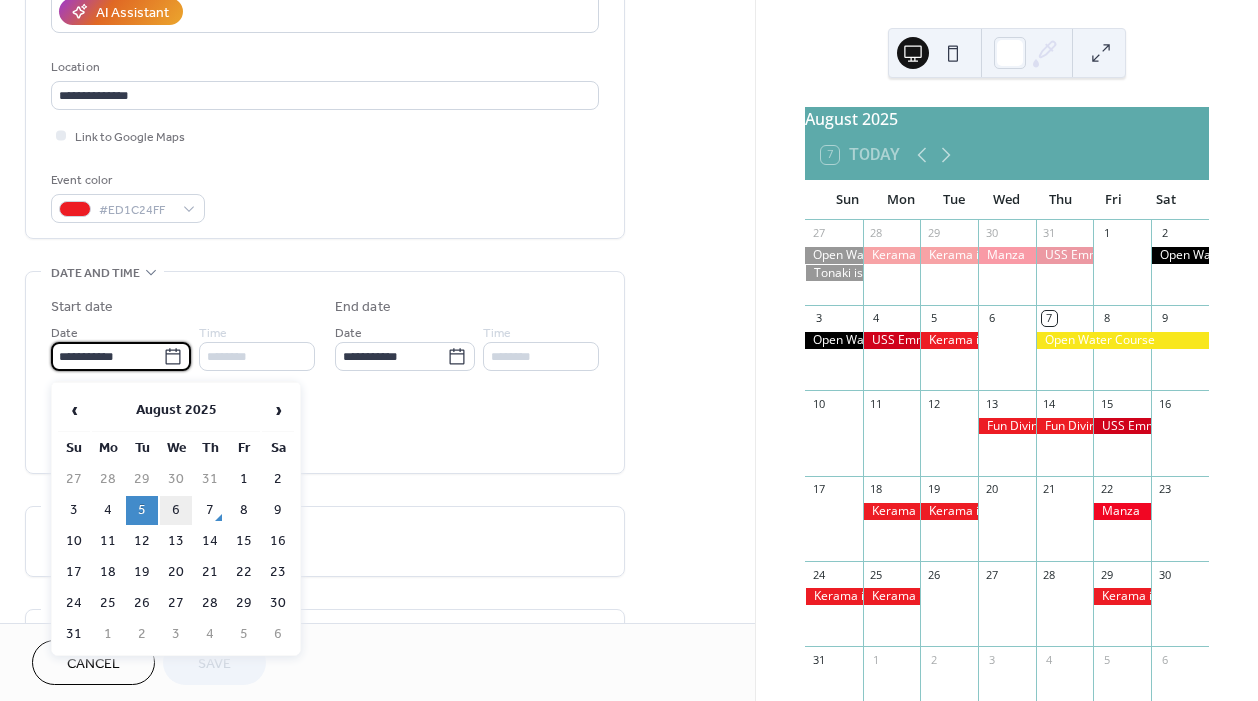 click on "6" at bounding box center [176, 510] 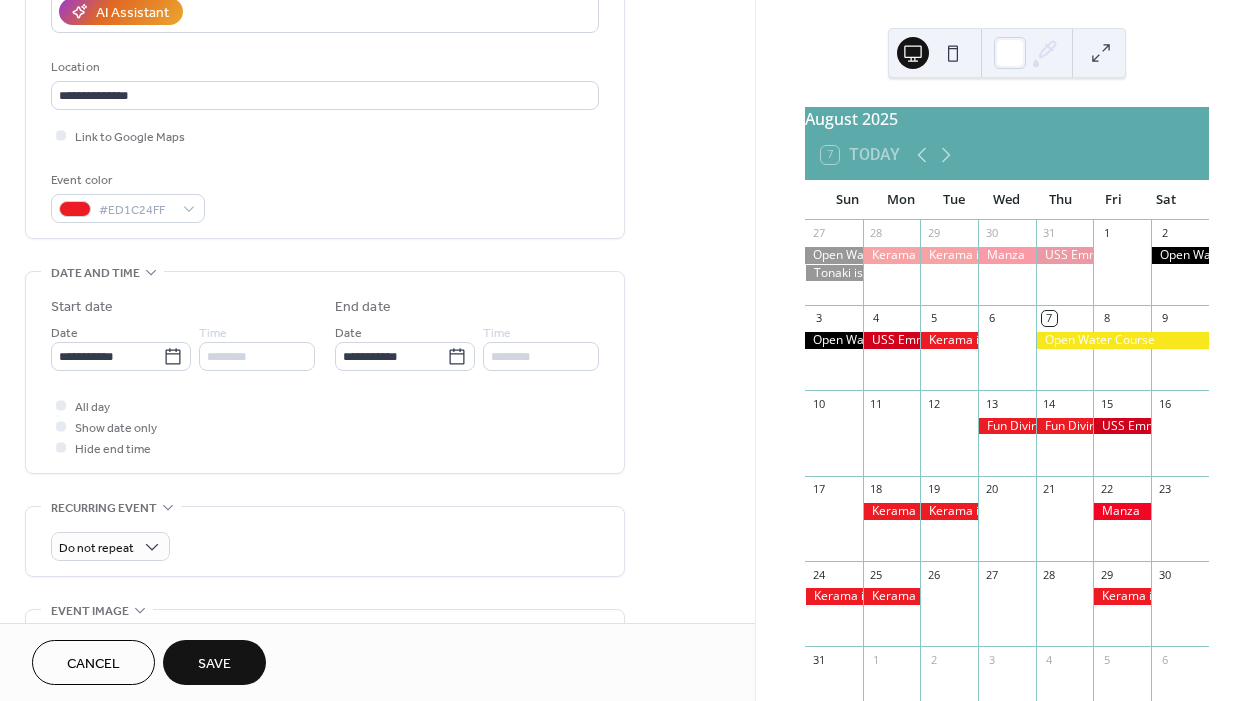 type on "**********" 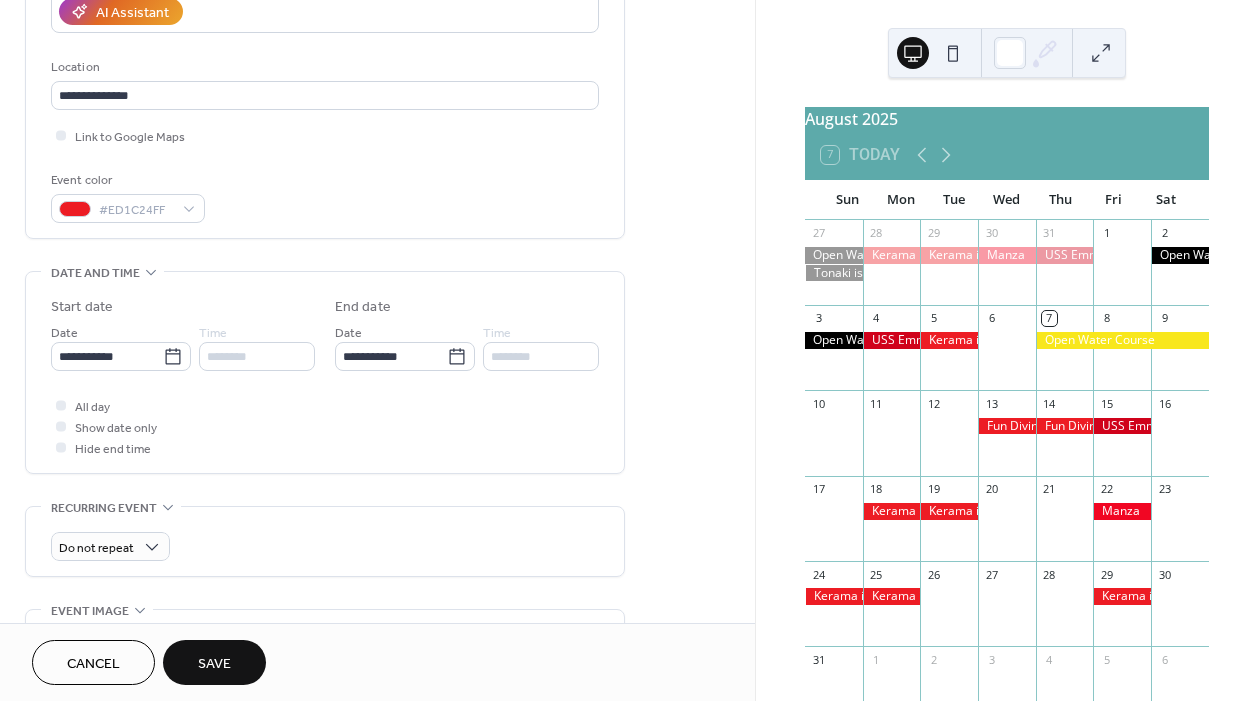 type on "**********" 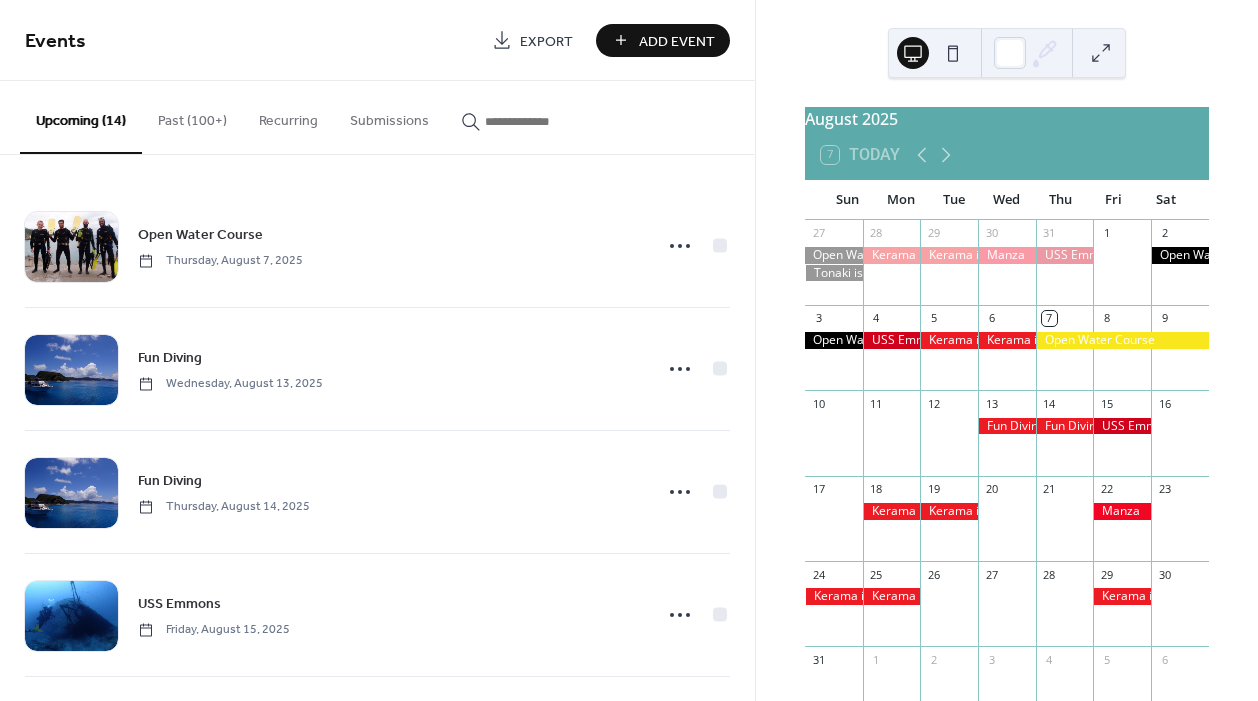click on "Past (100+)" at bounding box center [192, 116] 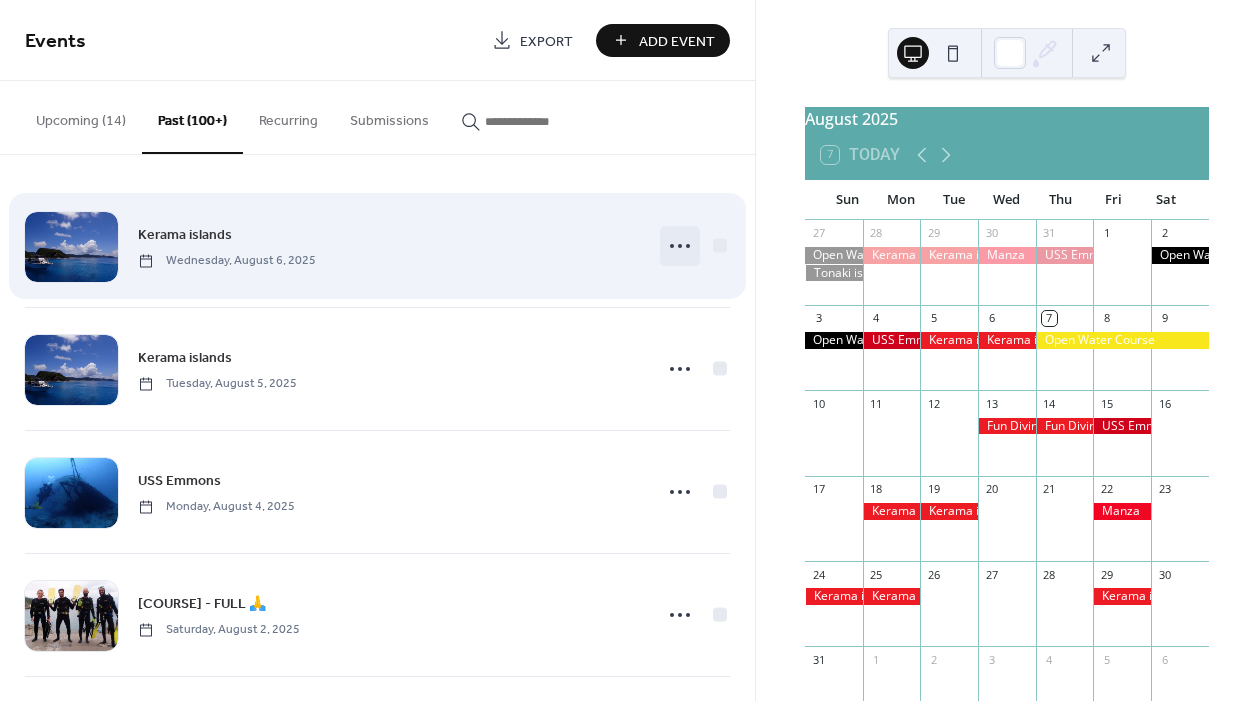 click 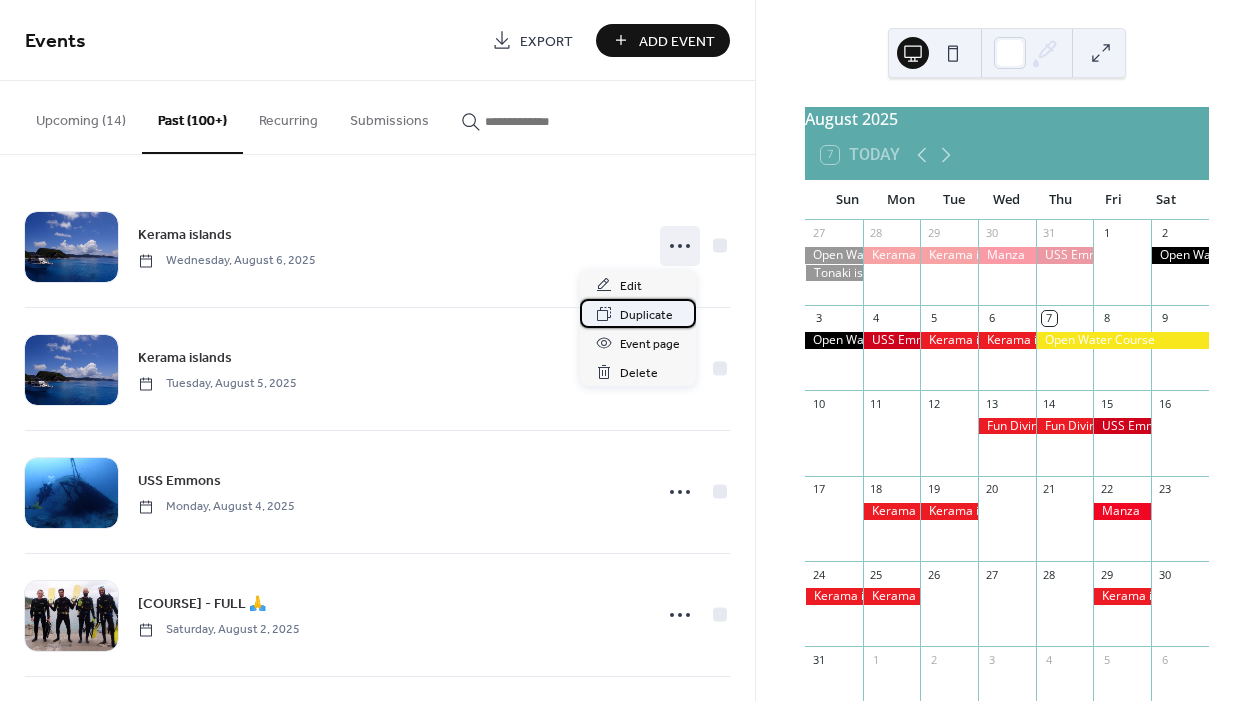 click on "Duplicate" at bounding box center (646, 315) 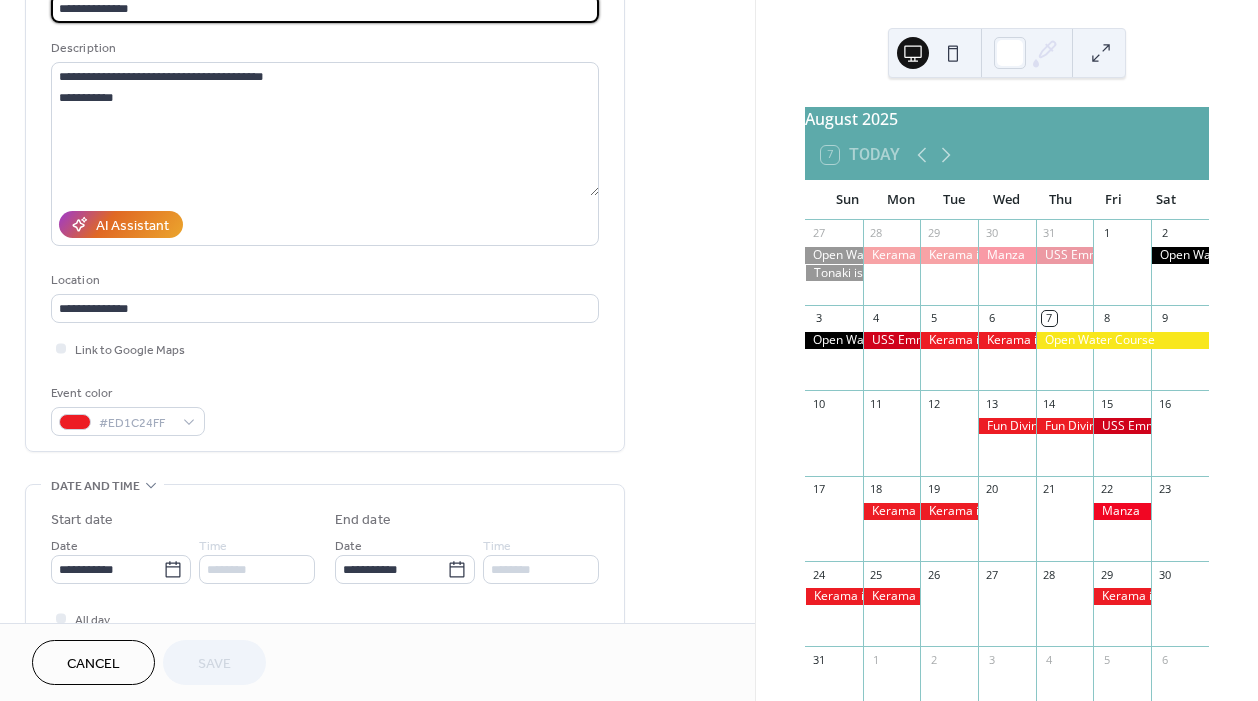 scroll, scrollTop: 174, scrollLeft: 0, axis: vertical 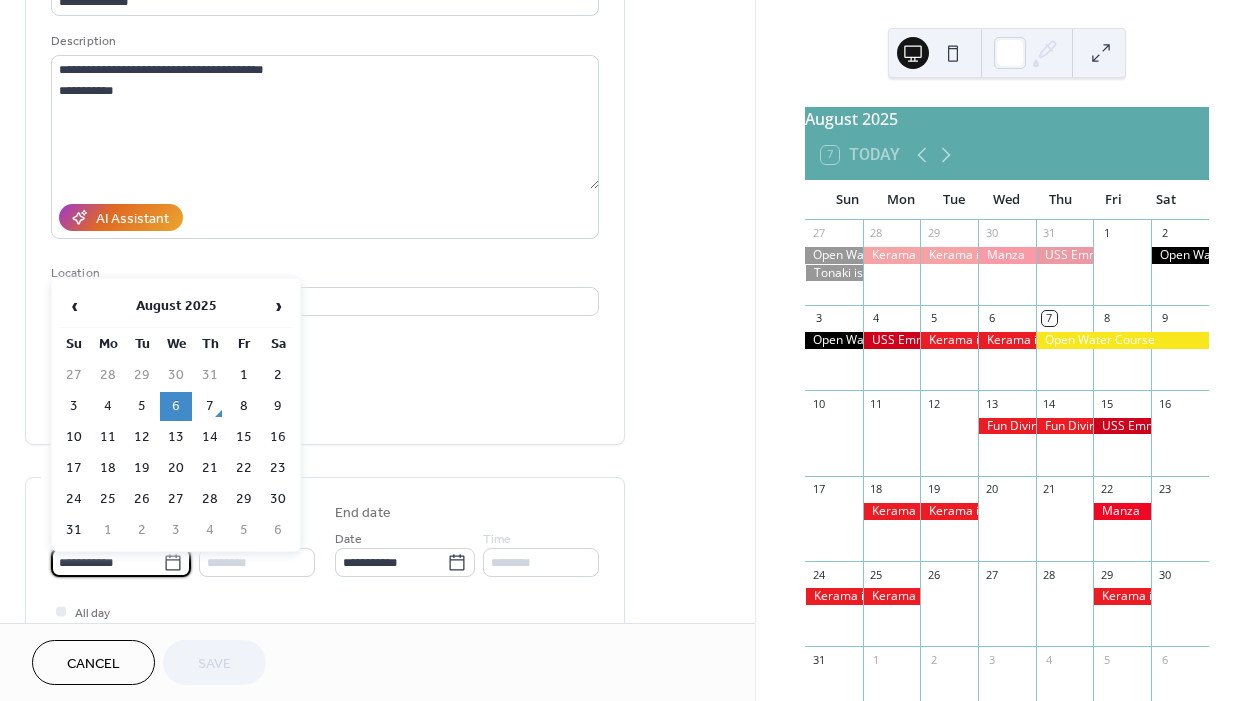 click on "**********" at bounding box center [107, 562] 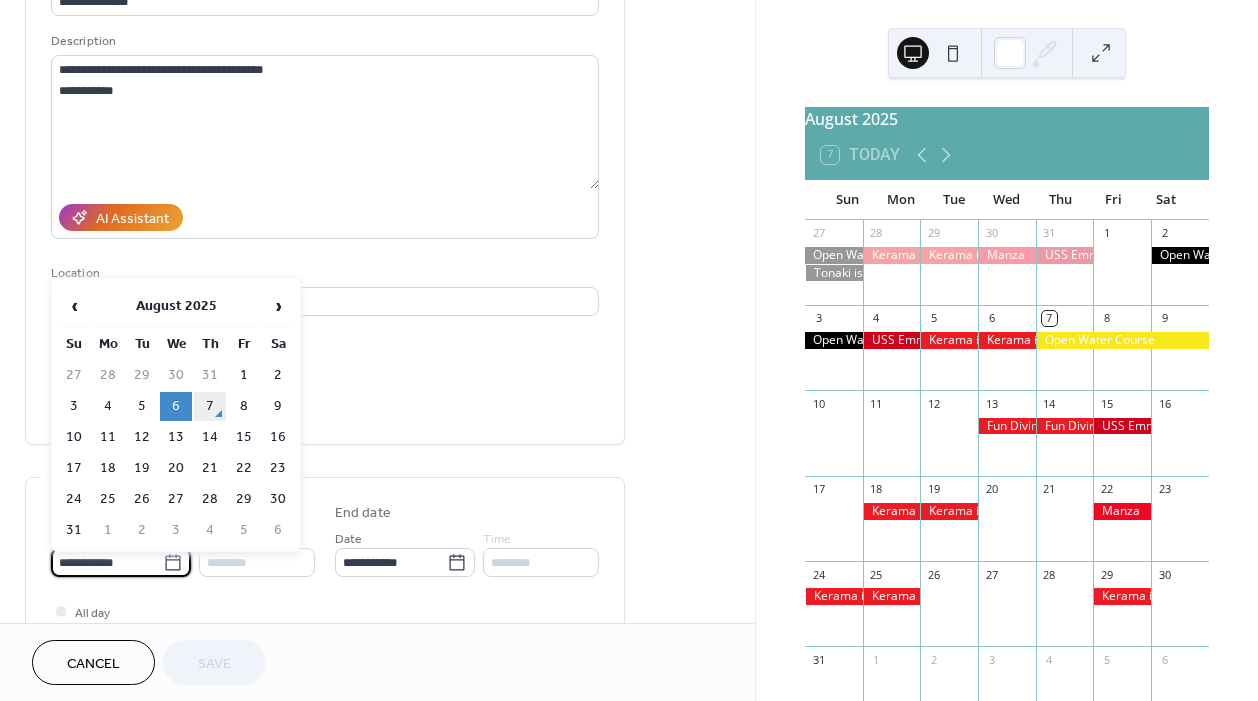 click on "7" at bounding box center [210, 406] 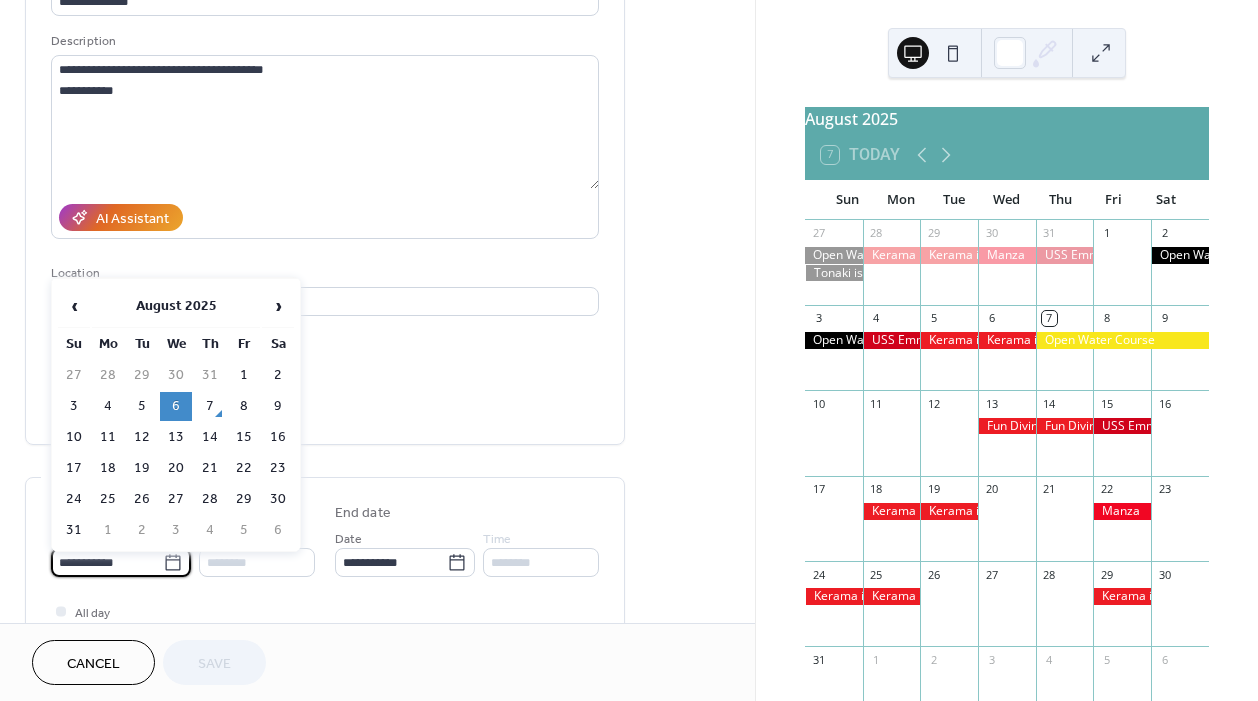 type on "**********" 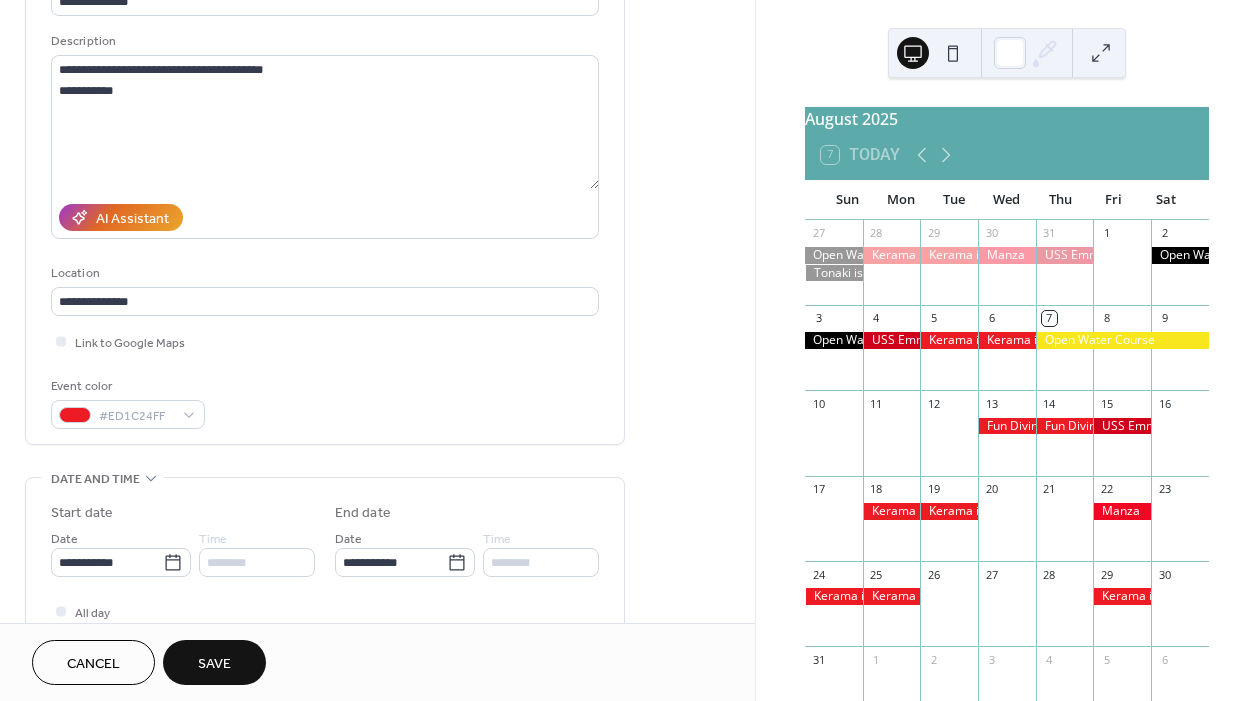 click on "Save" at bounding box center [214, 664] 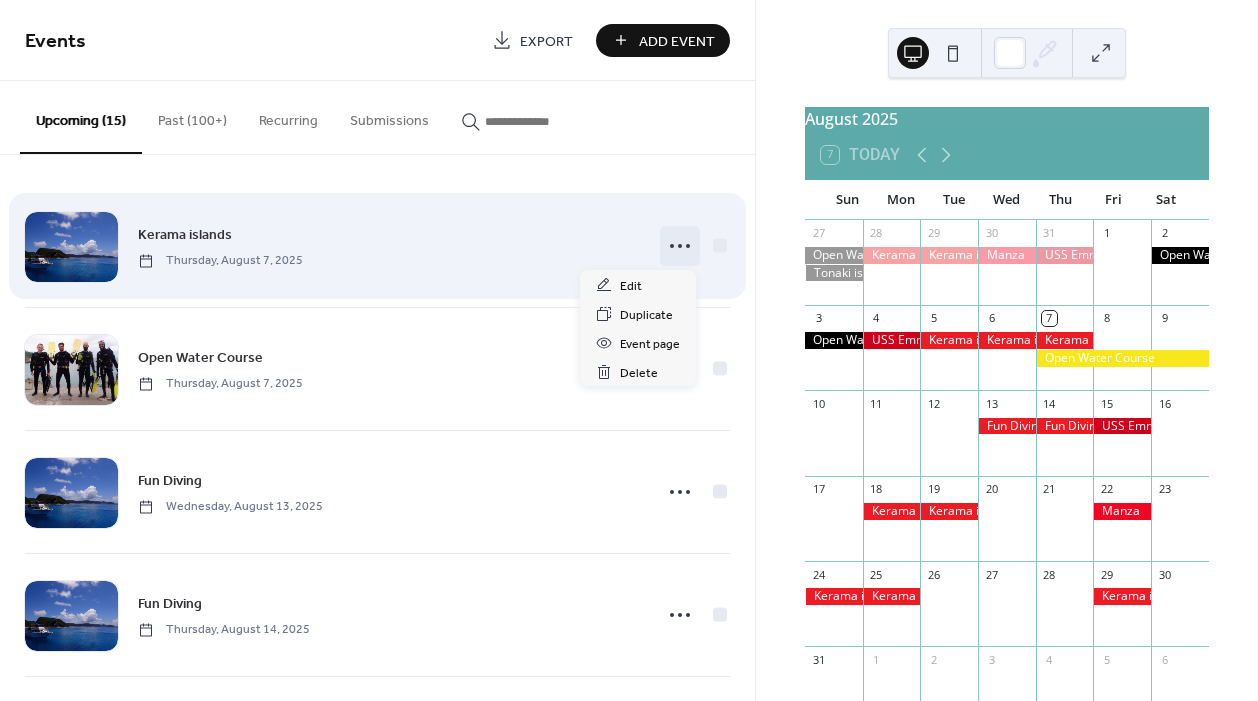 click 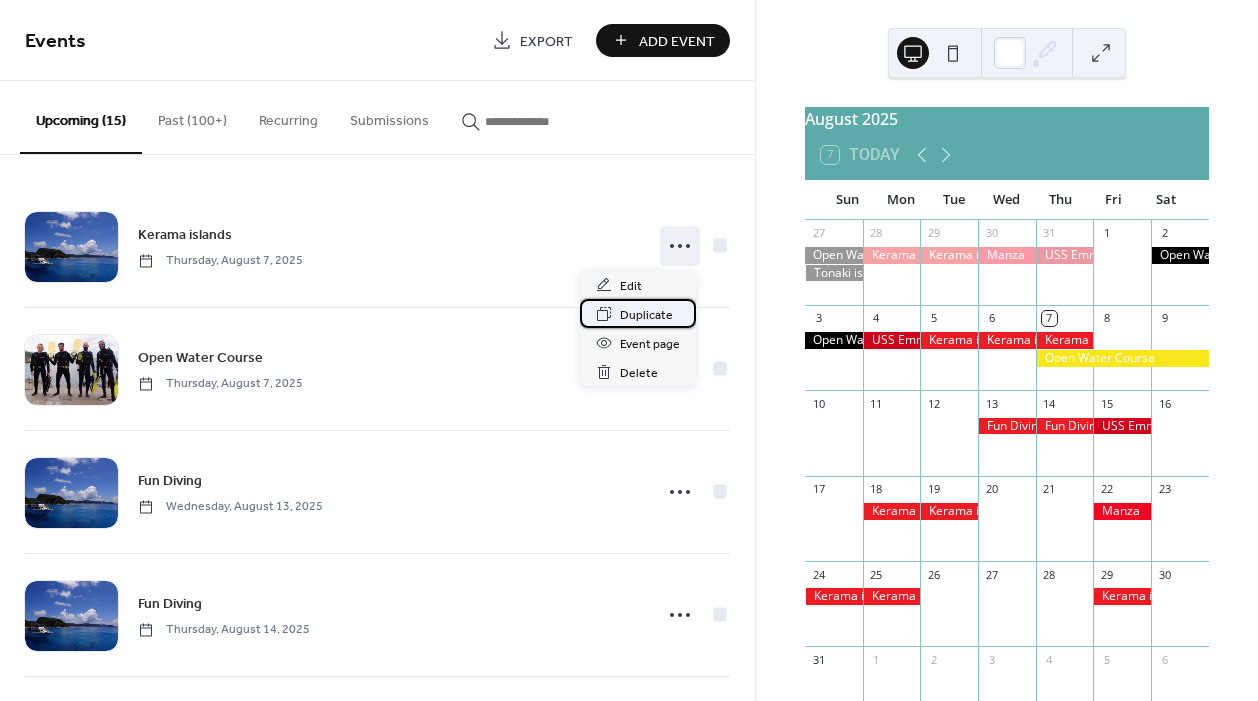 click on "Duplicate" at bounding box center (646, 315) 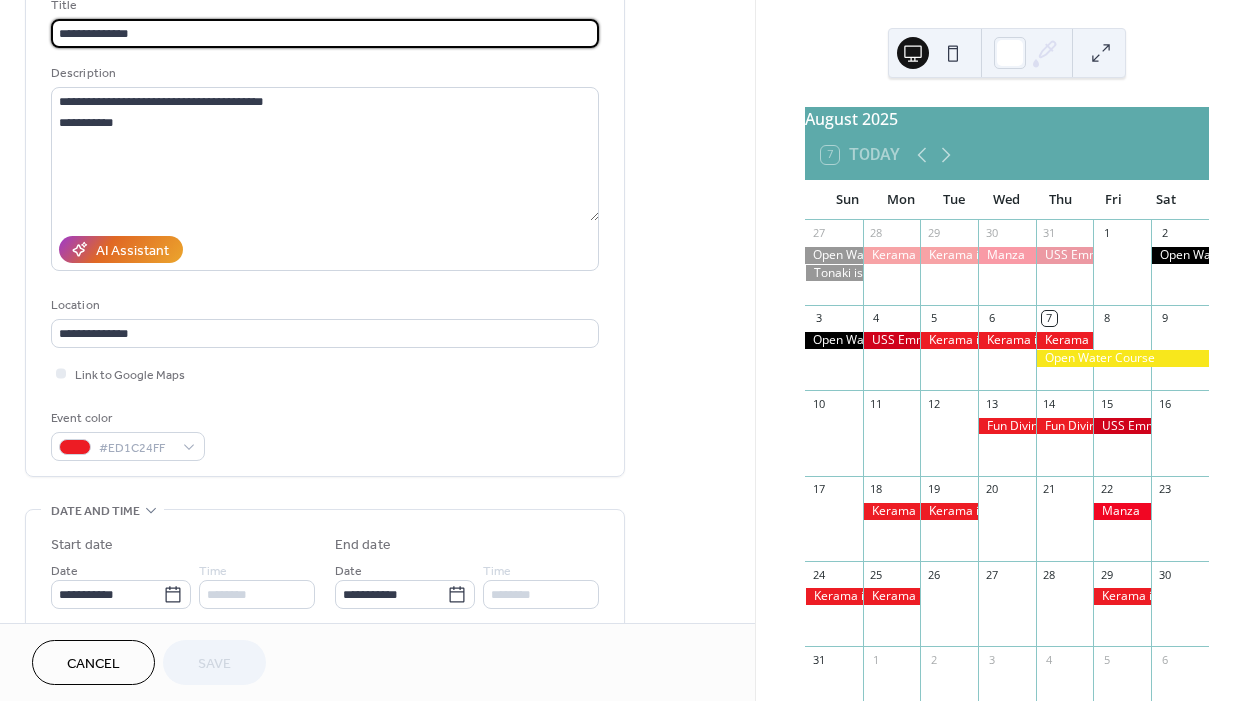 scroll, scrollTop: 199, scrollLeft: 0, axis: vertical 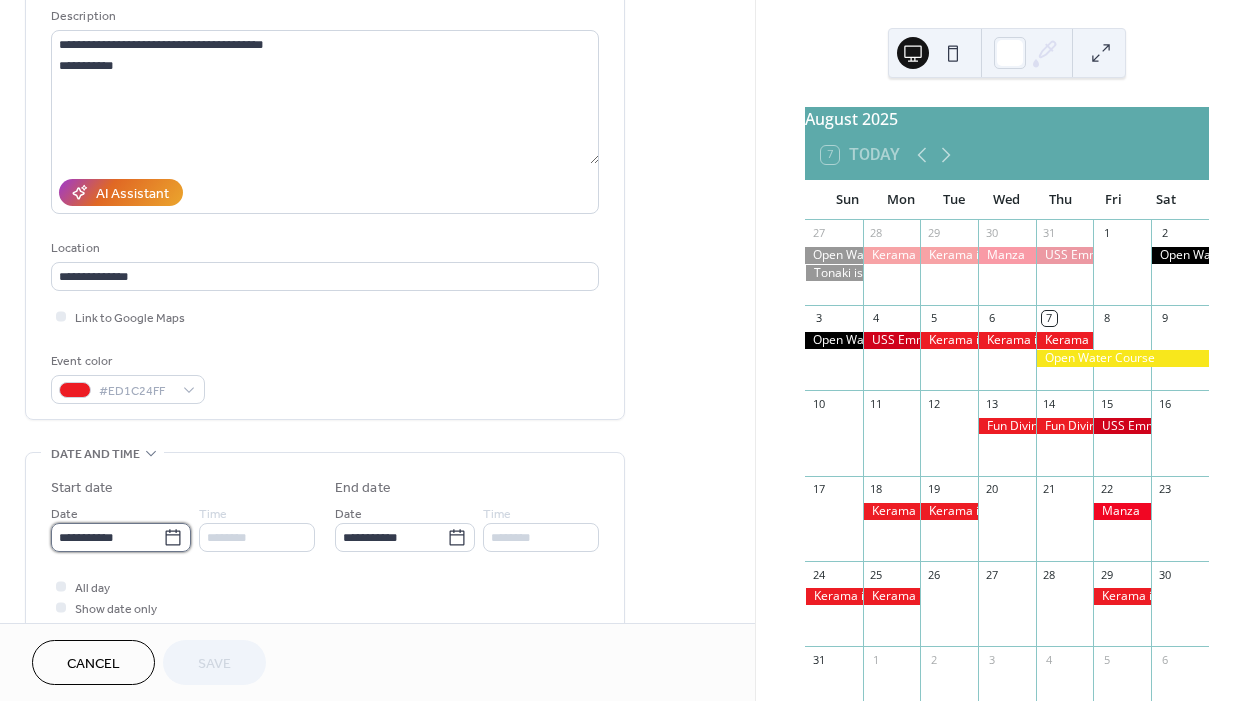 click on "**********" at bounding box center [107, 537] 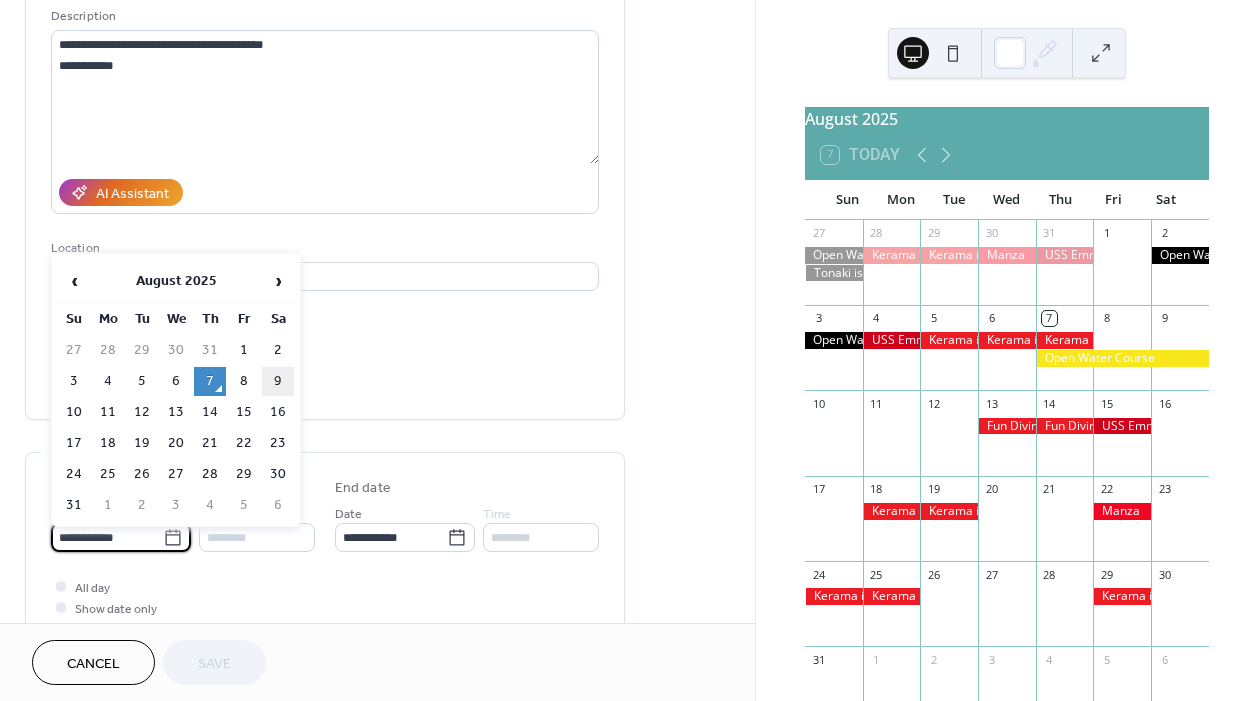 click on "9" at bounding box center [278, 381] 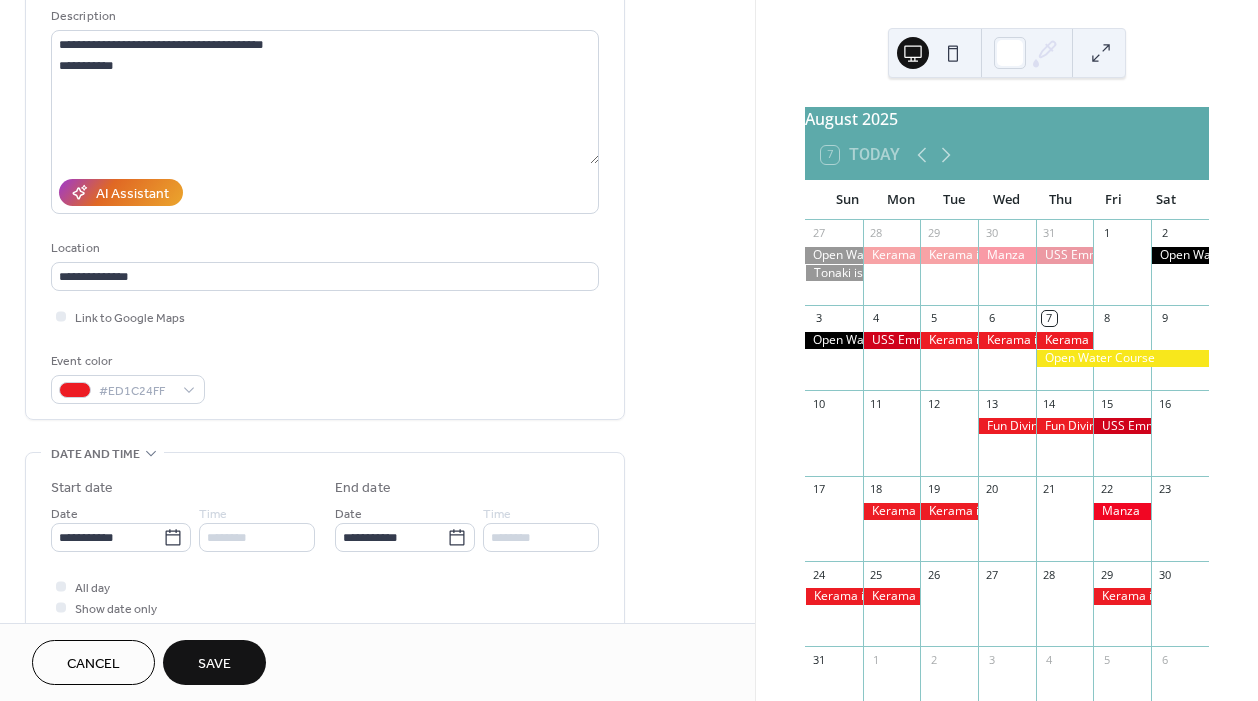 type on "**********" 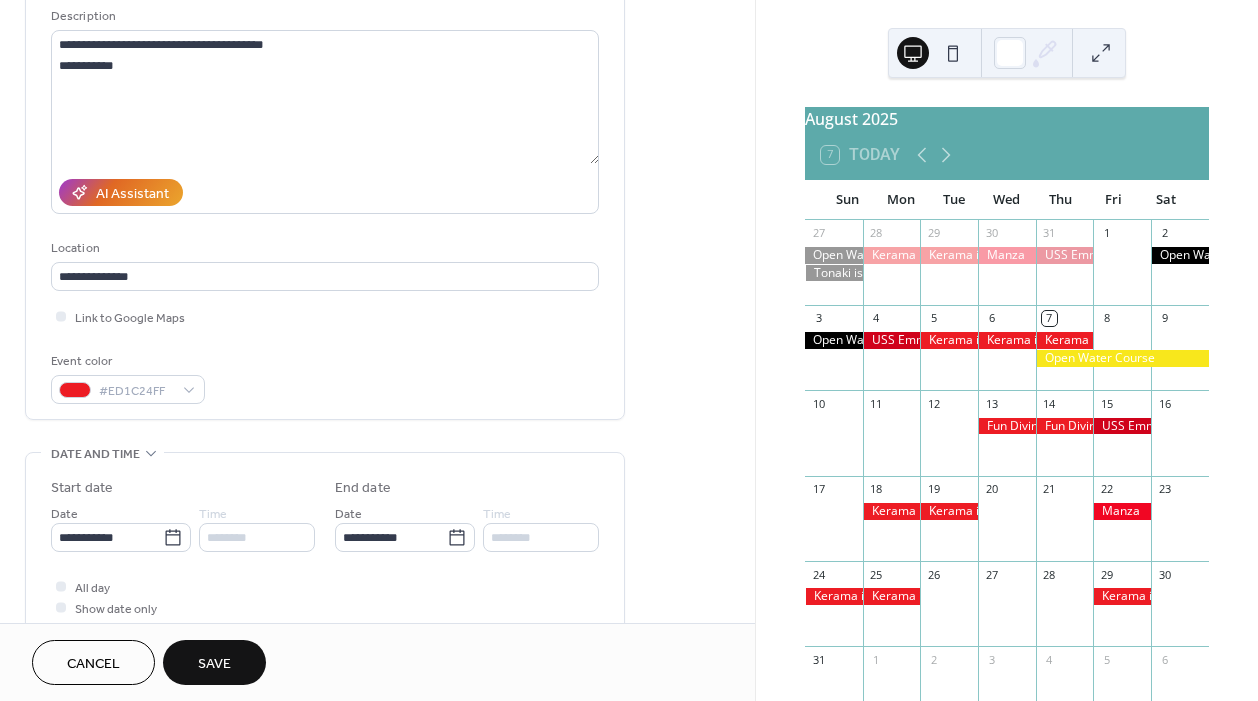 type on "**********" 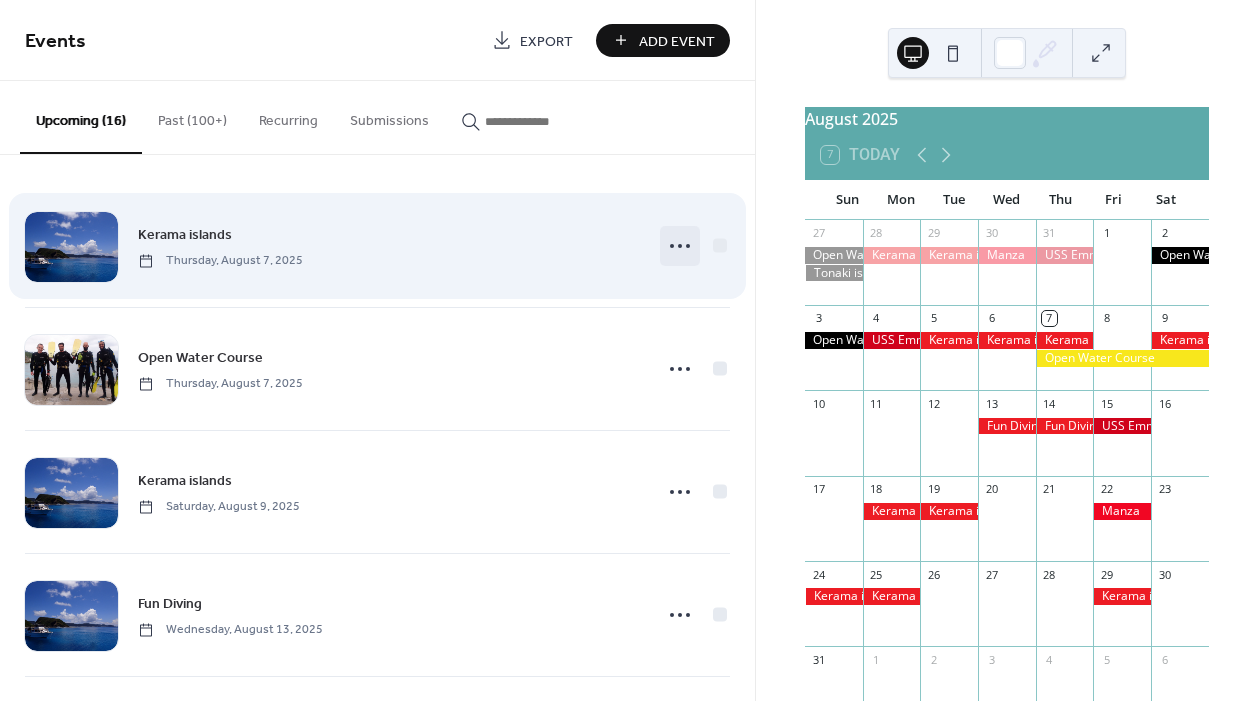 click 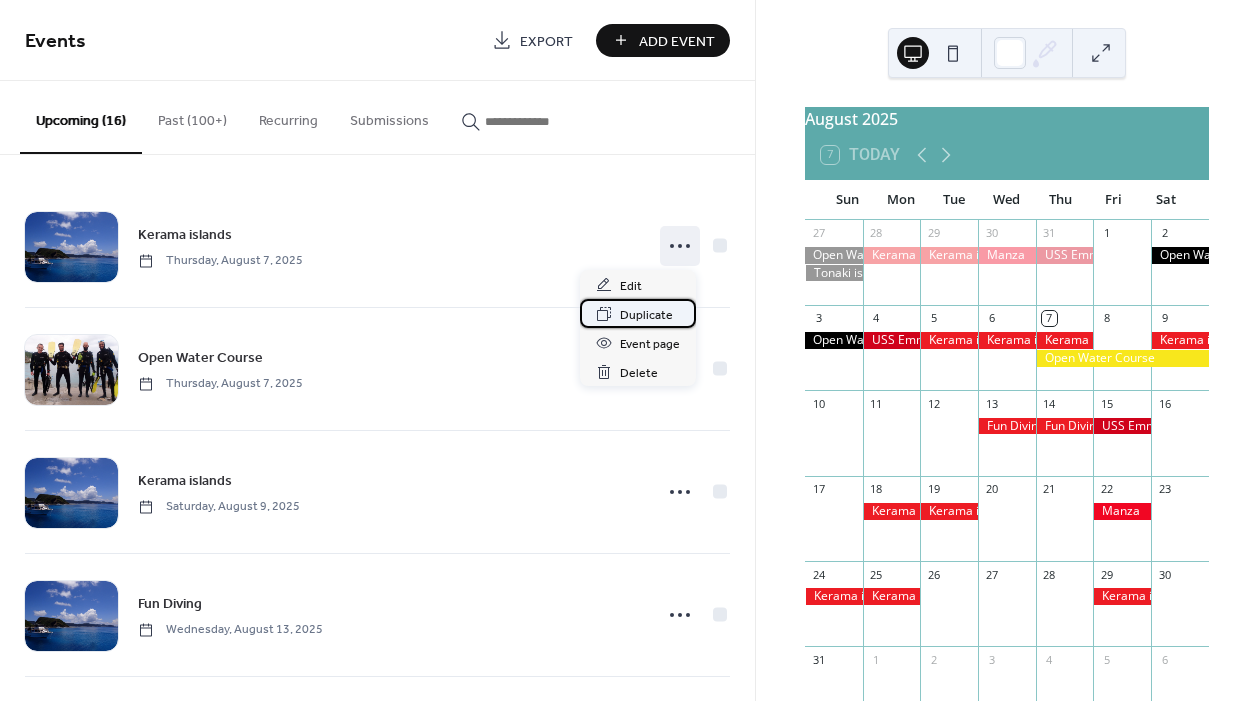 click on "Duplicate" at bounding box center (646, 315) 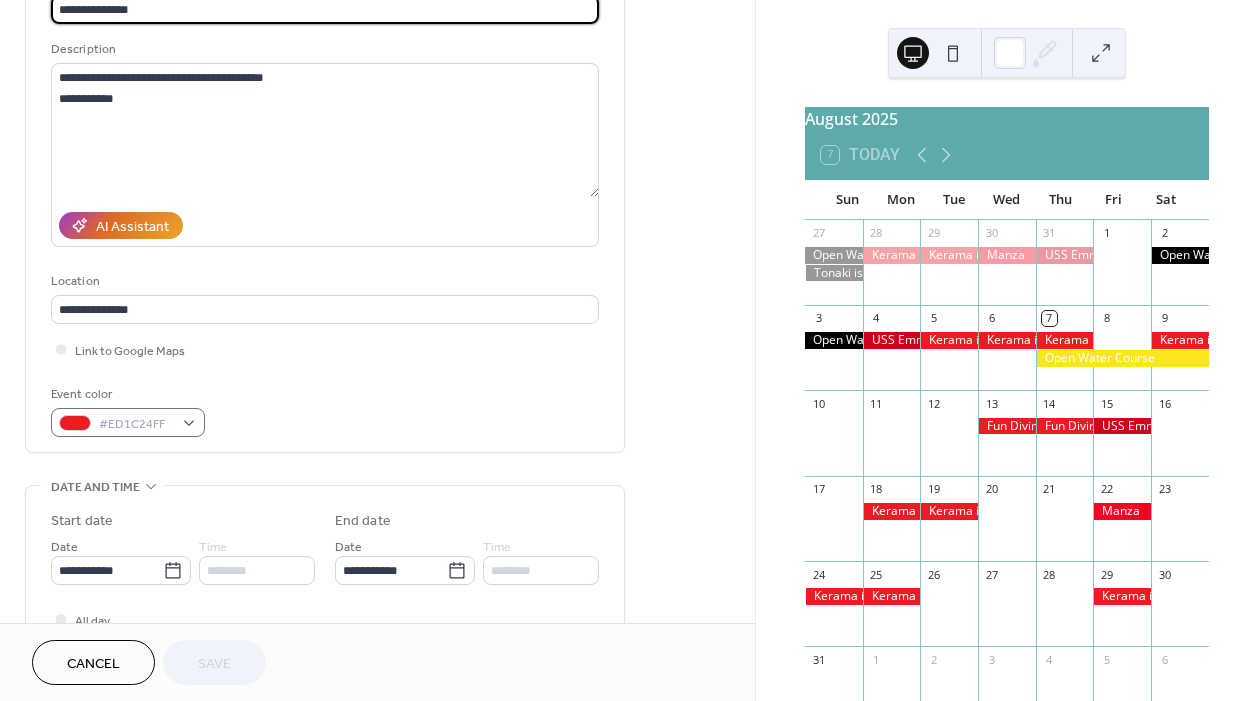 scroll, scrollTop: 266, scrollLeft: 0, axis: vertical 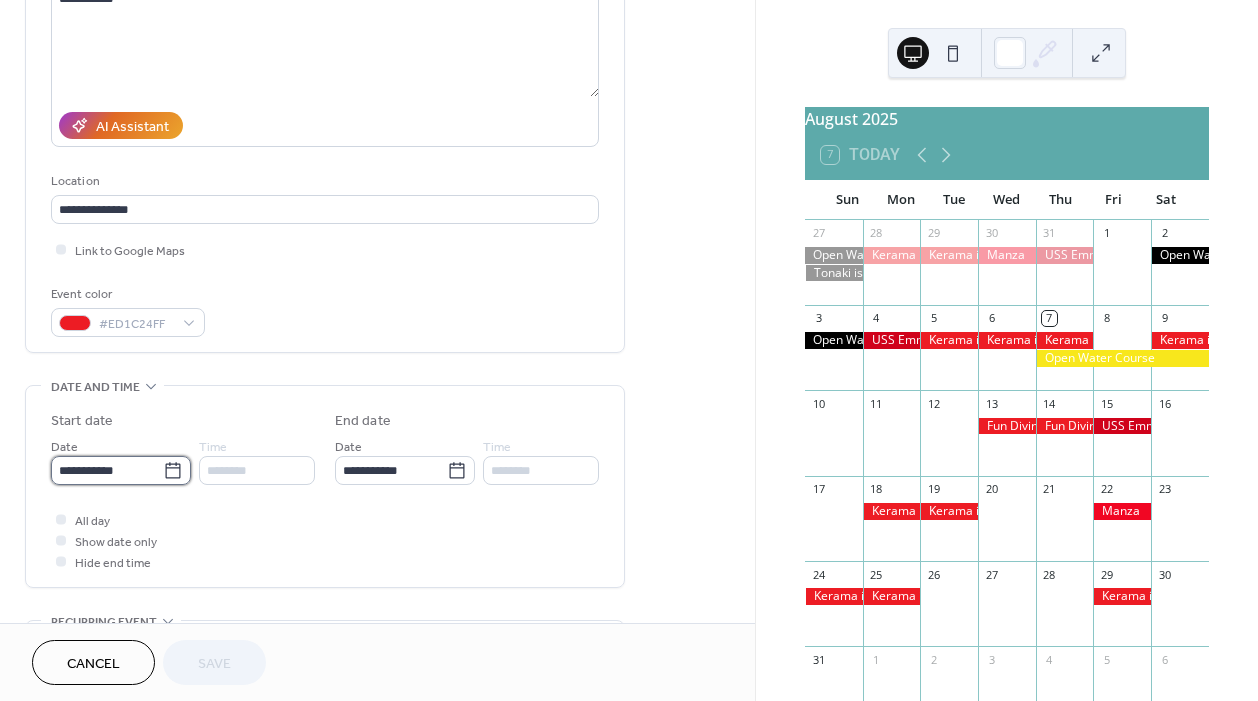 click on "**********" at bounding box center (107, 470) 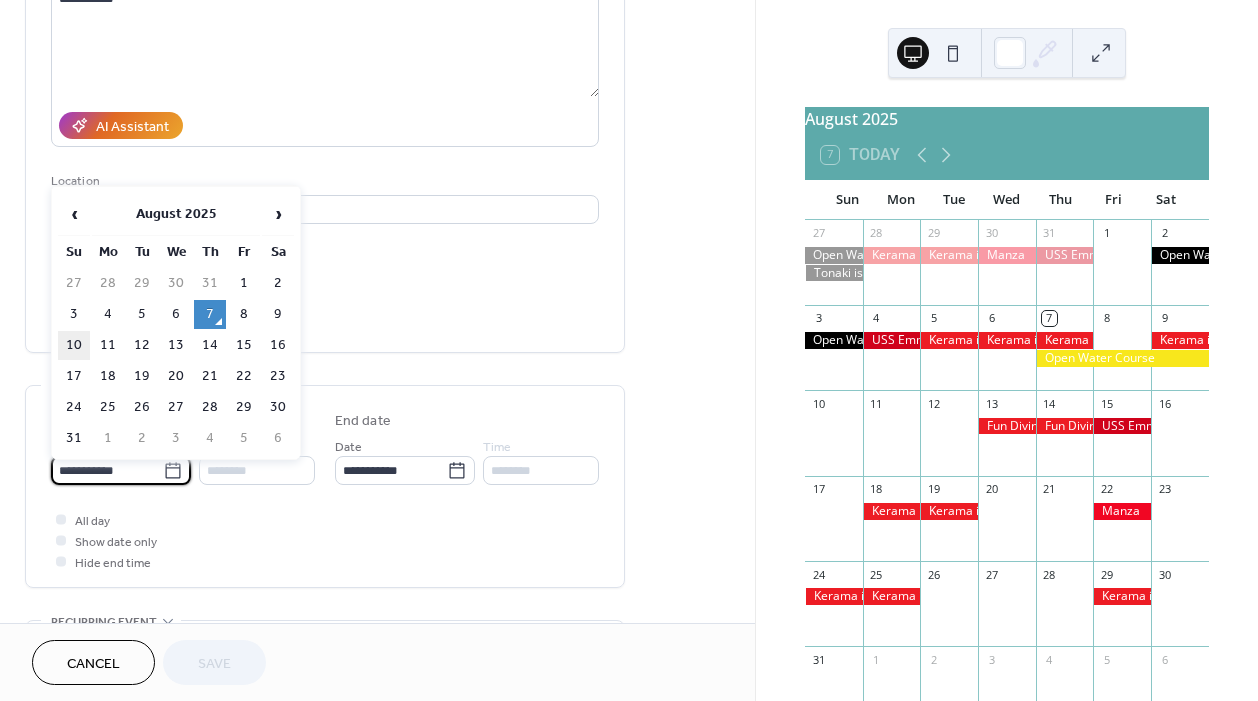 click on "10" at bounding box center (74, 345) 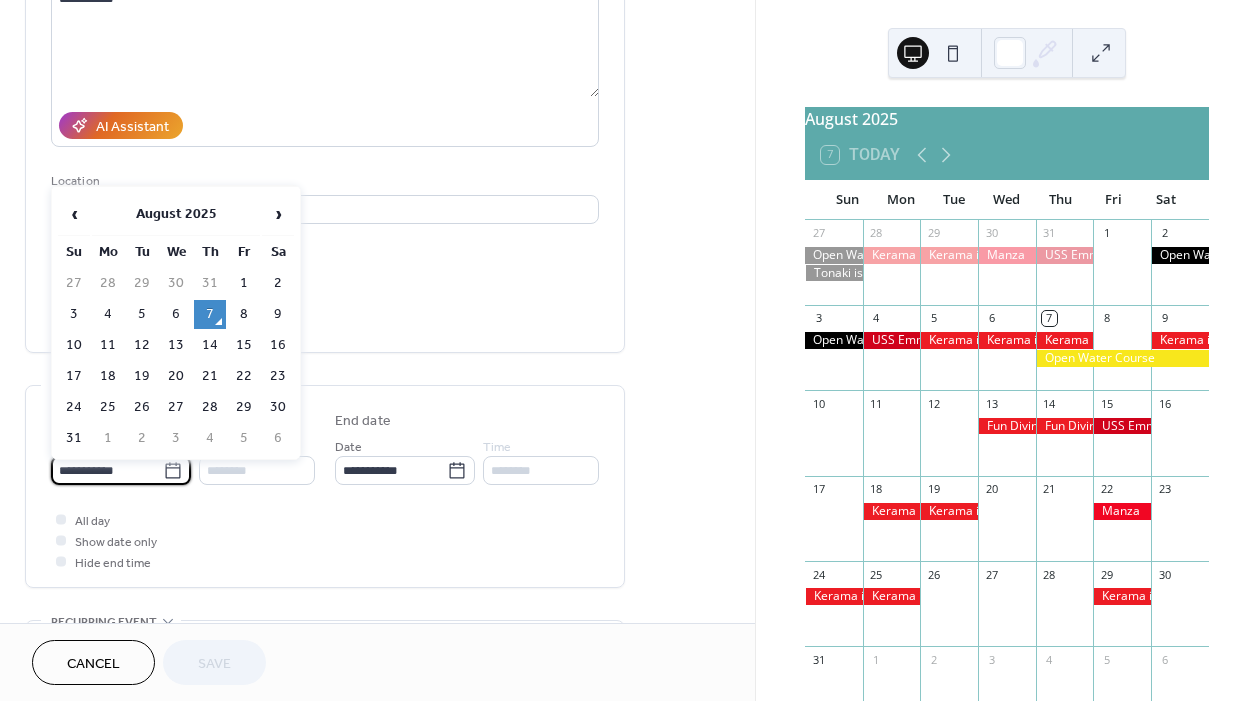 type on "**********" 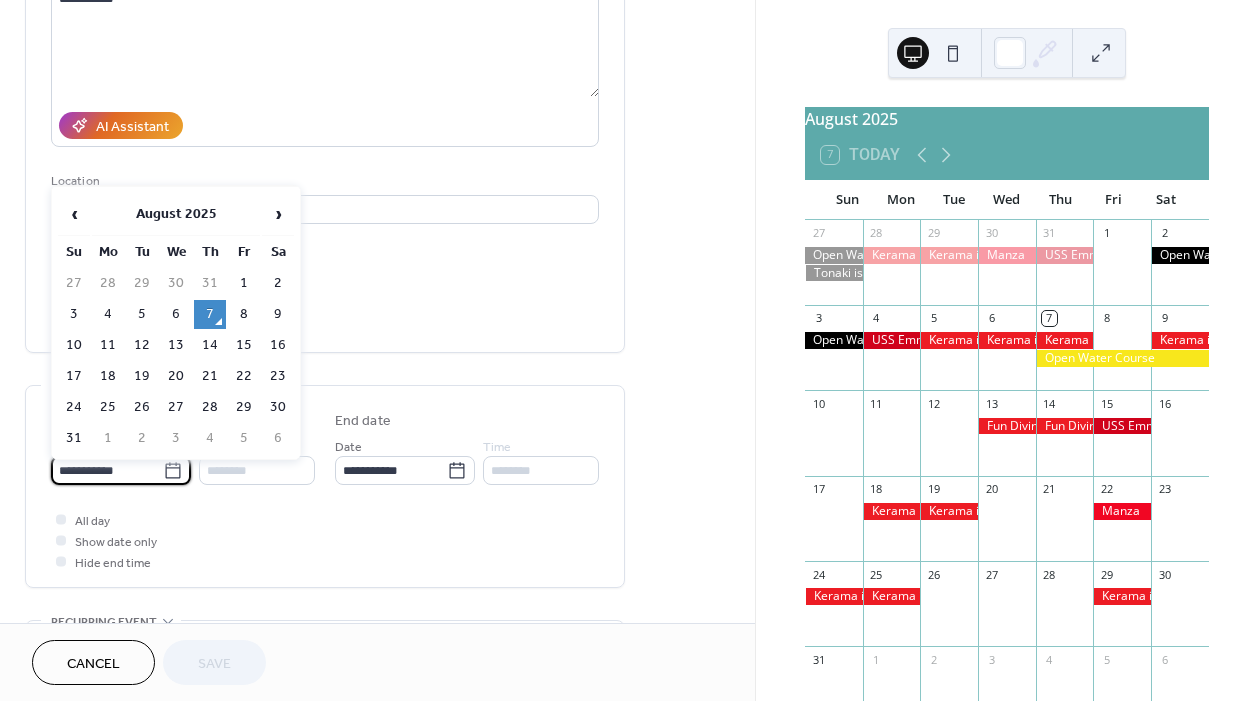 type on "**********" 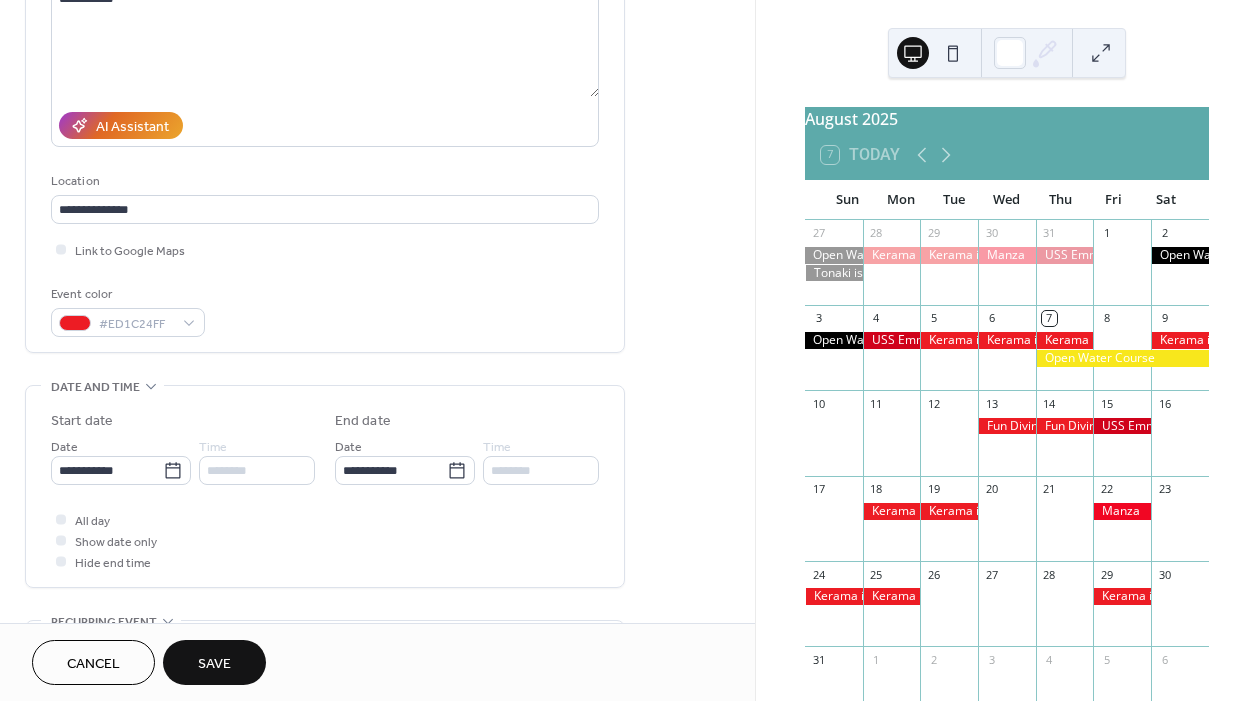 click on "Save" at bounding box center [214, 664] 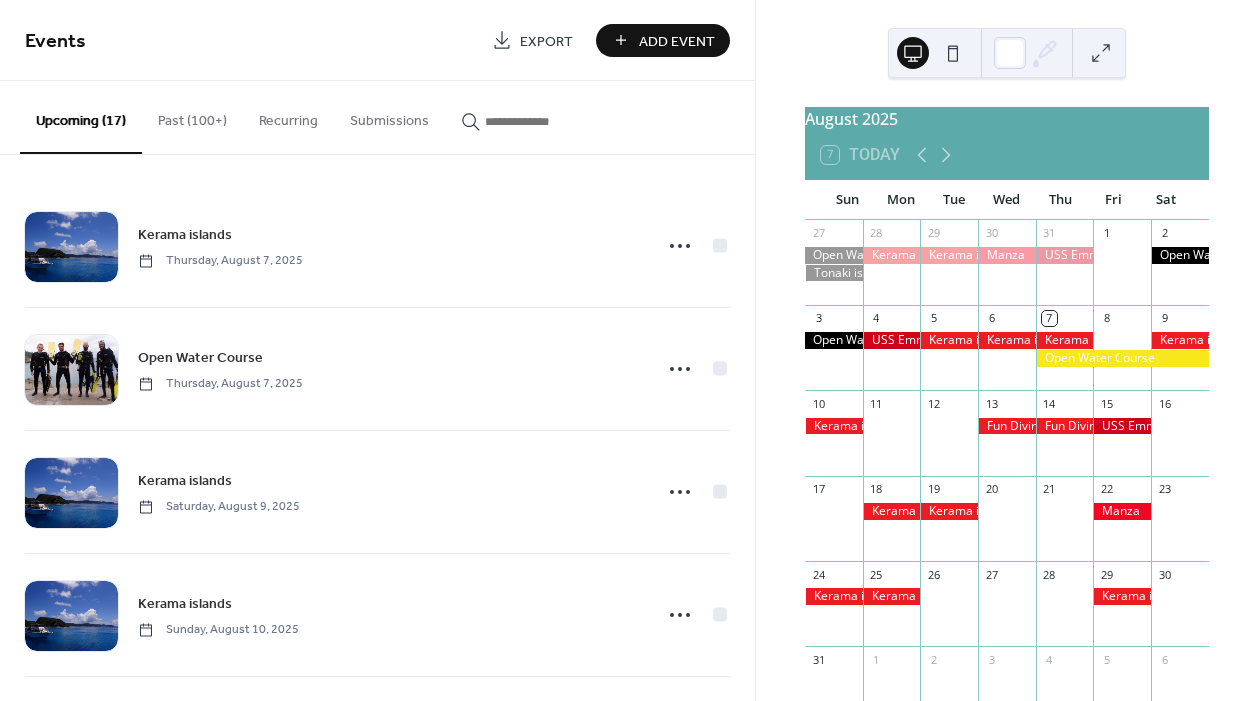 click on "Past (100+)" at bounding box center (192, 116) 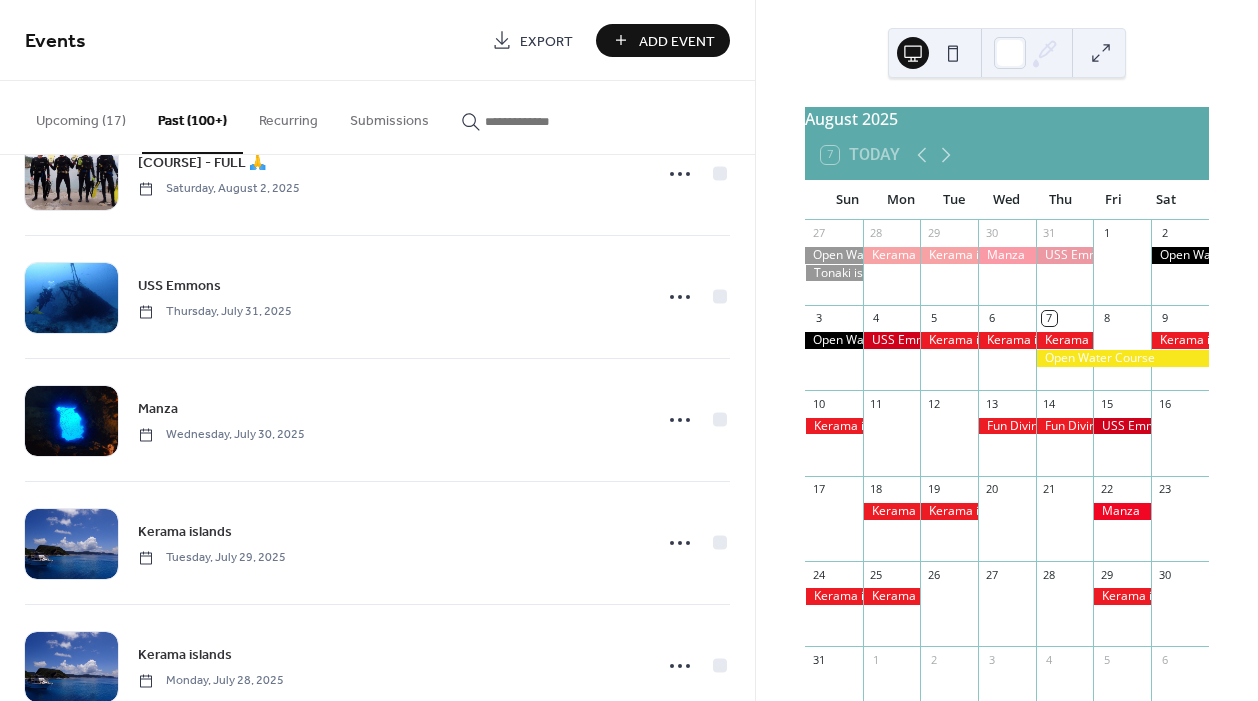 scroll, scrollTop: 595, scrollLeft: 0, axis: vertical 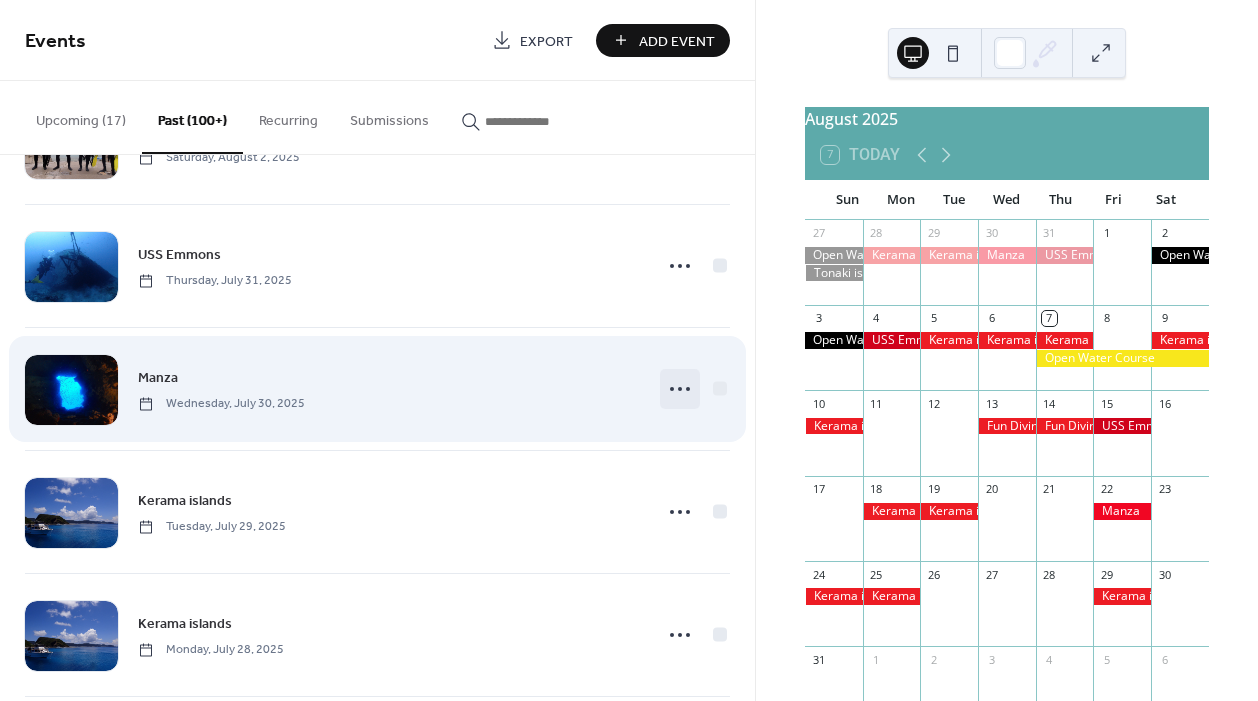 click 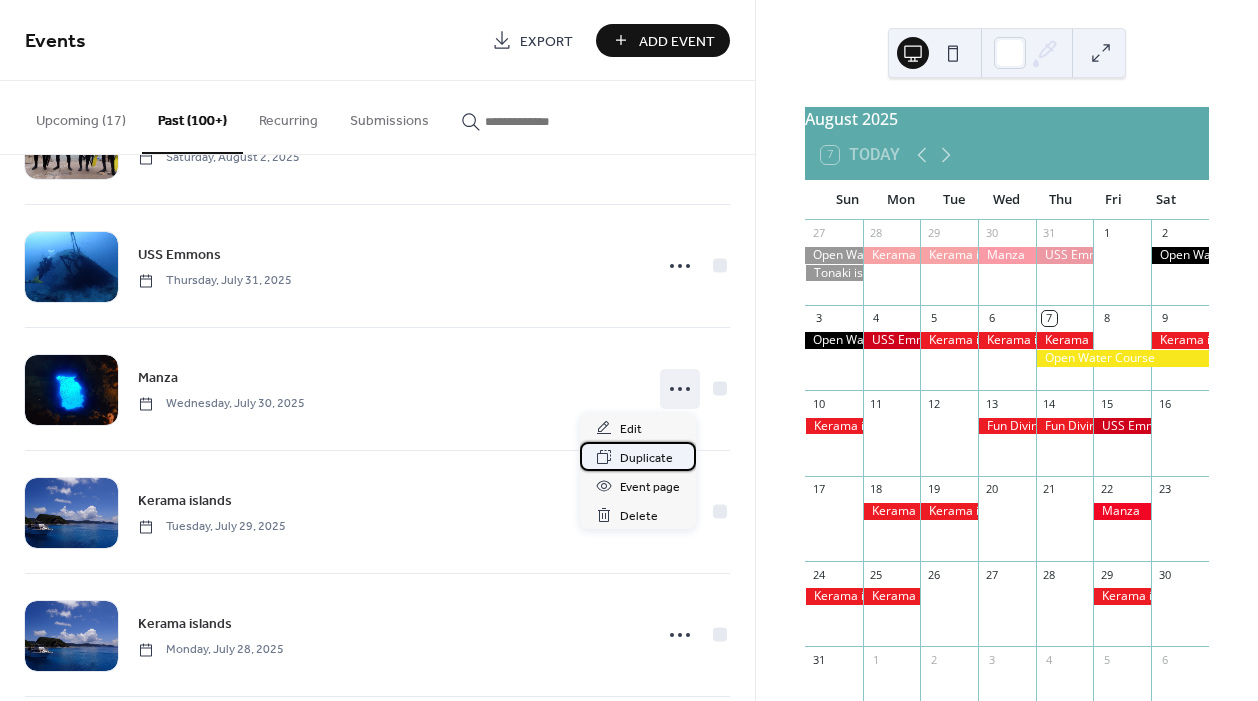 click on "Duplicate" at bounding box center [646, 458] 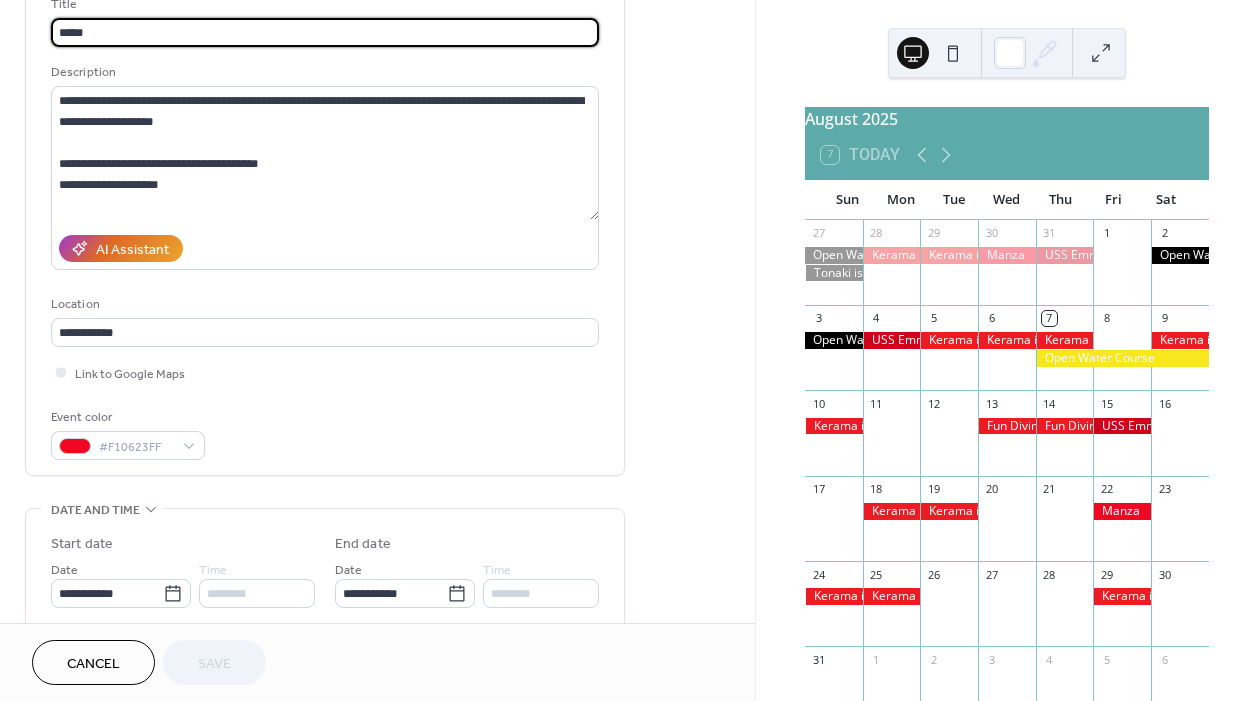 scroll, scrollTop: 146, scrollLeft: 0, axis: vertical 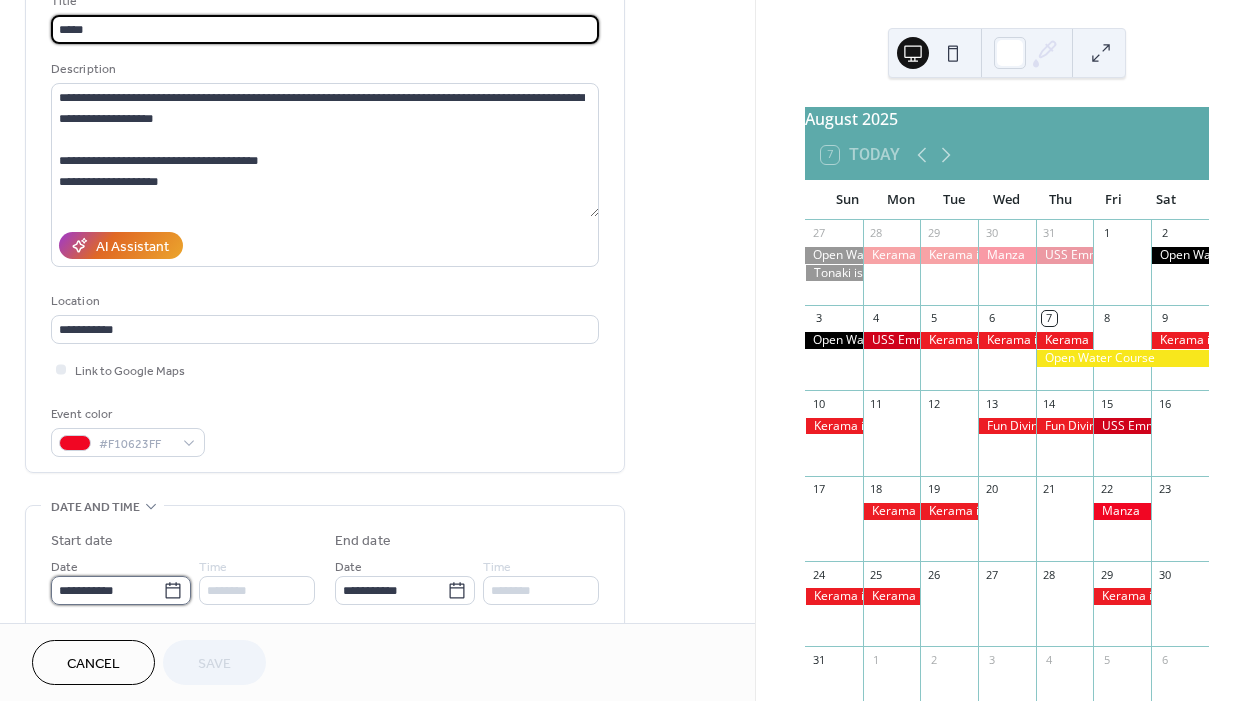 click on "**********" at bounding box center [107, 590] 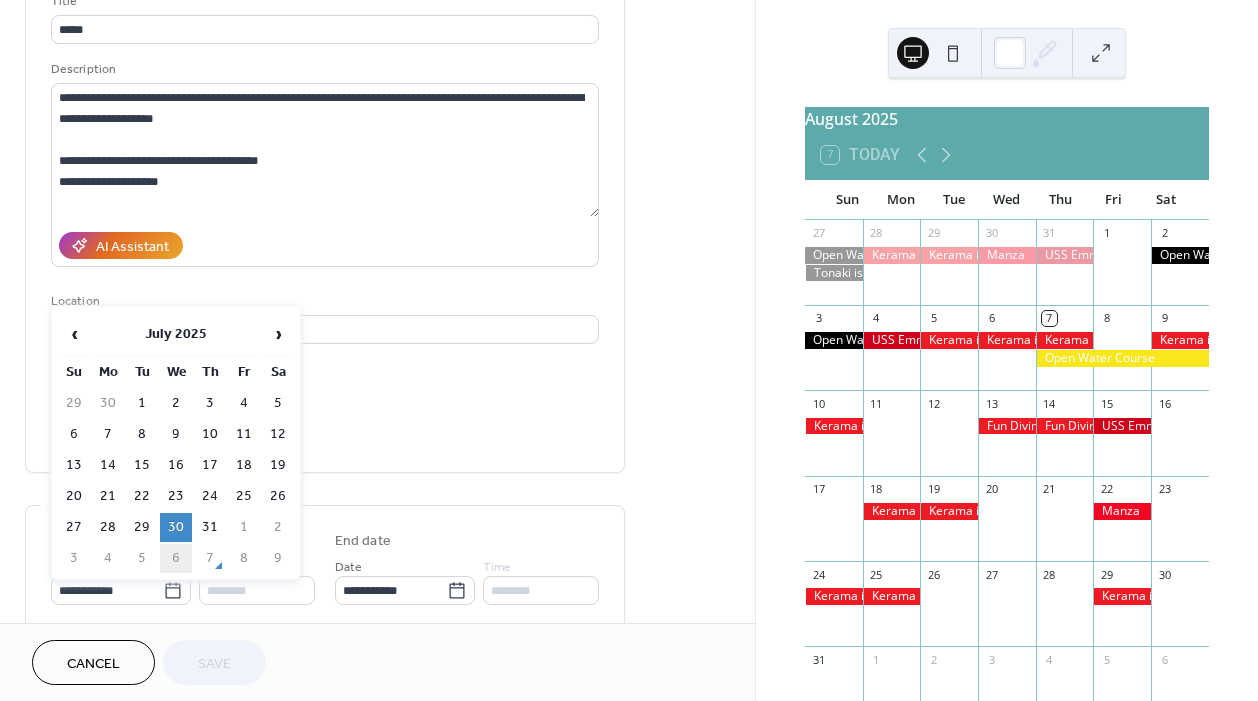 click on "6" at bounding box center (176, 558) 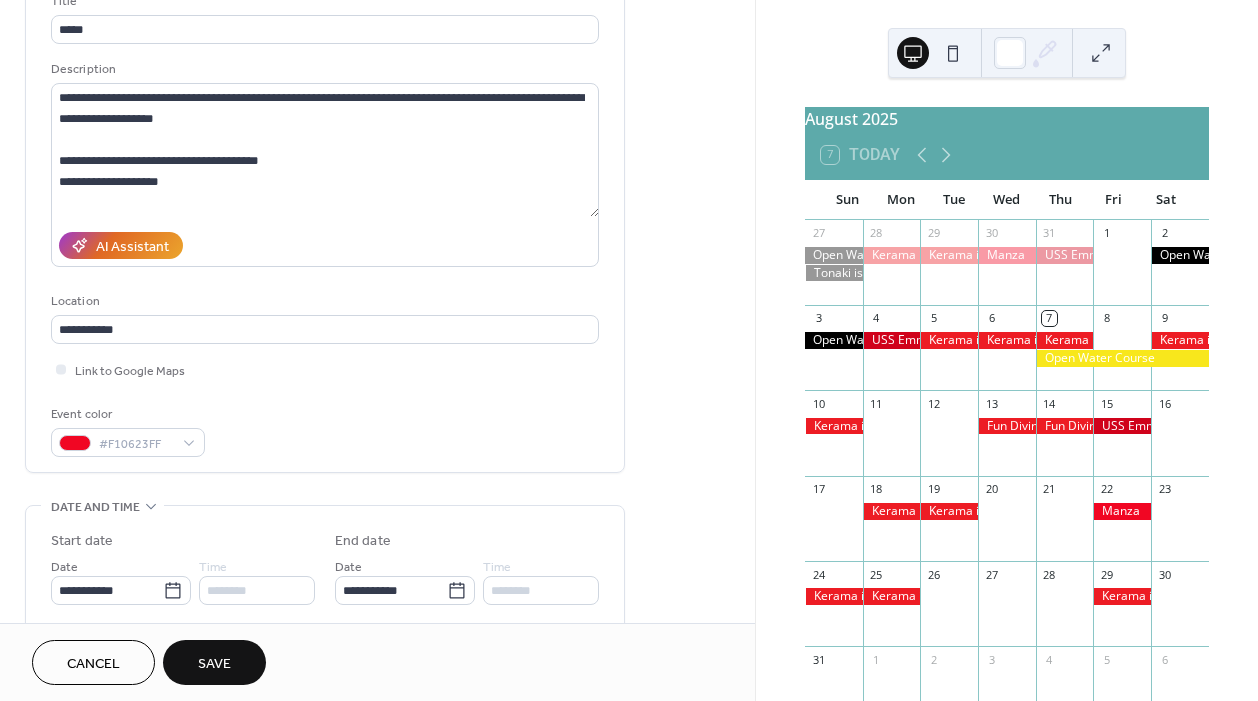 click on "Save" at bounding box center [214, 664] 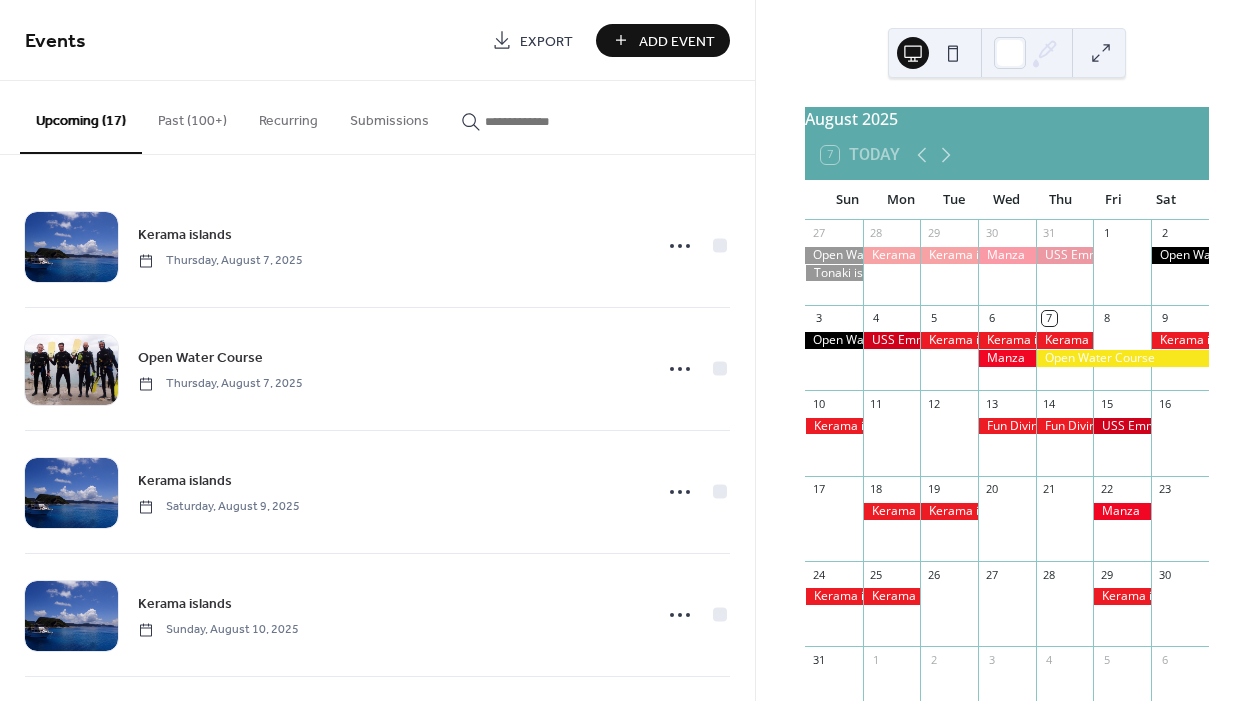 click on "Past (100+)" at bounding box center [192, 116] 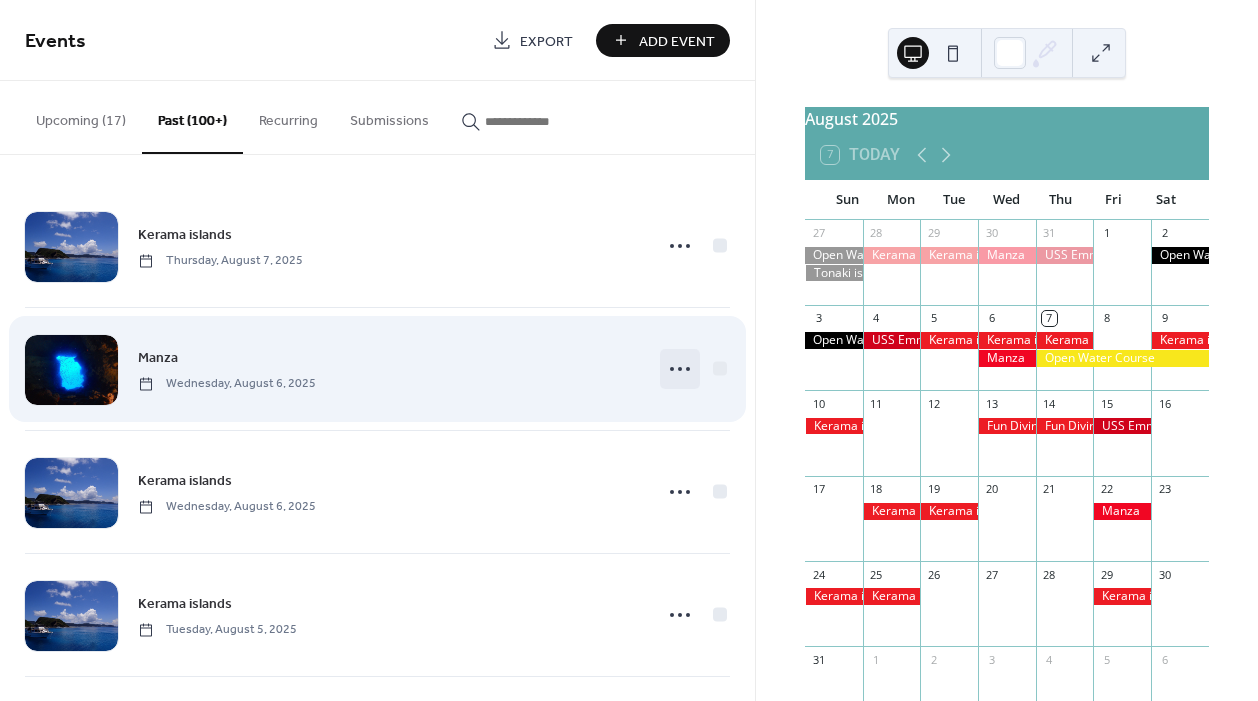 click 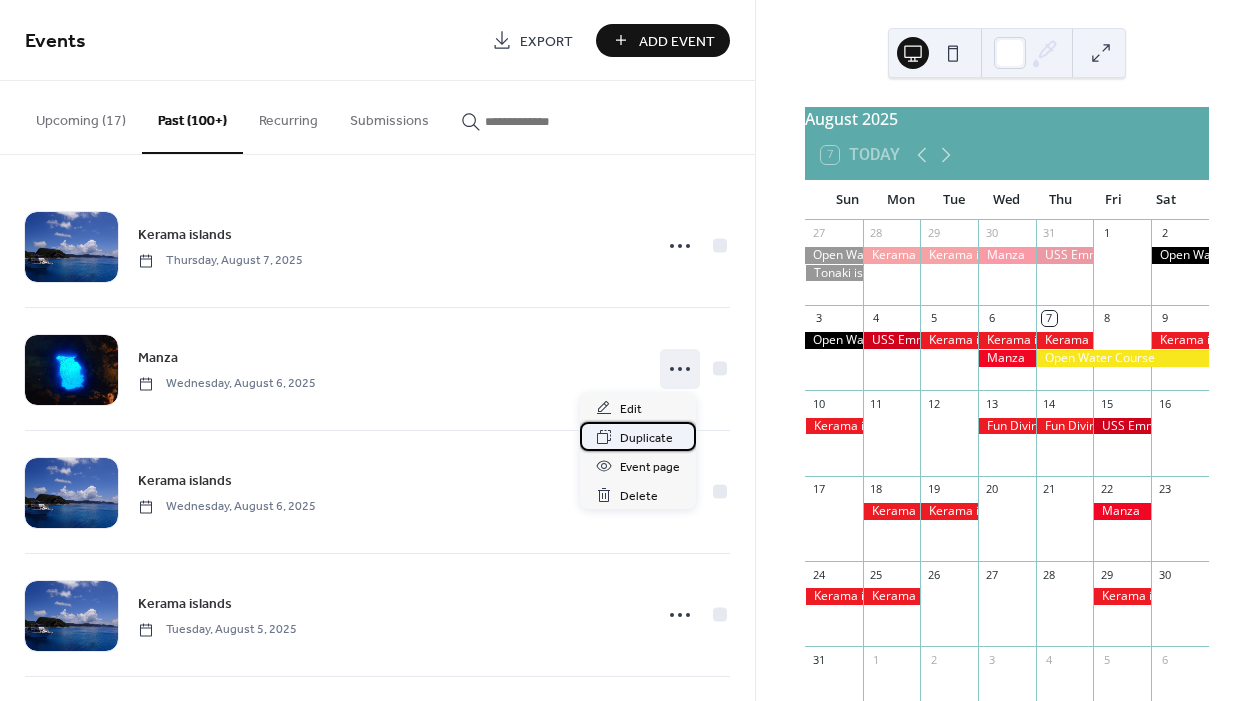 click on "Duplicate" at bounding box center [646, 438] 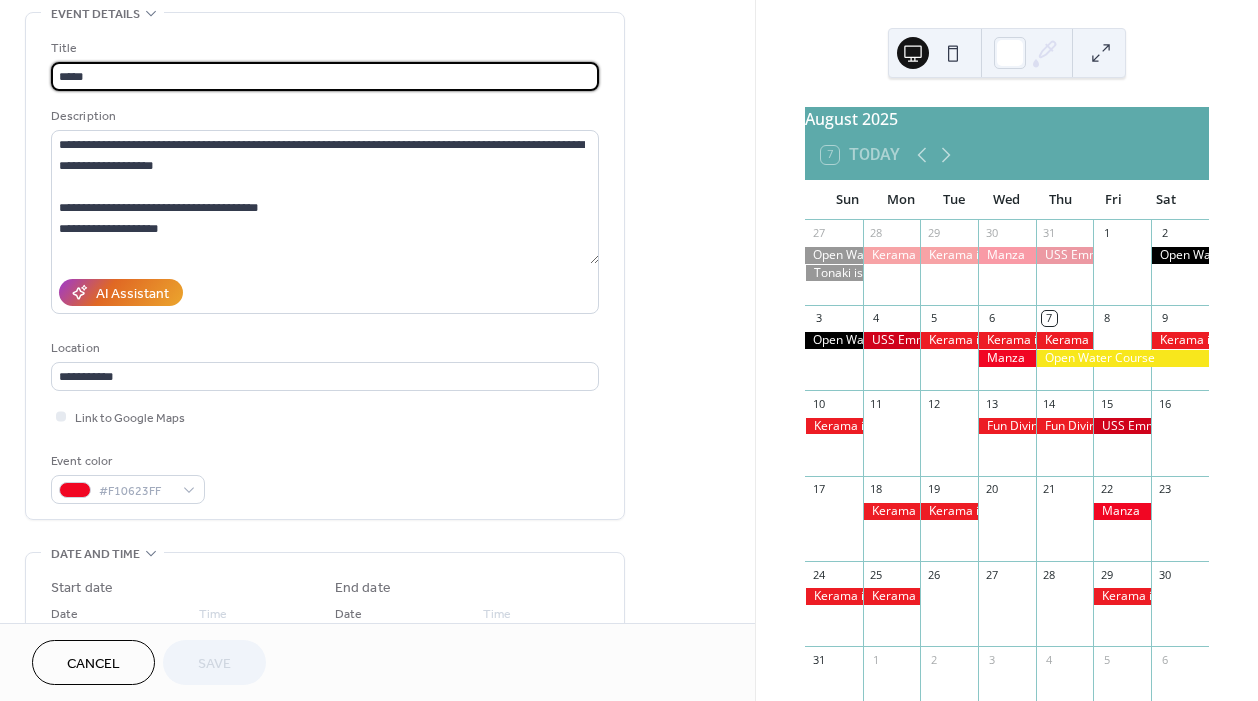 scroll, scrollTop: 206, scrollLeft: 0, axis: vertical 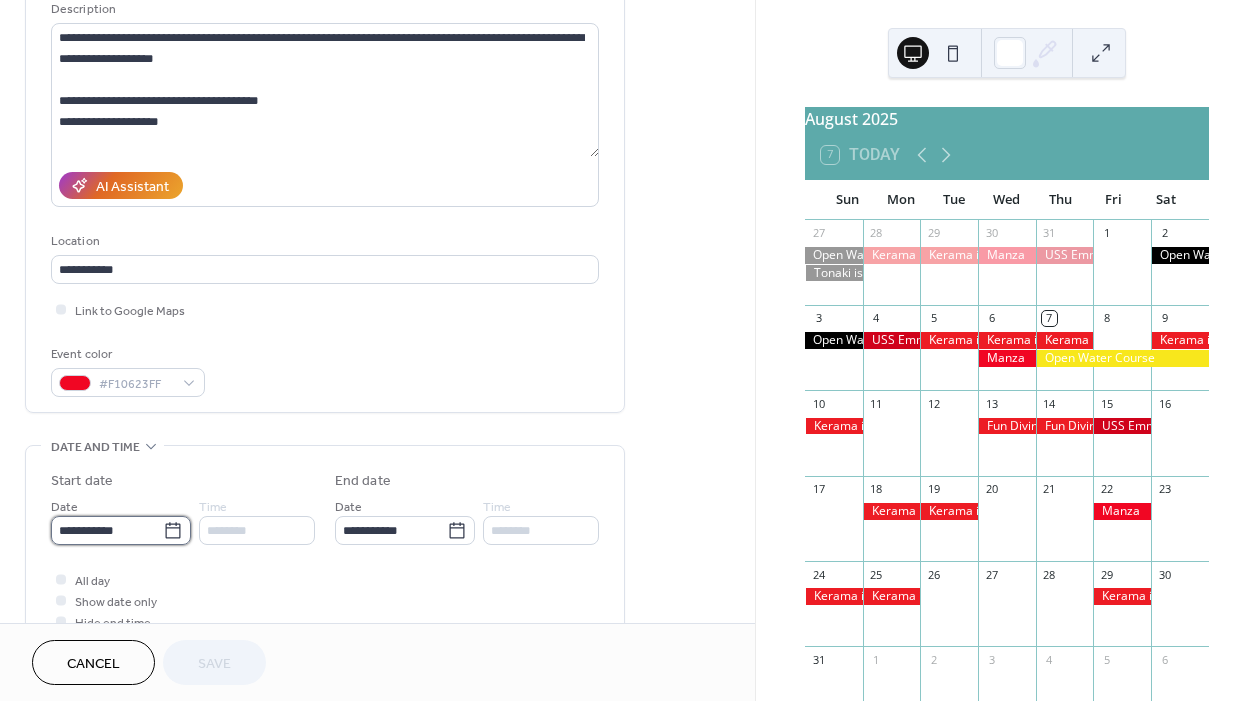 click on "**********" at bounding box center [107, 530] 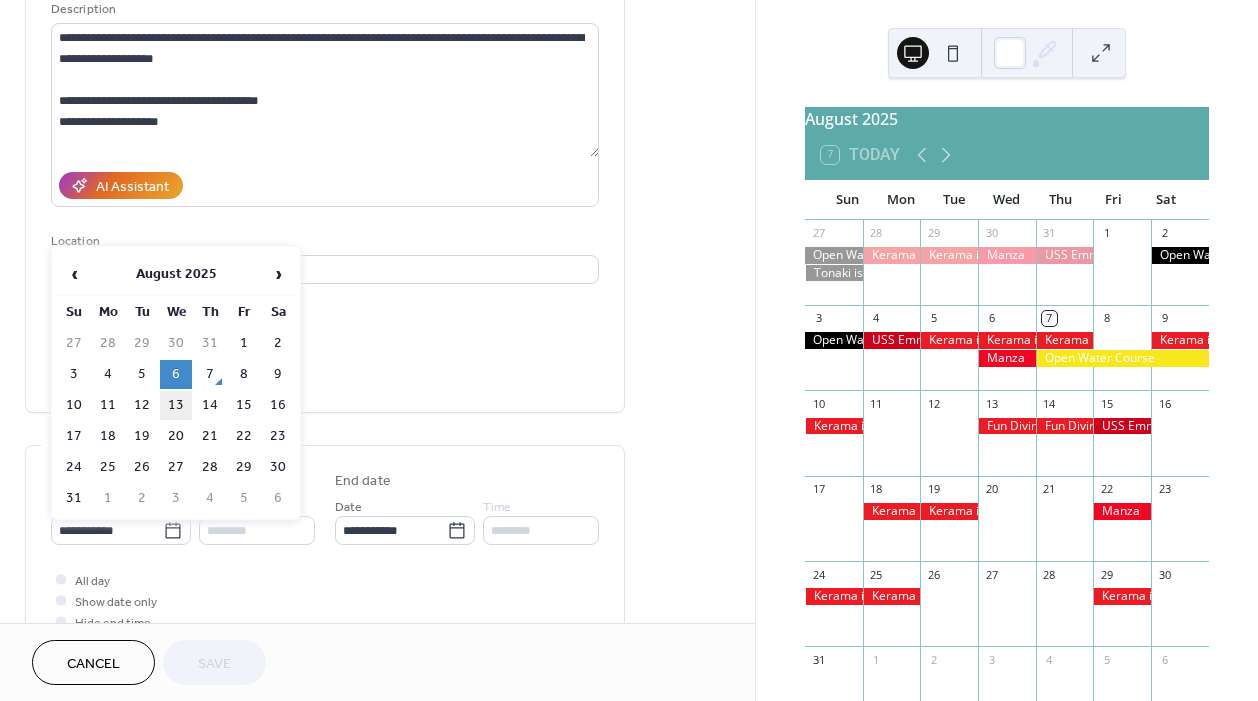 click on "13" at bounding box center [176, 405] 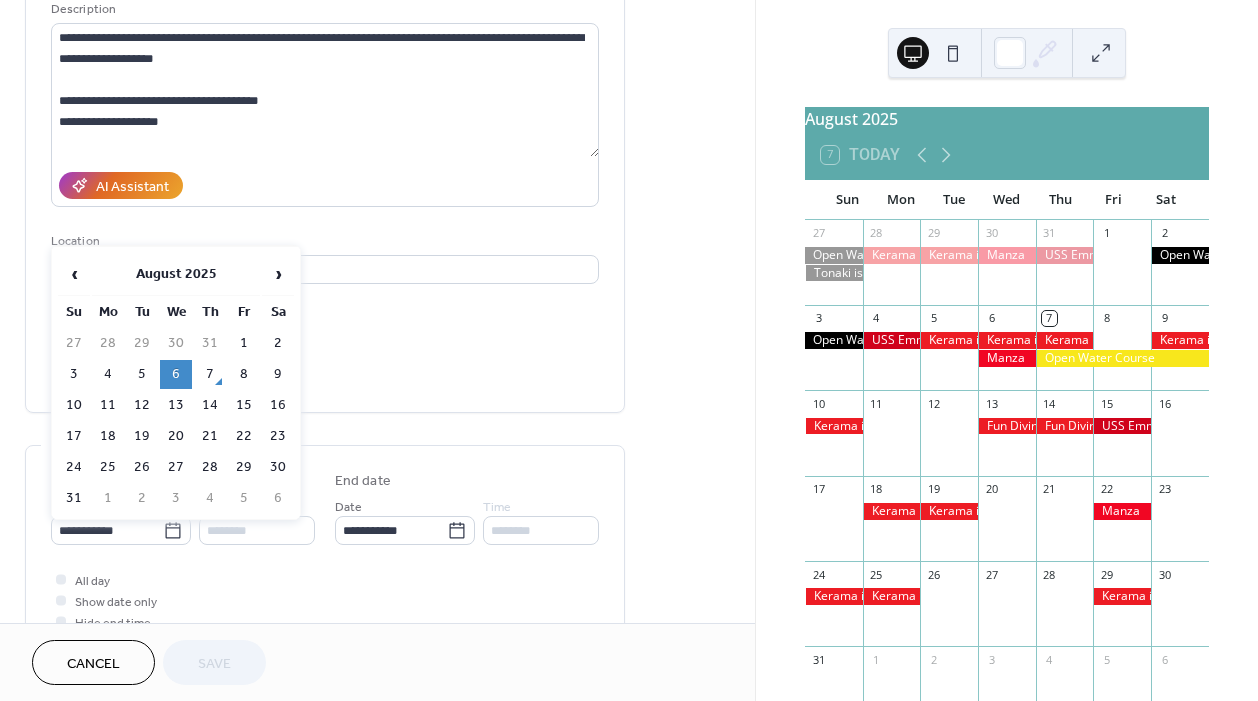type on "**********" 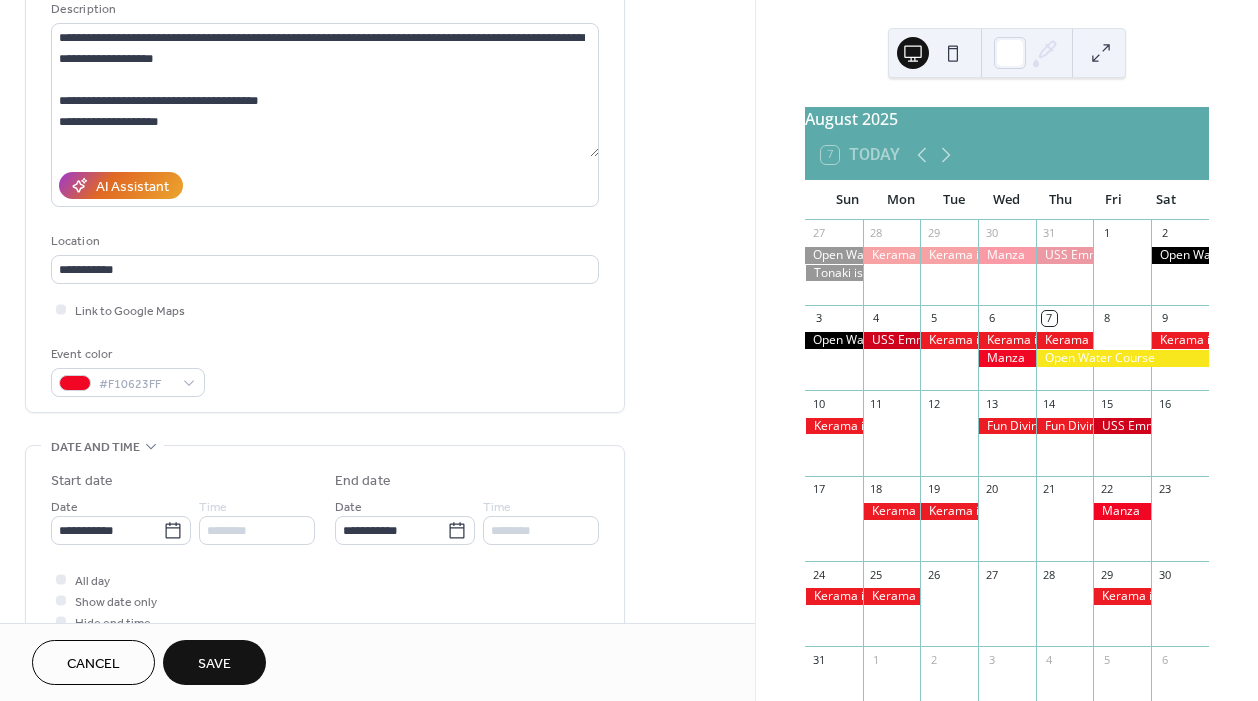 click on "Save" at bounding box center (214, 662) 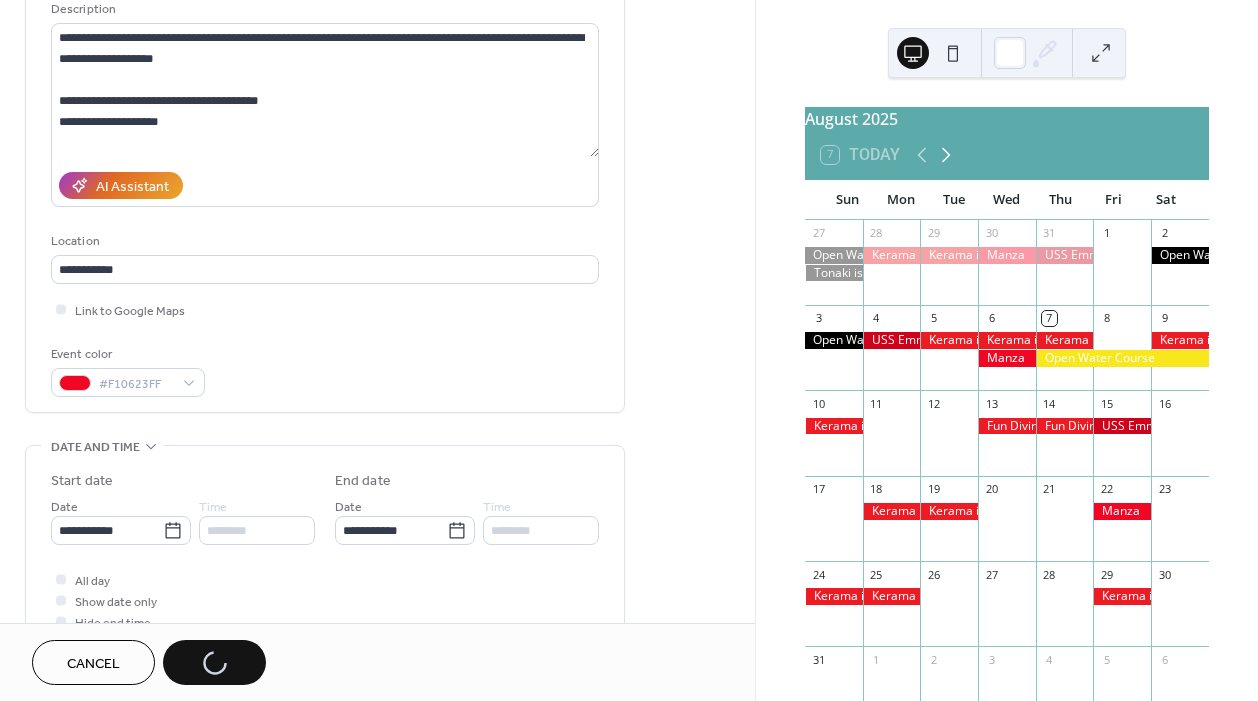 click 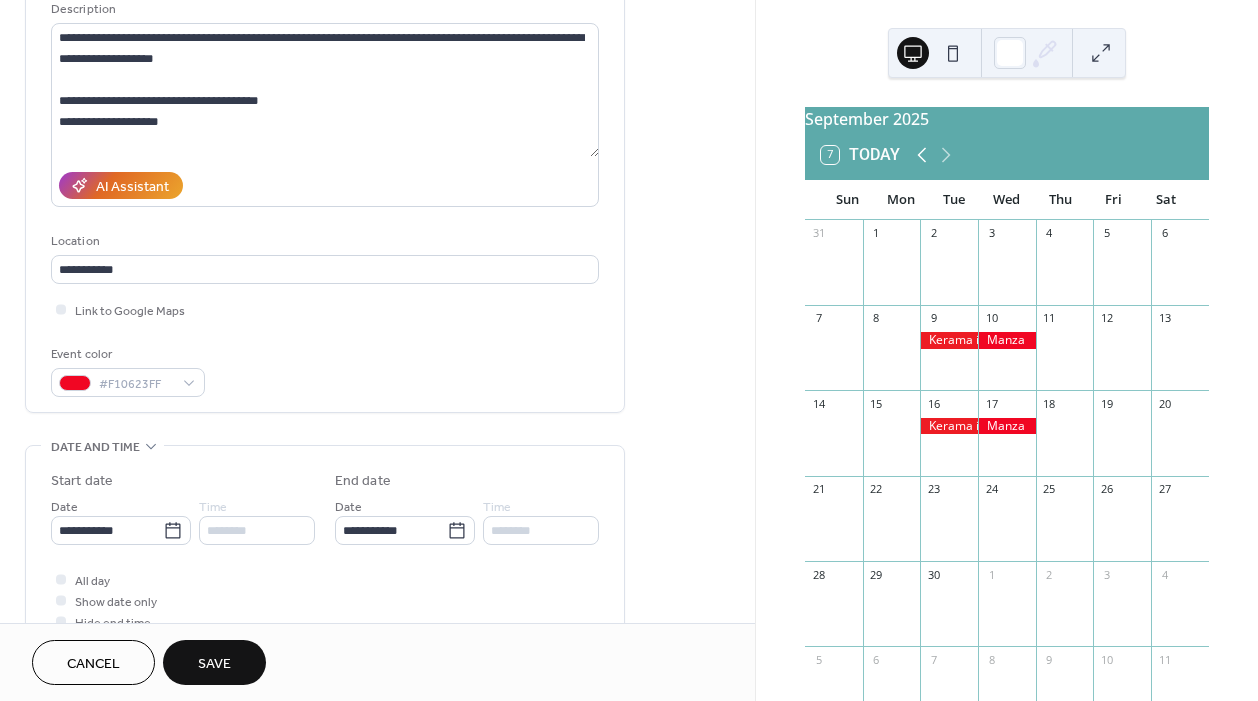 click 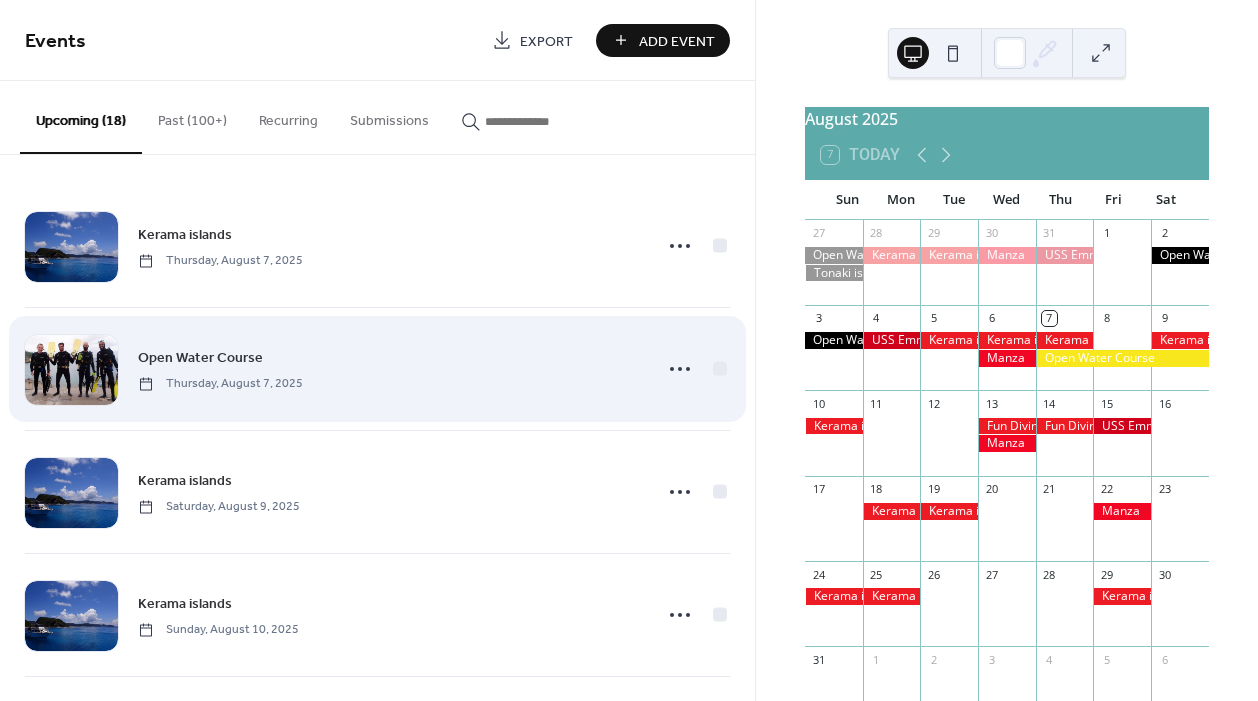 scroll, scrollTop: 499, scrollLeft: 0, axis: vertical 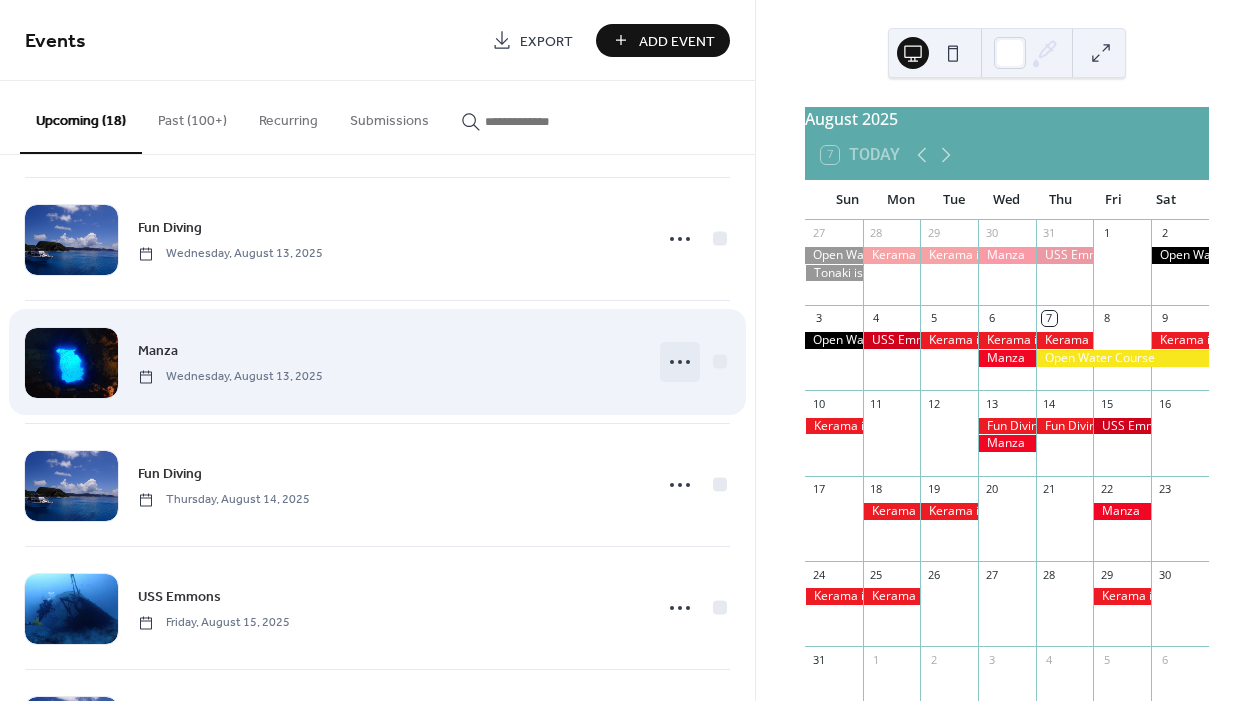 click 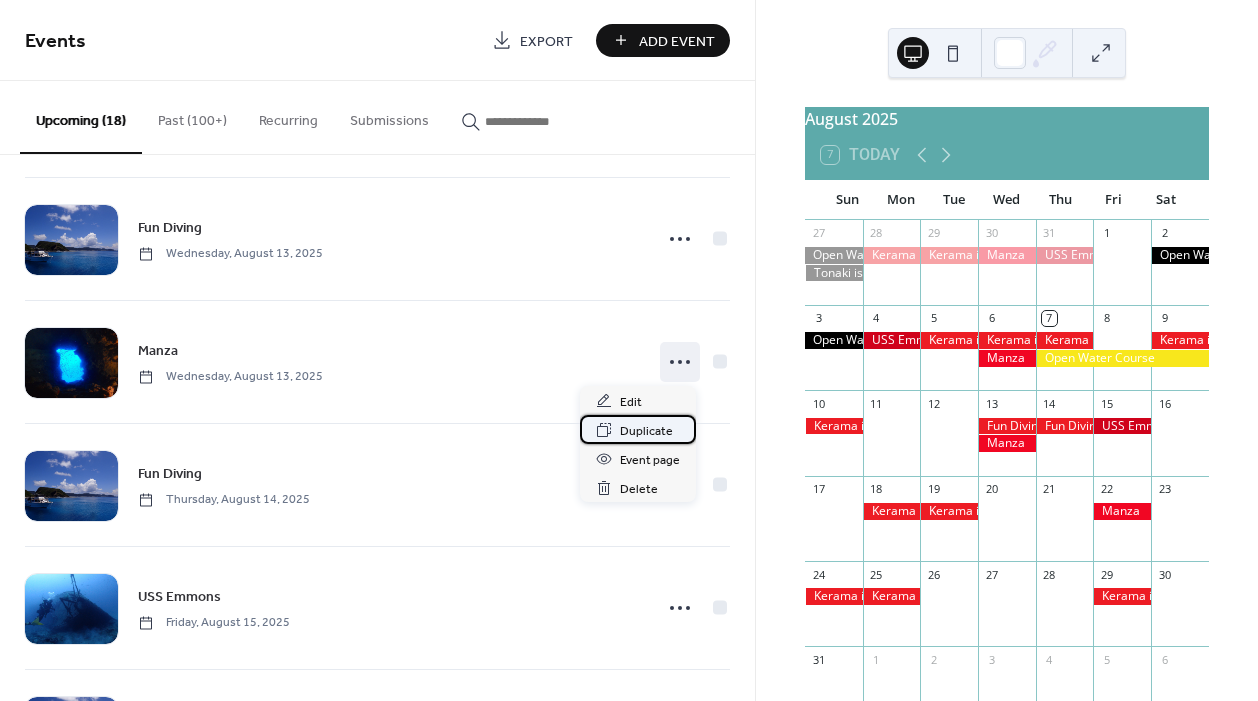 click on "Duplicate" at bounding box center (646, 431) 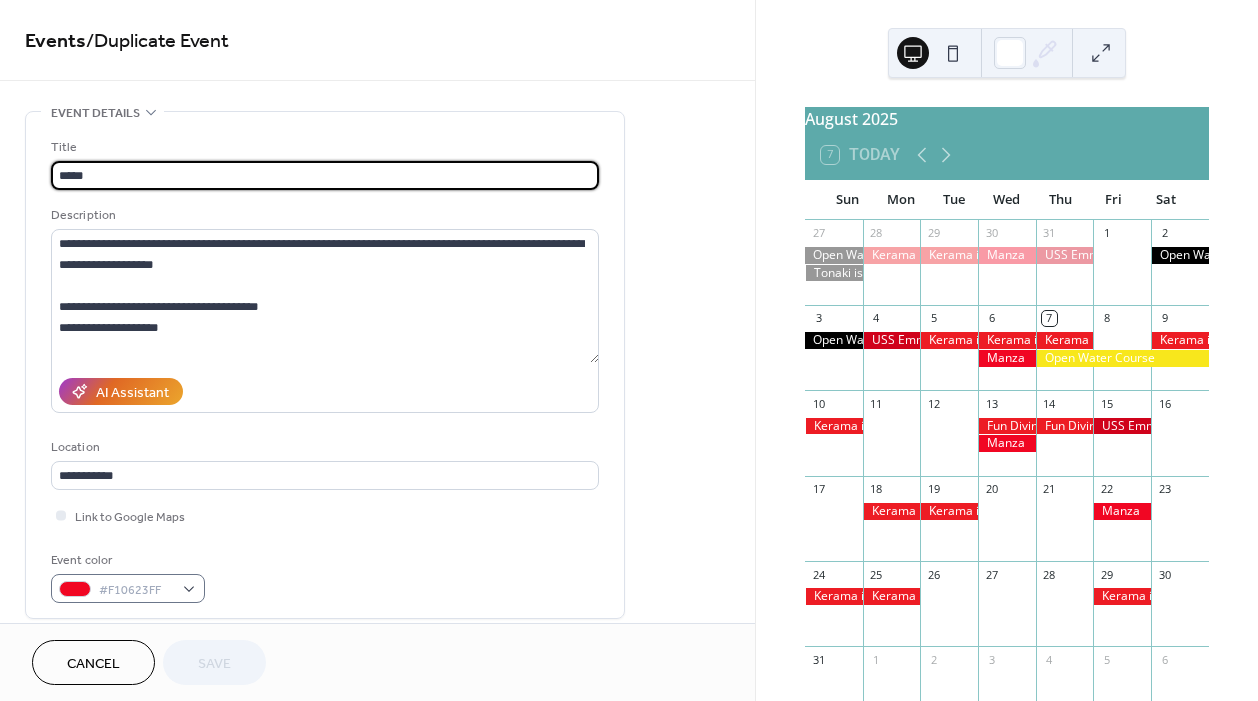 scroll, scrollTop: 421, scrollLeft: 0, axis: vertical 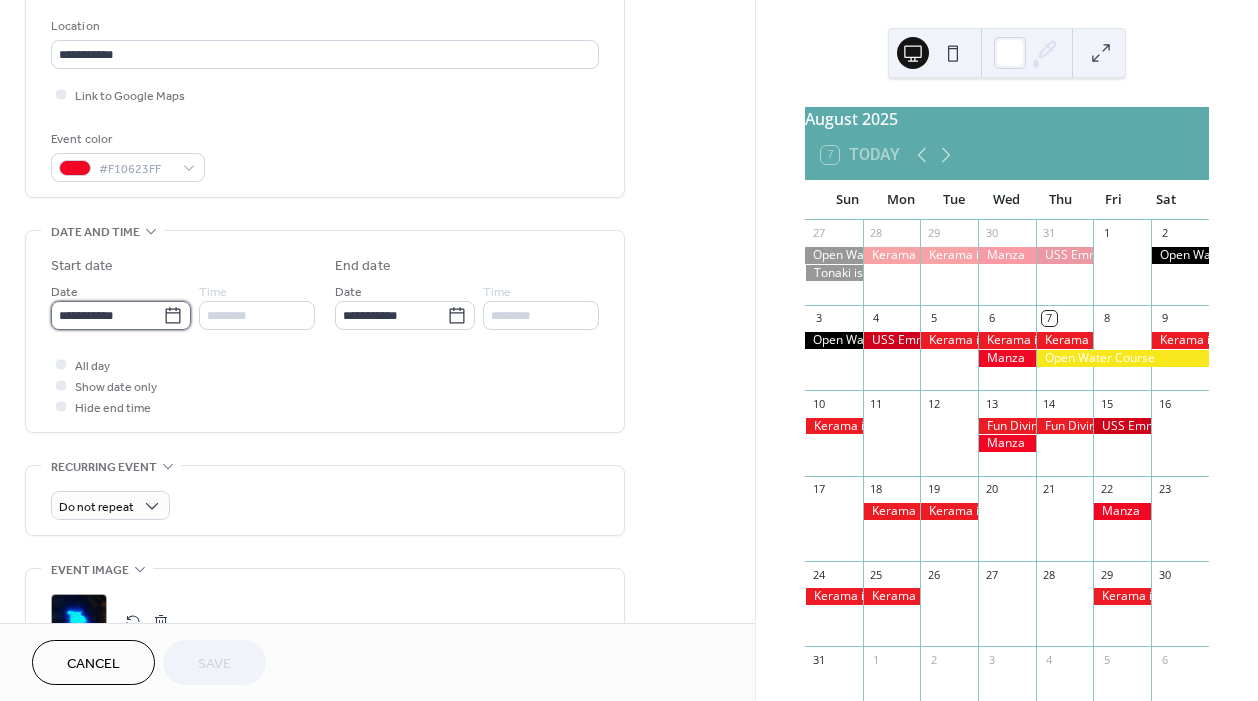 click on "**********" at bounding box center (107, 315) 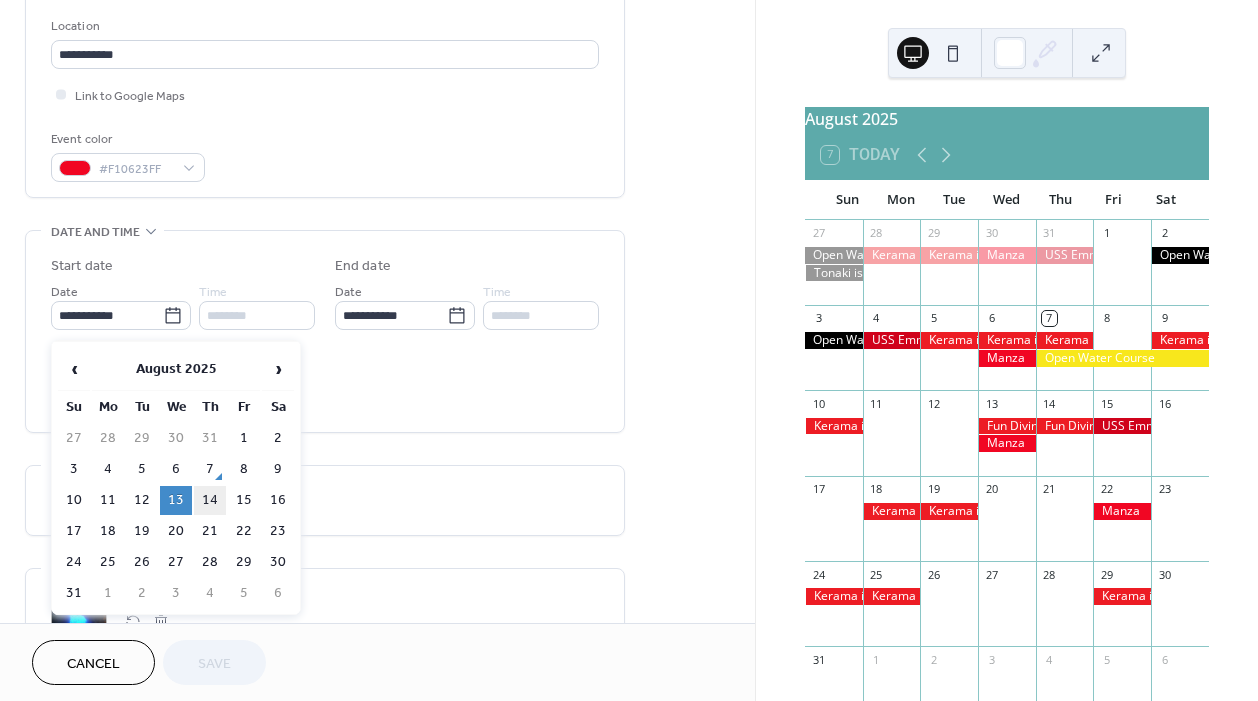 click on "14" at bounding box center [210, 500] 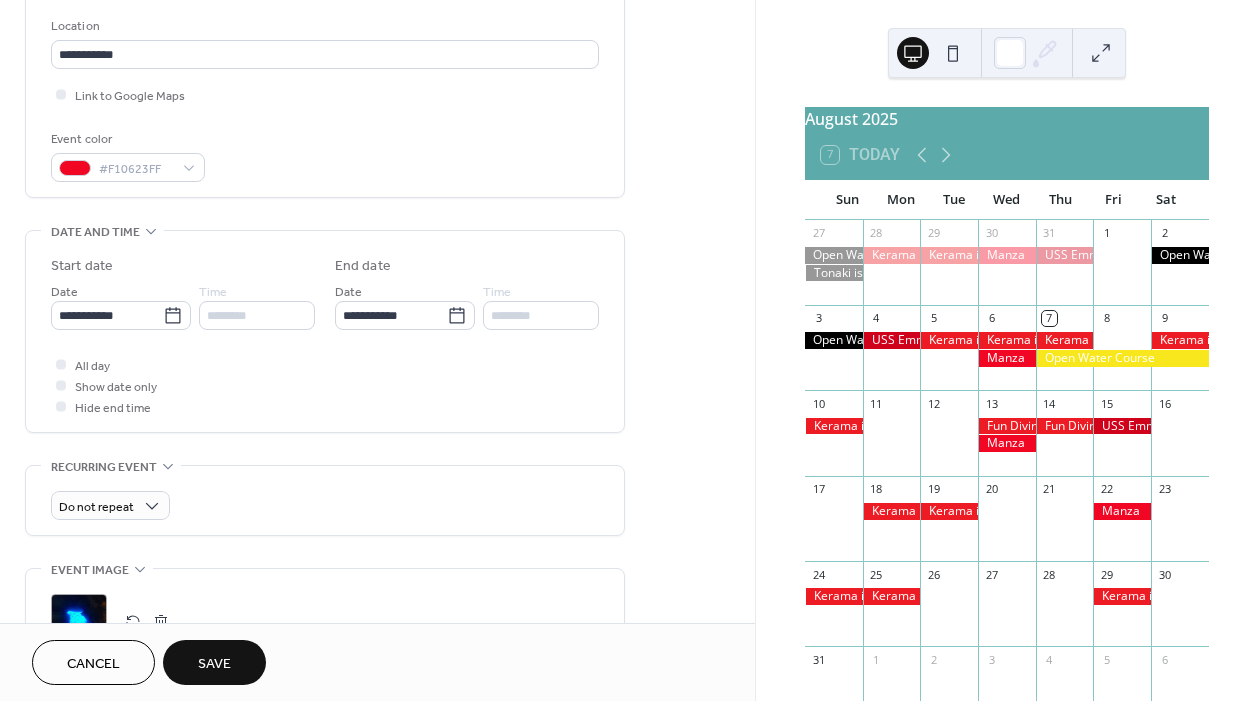 click on "Save" at bounding box center [214, 662] 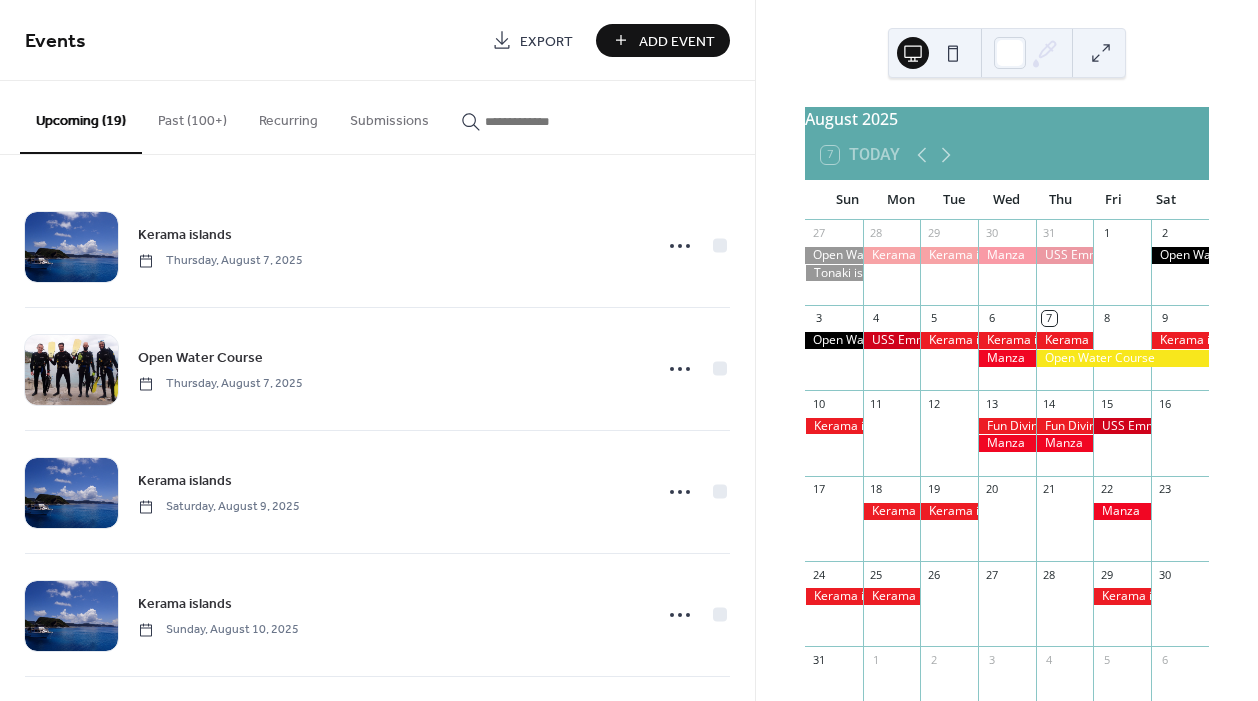 click on "Past (100+)" at bounding box center [192, 116] 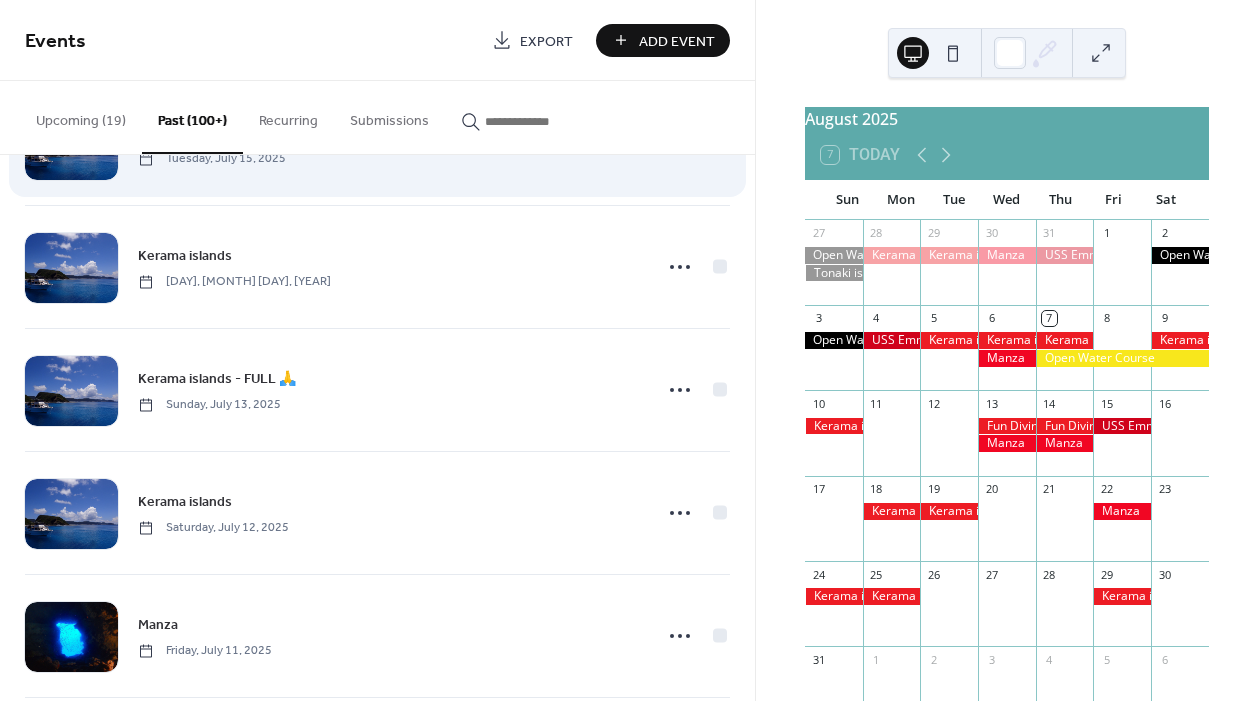 scroll, scrollTop: 3172, scrollLeft: 0, axis: vertical 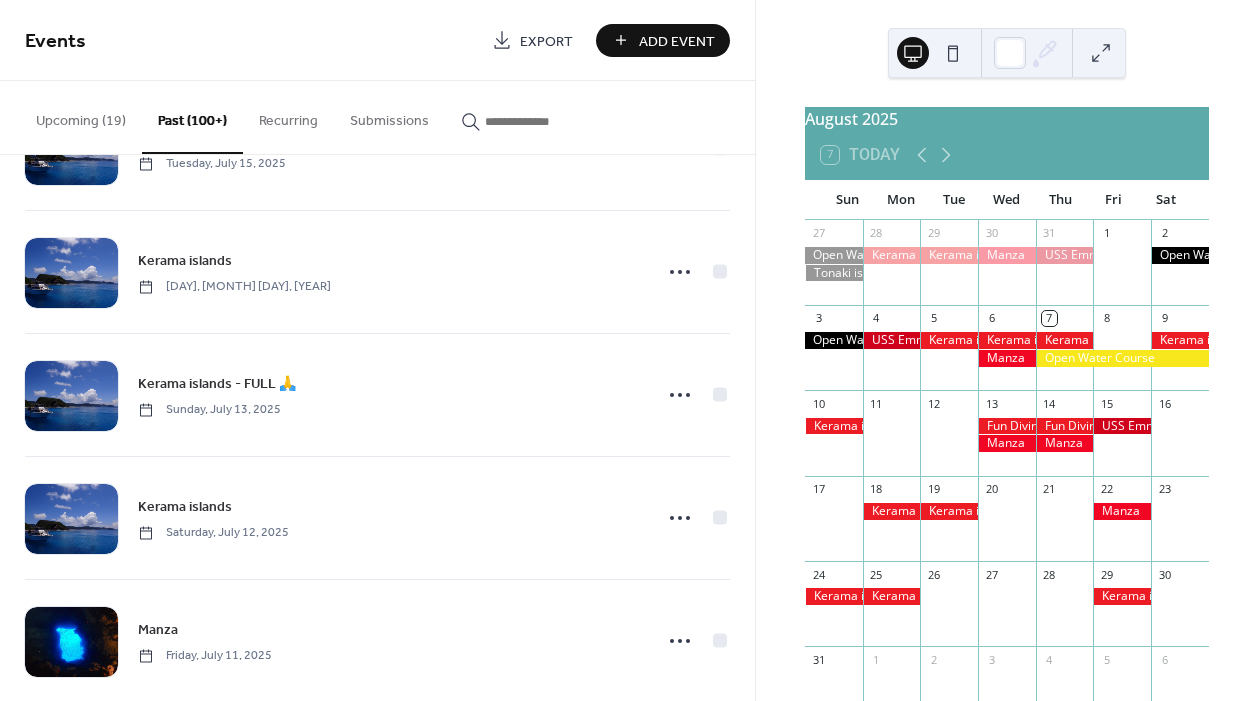 click at bounding box center (545, 121) 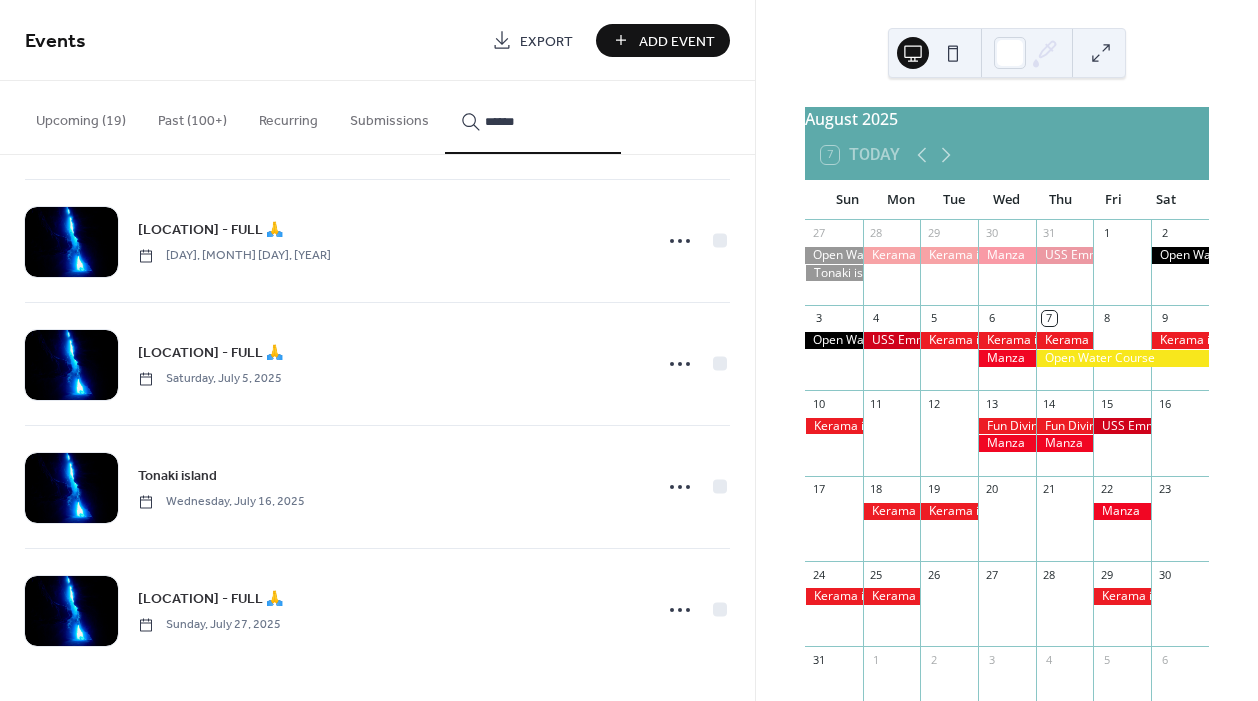 scroll, scrollTop: 12799, scrollLeft: 0, axis: vertical 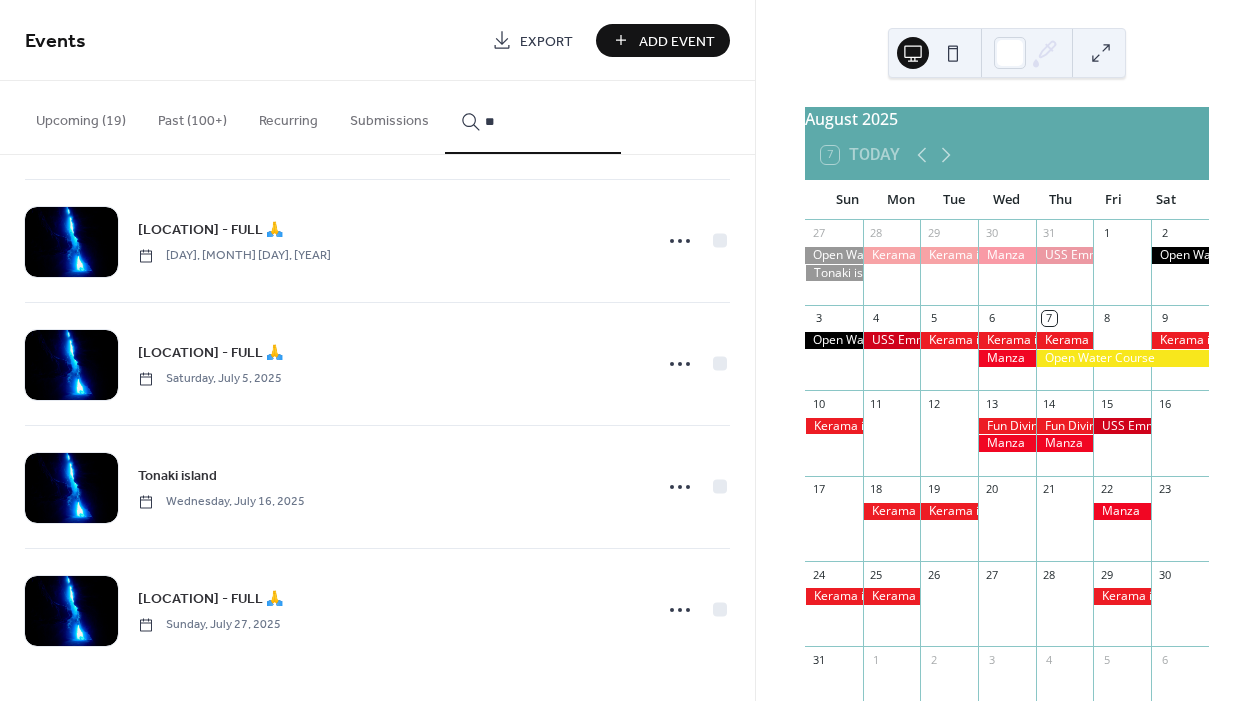 type on "*" 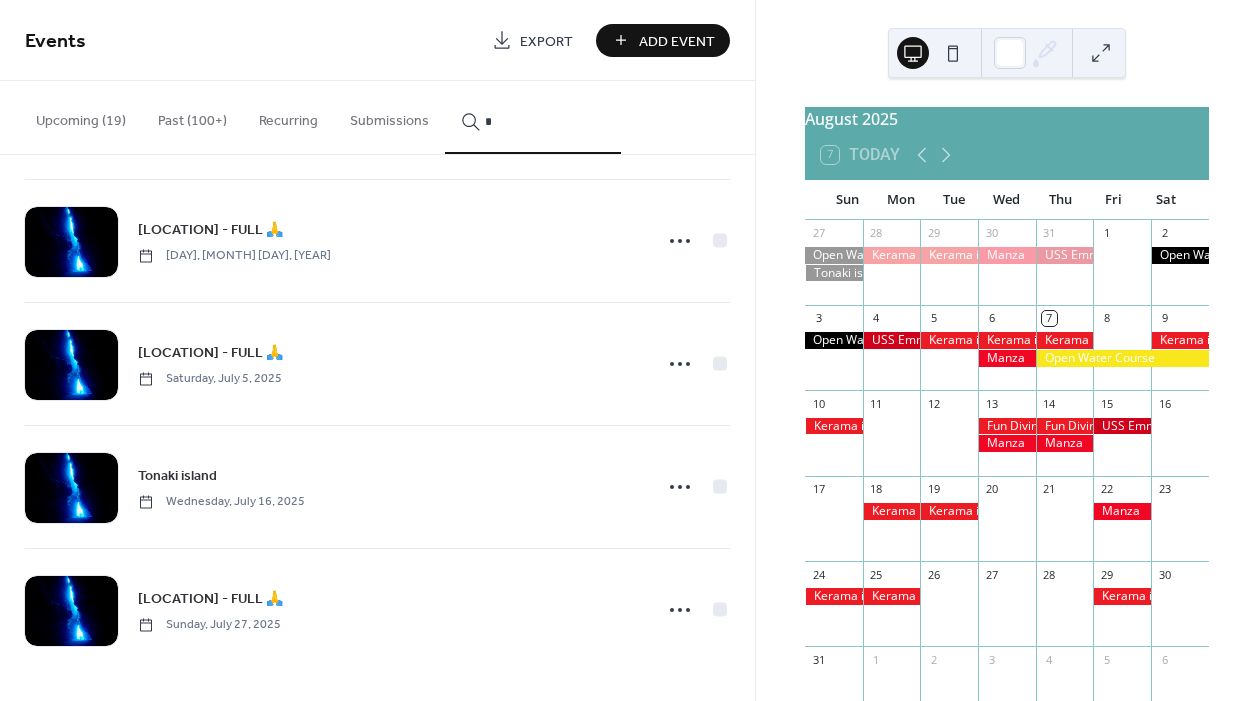 type 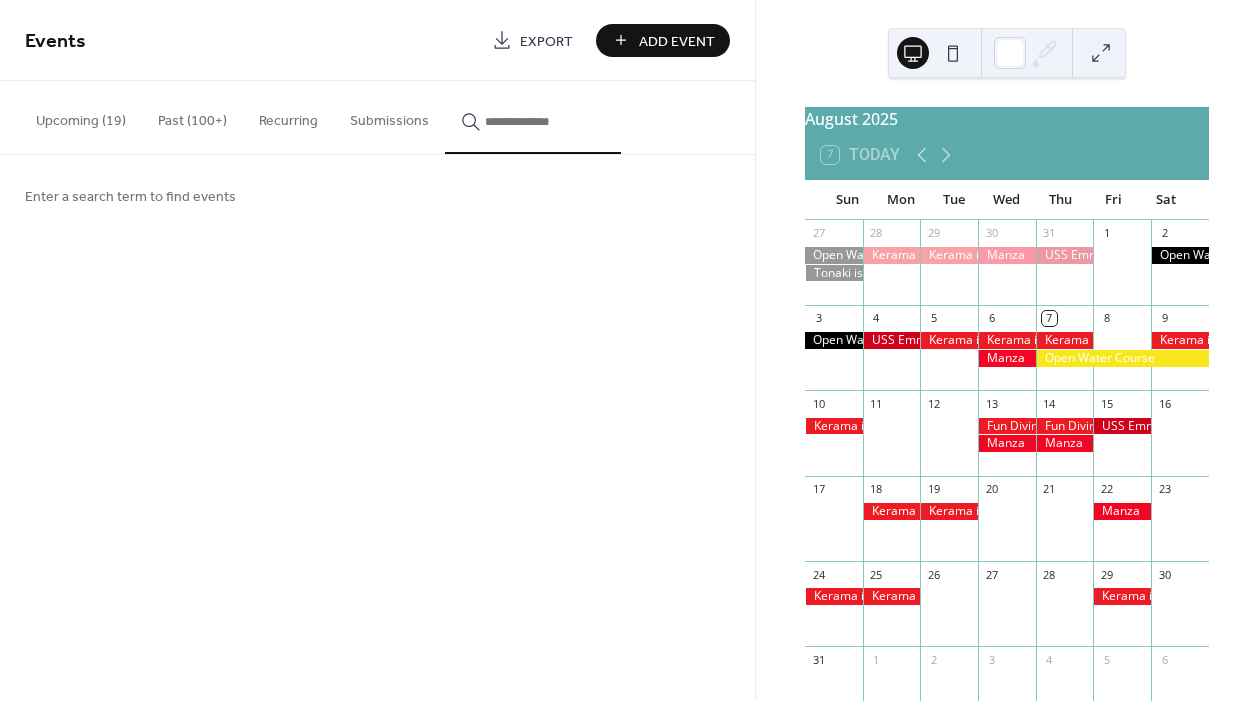 scroll, scrollTop: 0, scrollLeft: 0, axis: both 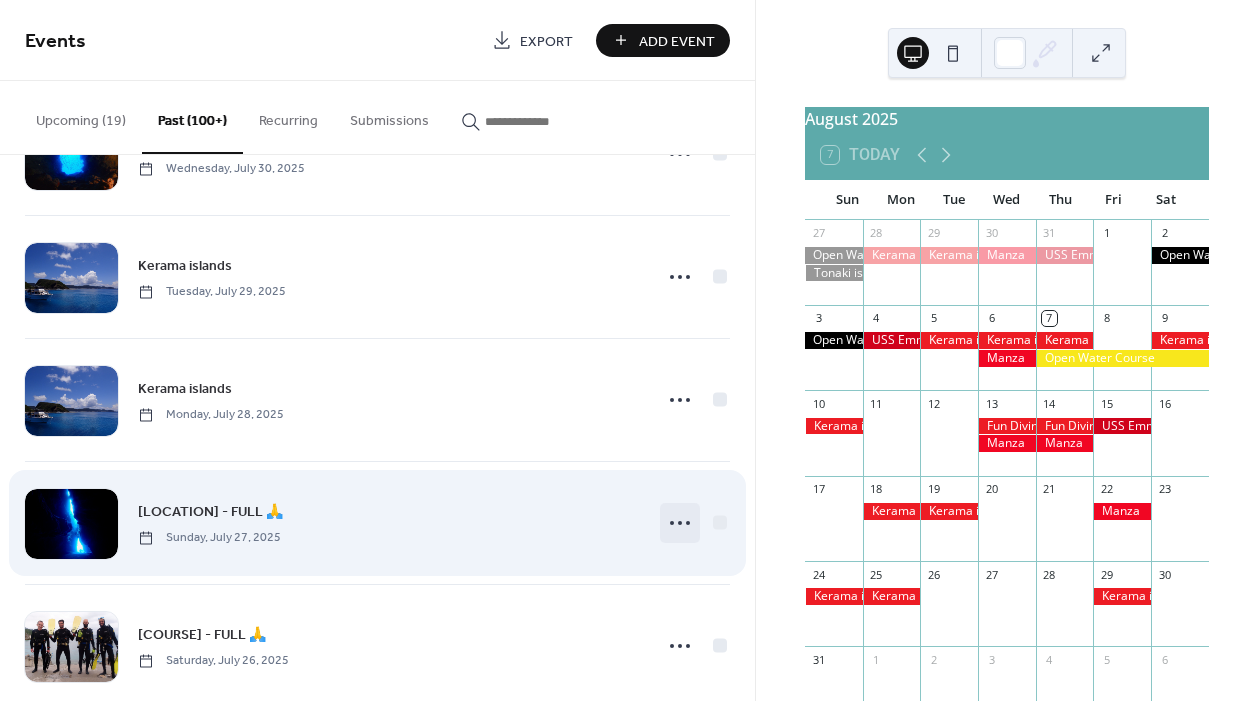 click 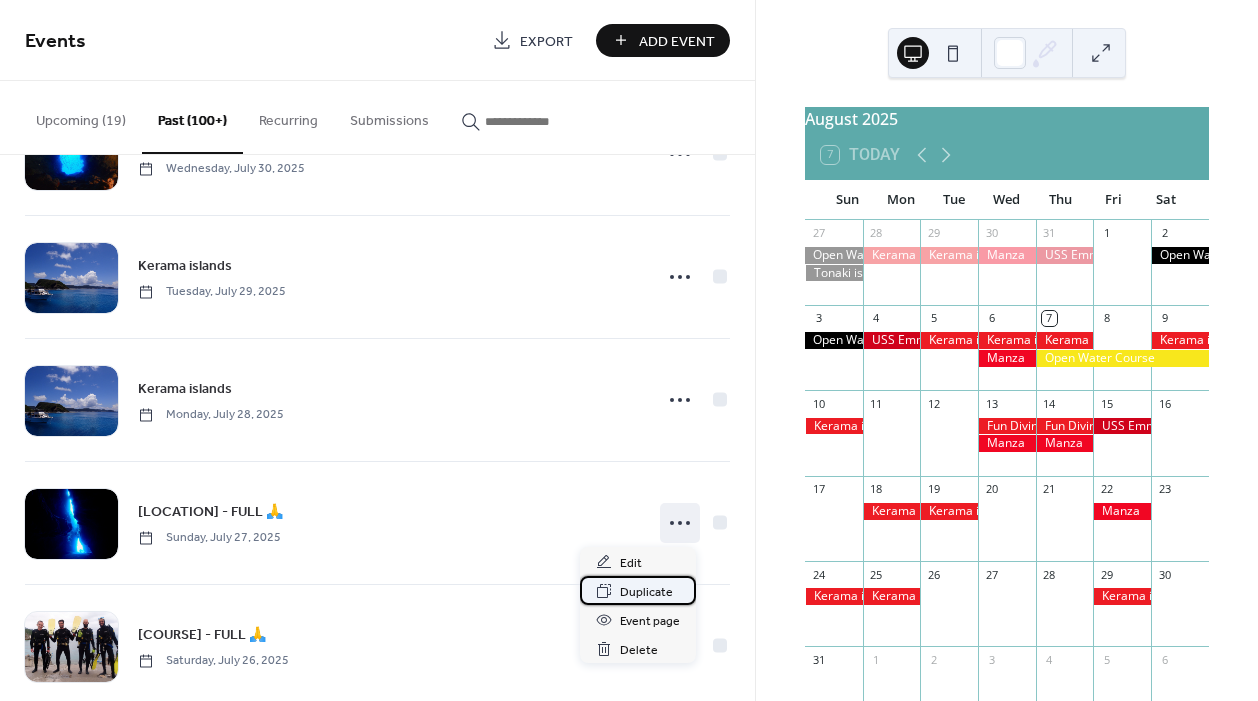click on "Duplicate" at bounding box center [646, 592] 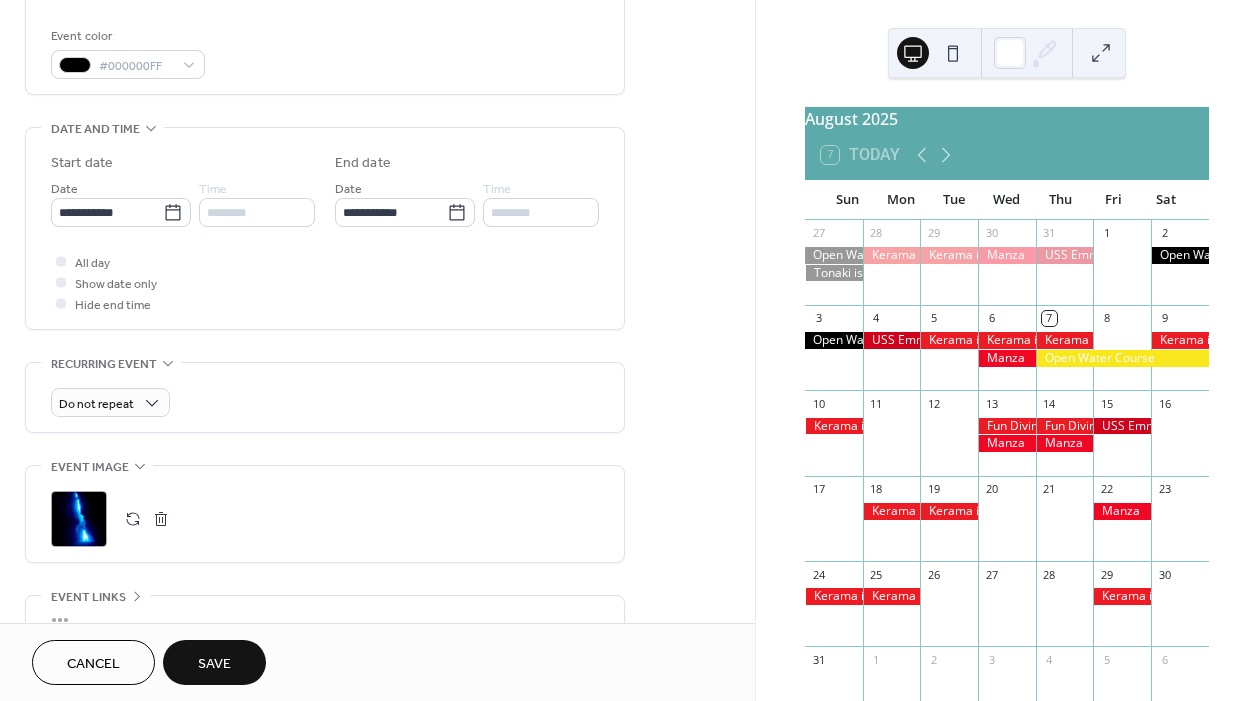 scroll, scrollTop: 592, scrollLeft: 0, axis: vertical 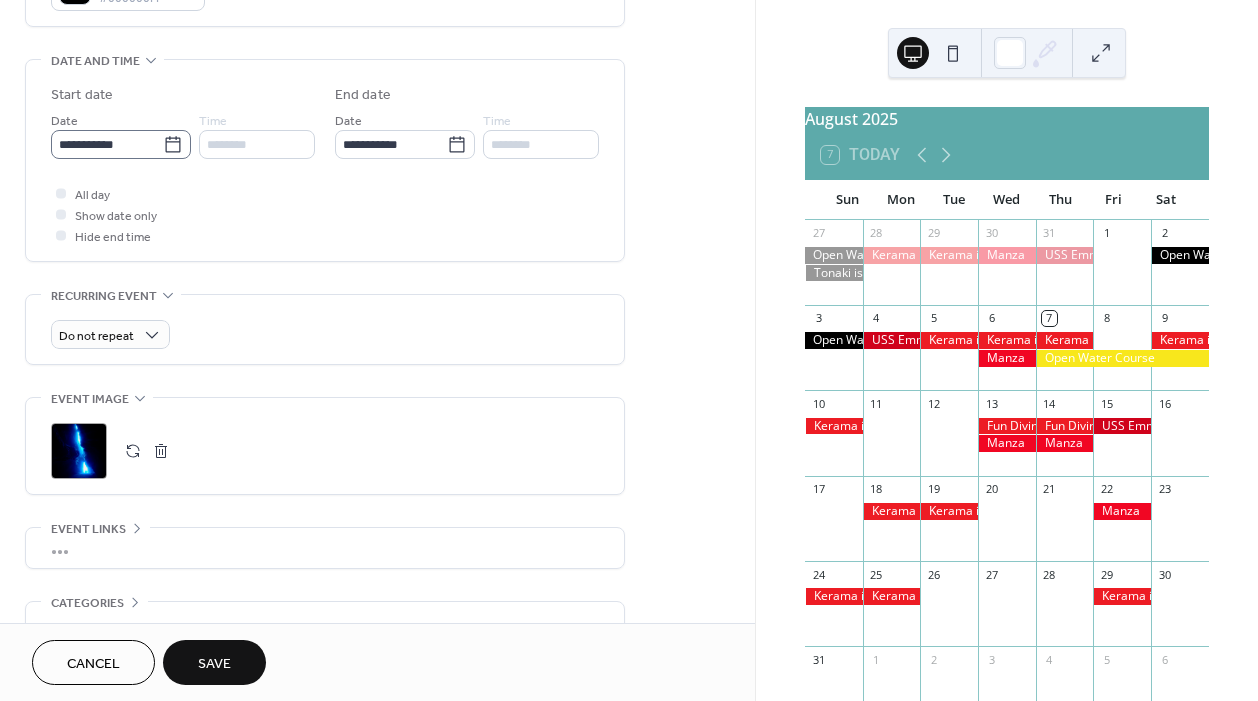 type on "**********" 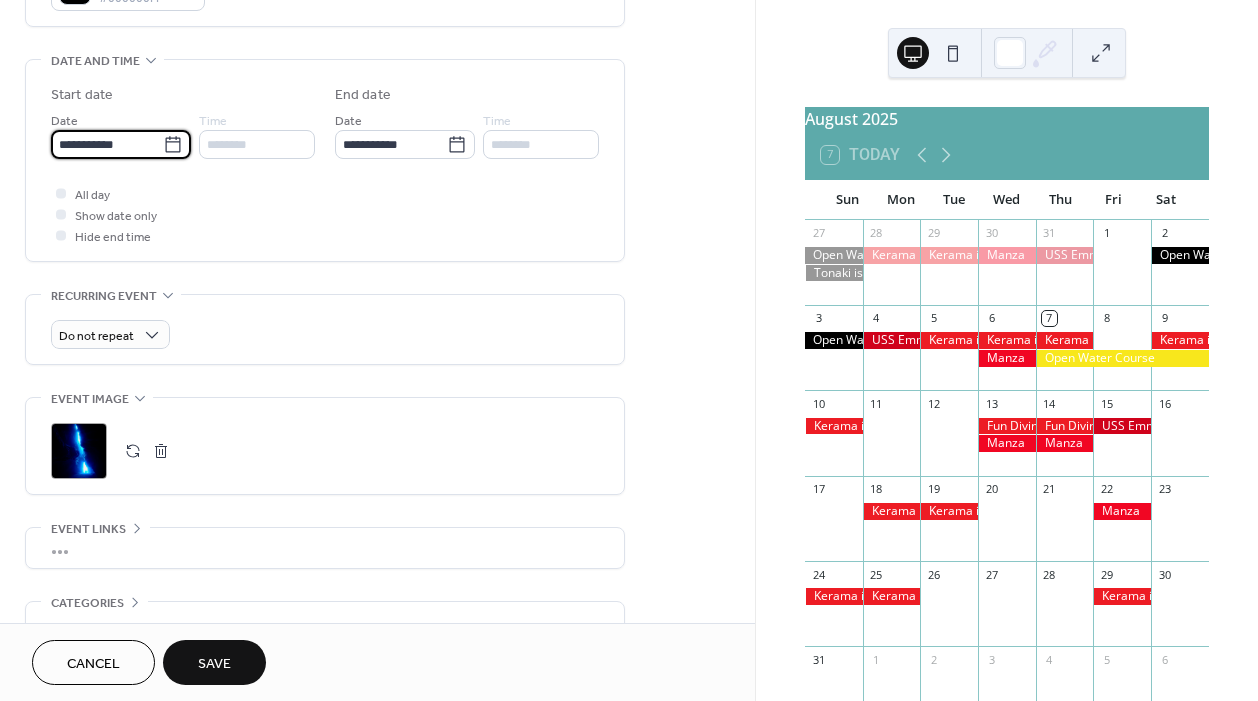 click on "**********" at bounding box center (107, 144) 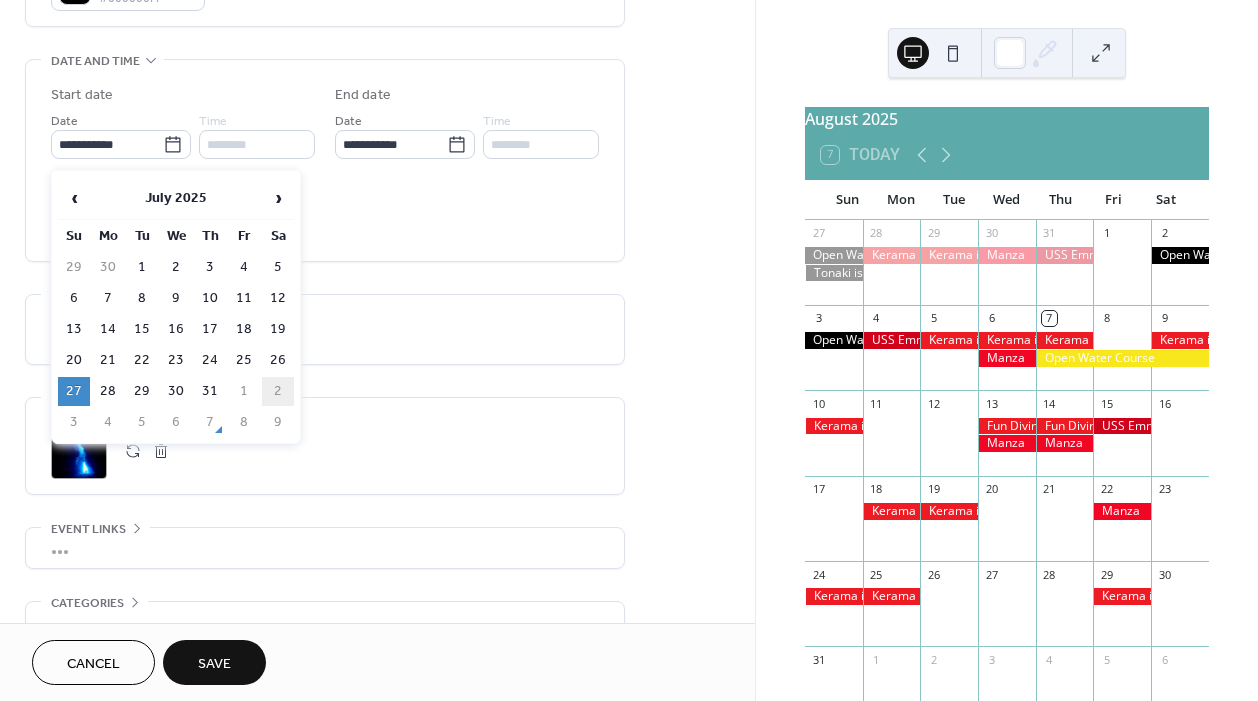 click on "2" at bounding box center (278, 391) 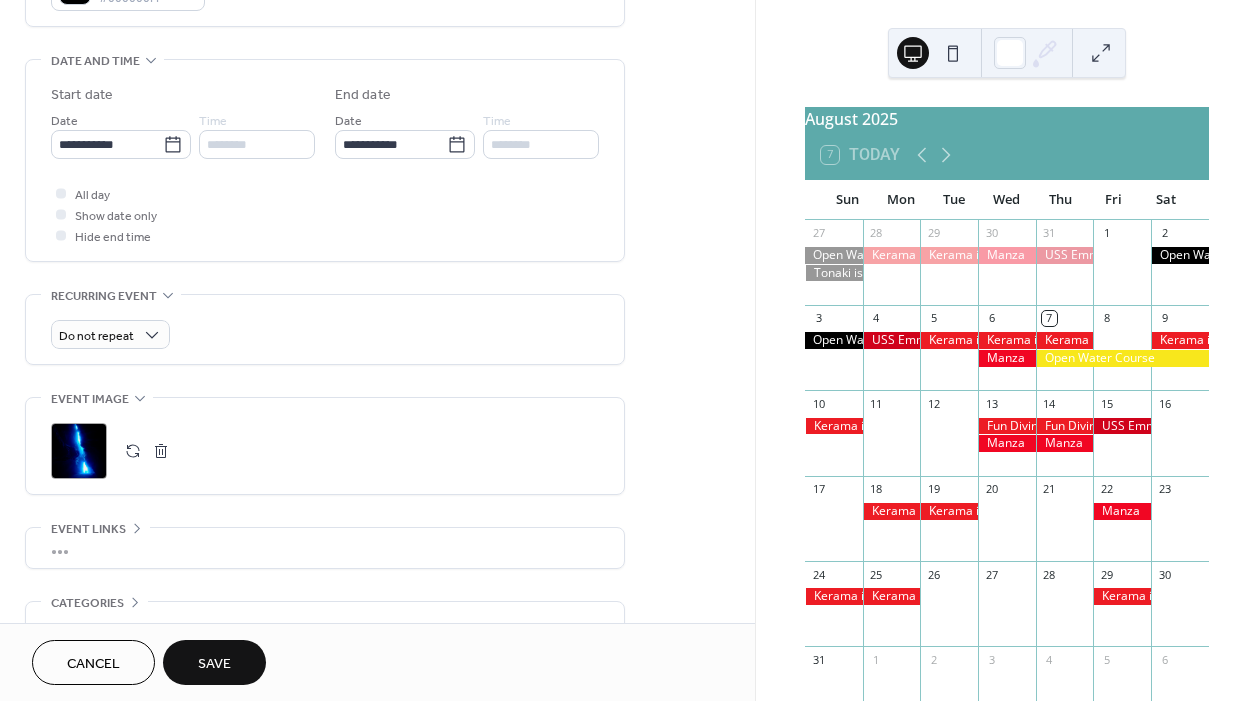 click on "Save" at bounding box center [214, 664] 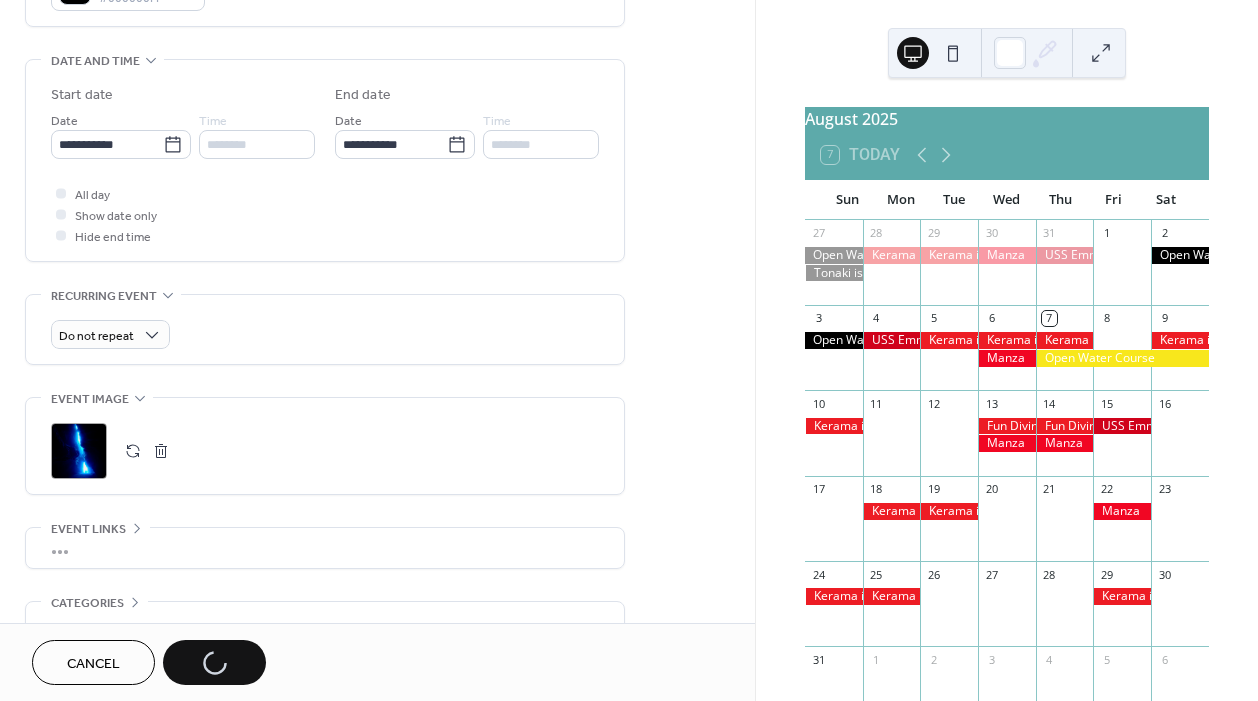 click on "Cancel" at bounding box center [93, 664] 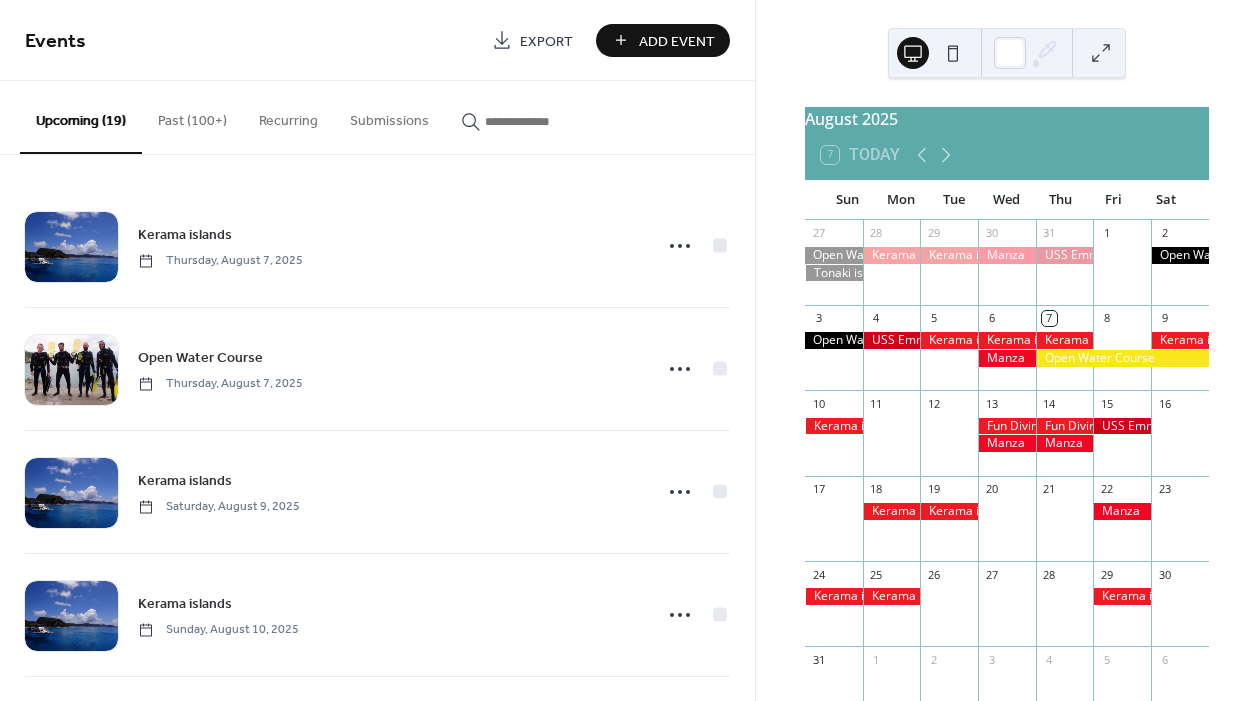 click on "Past (100+)" at bounding box center [192, 116] 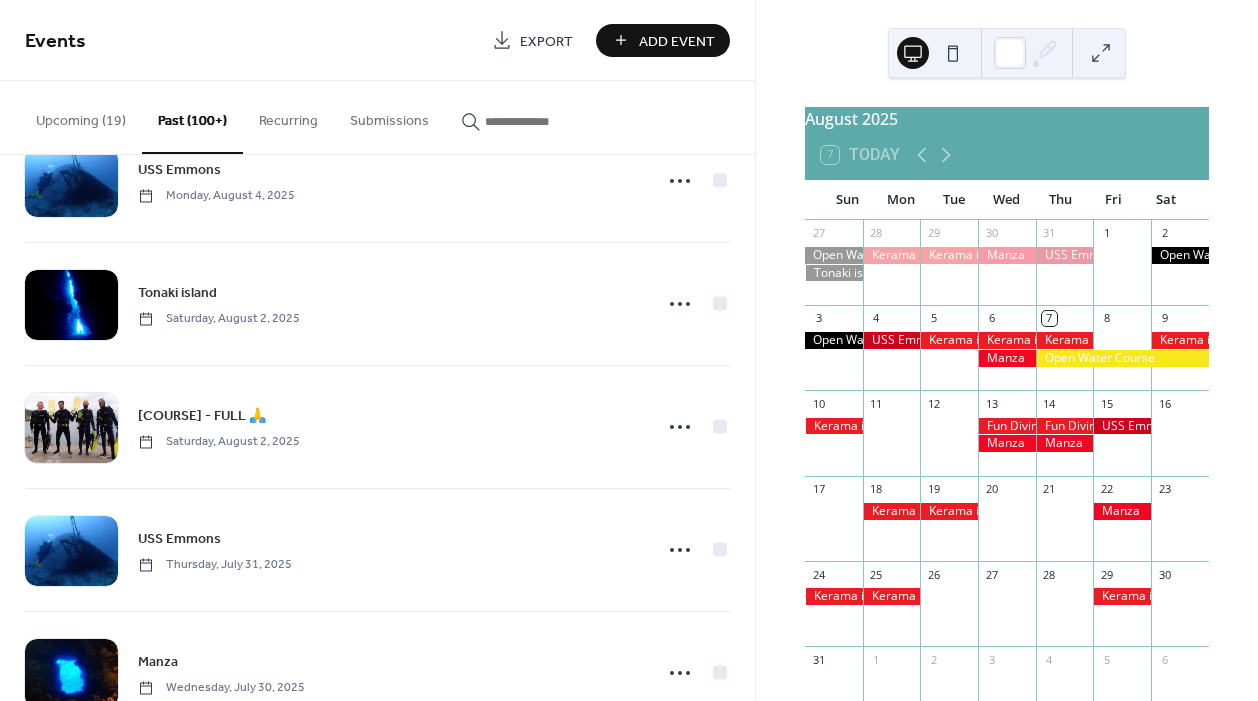 scroll, scrollTop: 631, scrollLeft: 0, axis: vertical 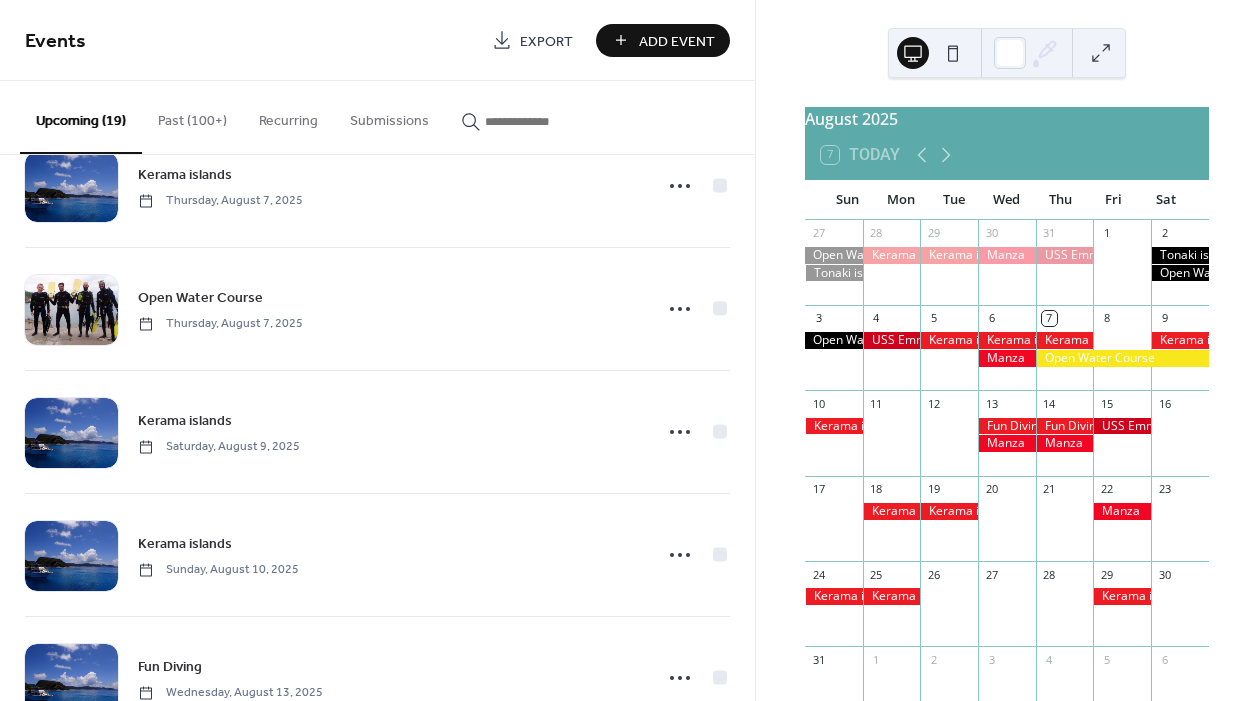 click on "Past (100+)" at bounding box center [192, 116] 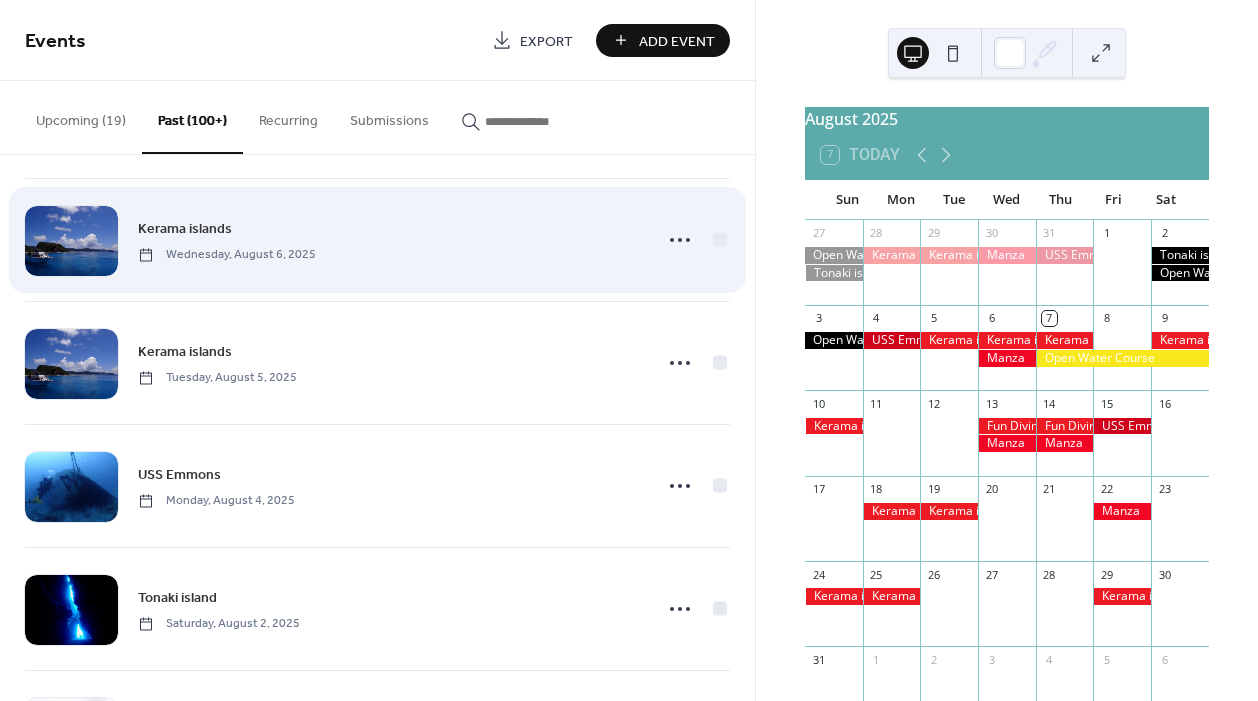 scroll, scrollTop: 274, scrollLeft: 0, axis: vertical 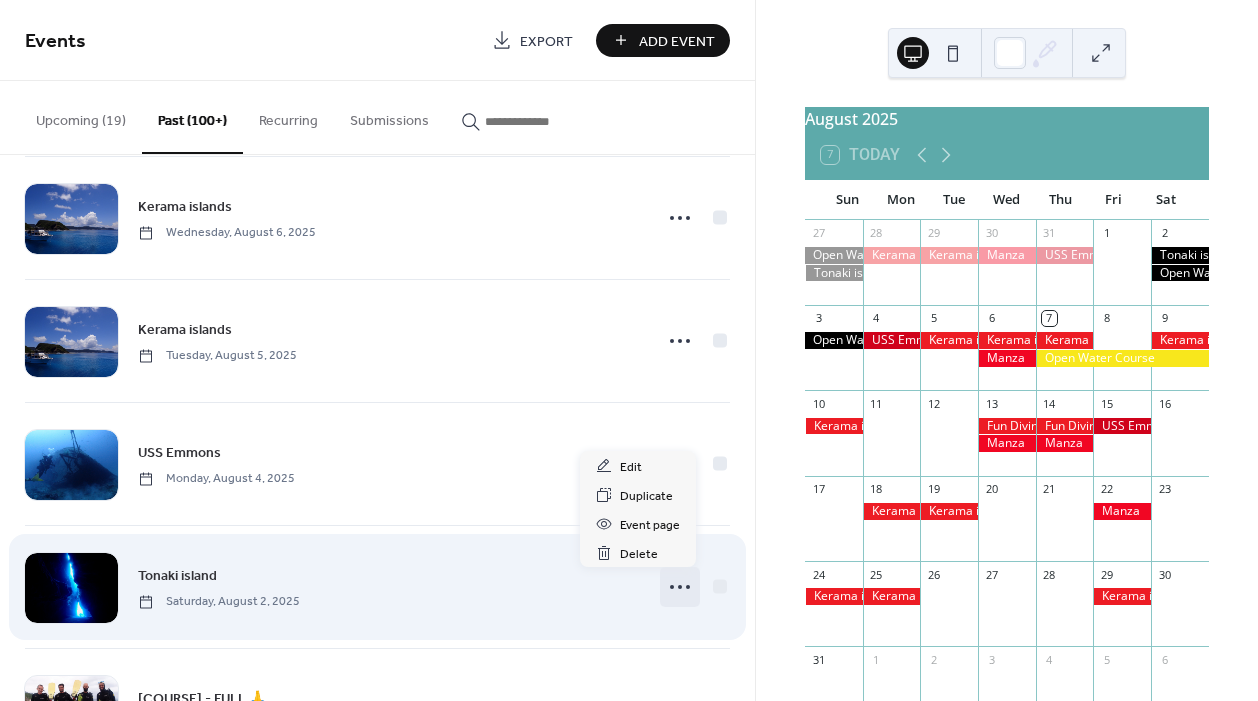 click 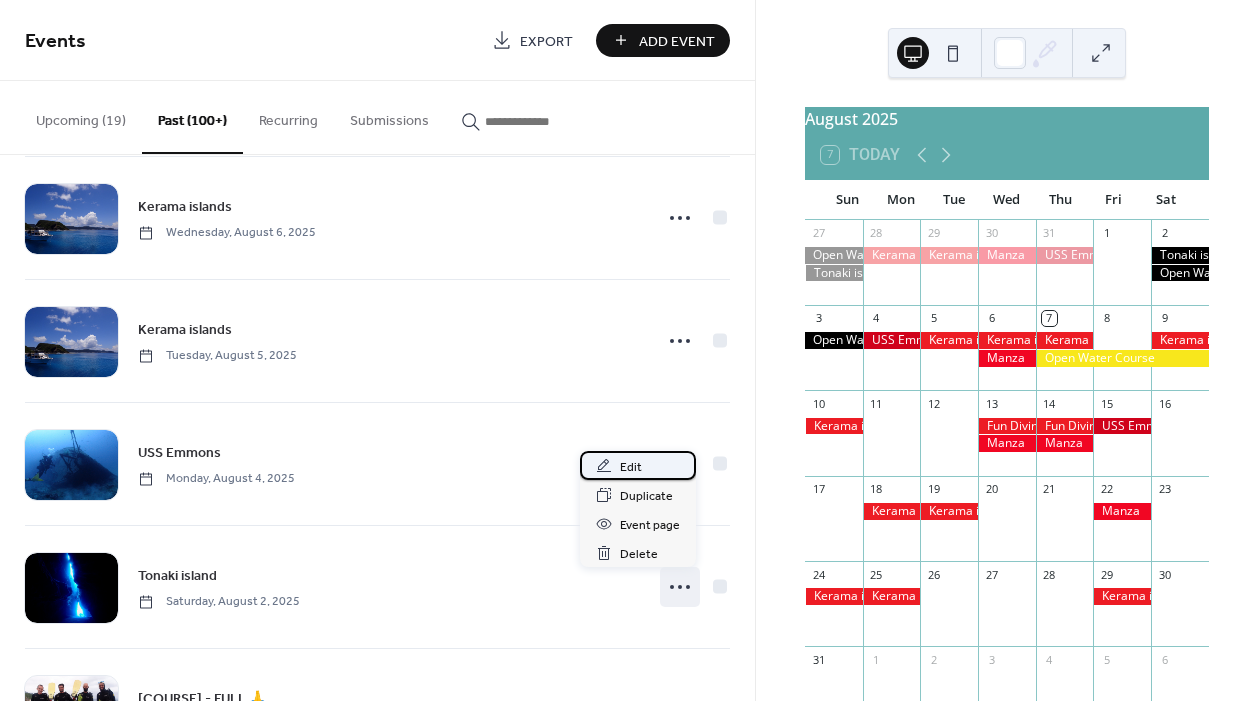 click on "Edit" at bounding box center (631, 467) 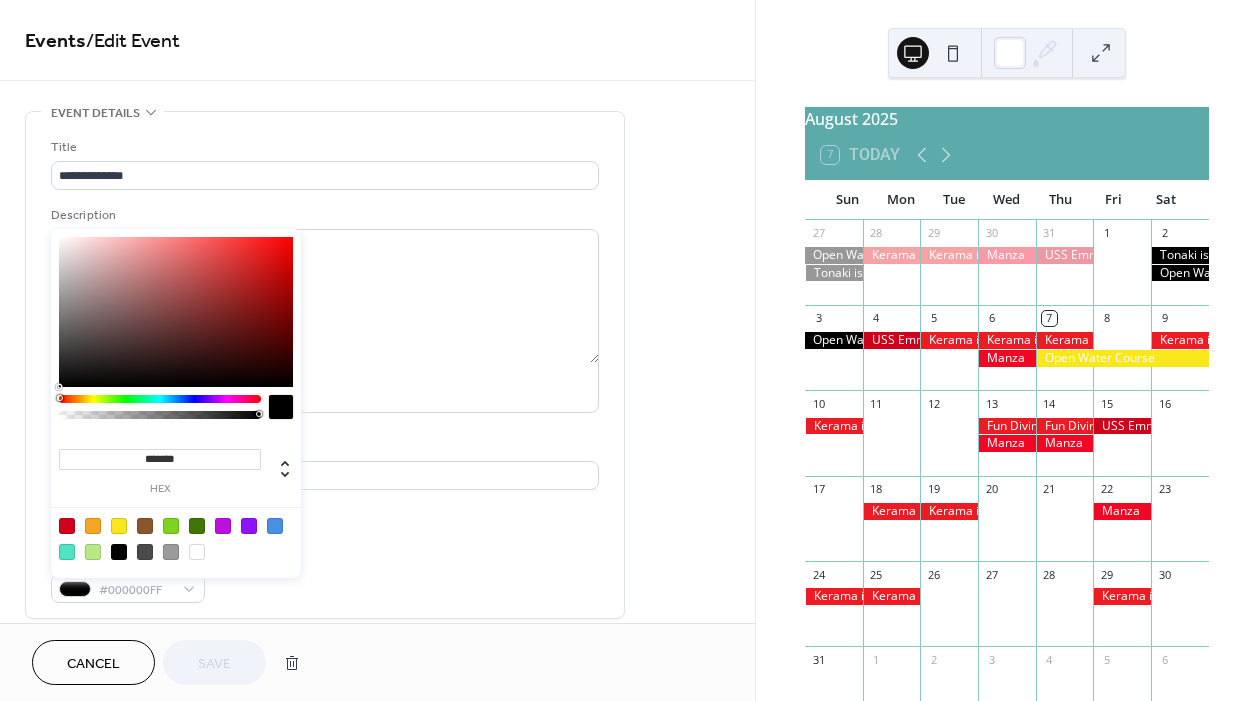 click at bounding box center [67, 526] 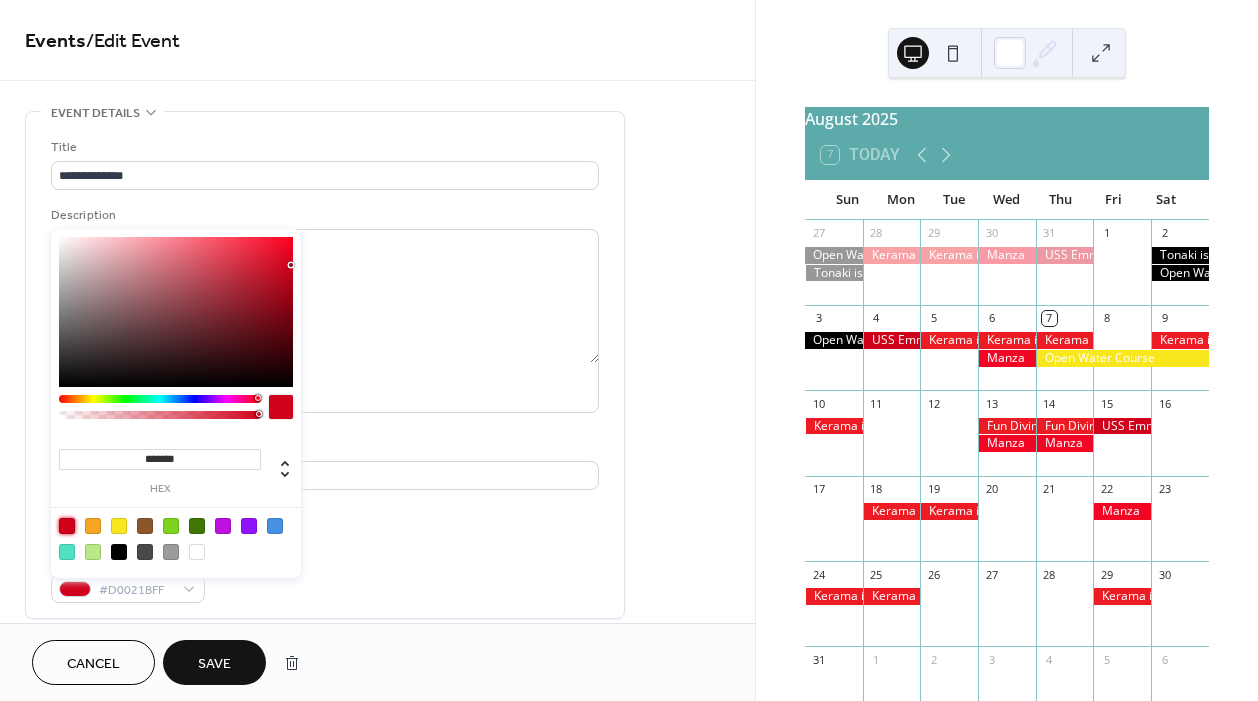 type on "*******" 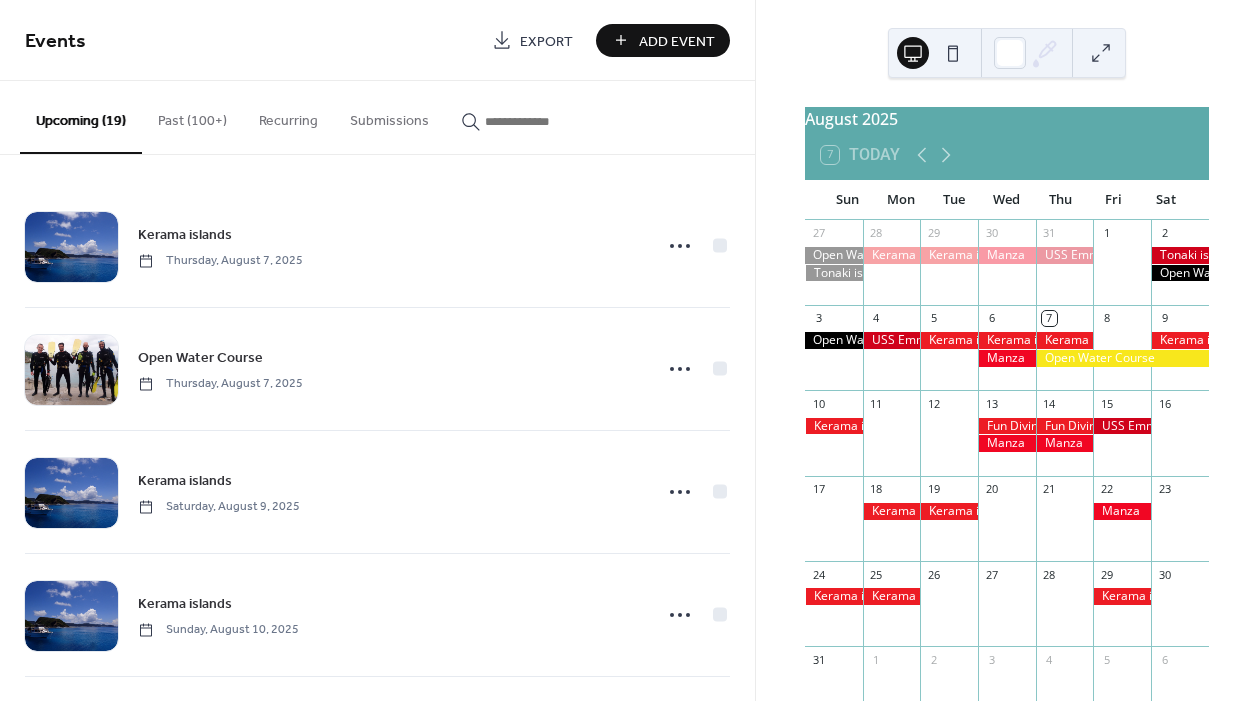scroll, scrollTop: 0, scrollLeft: 0, axis: both 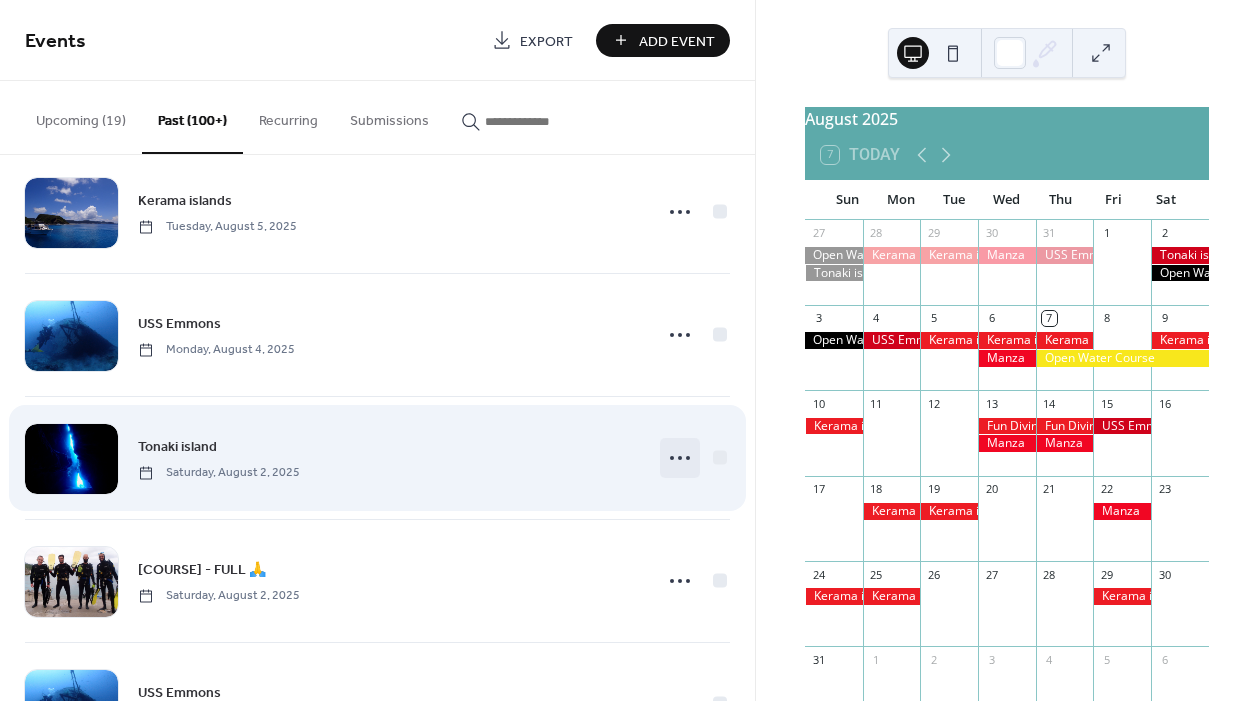 click 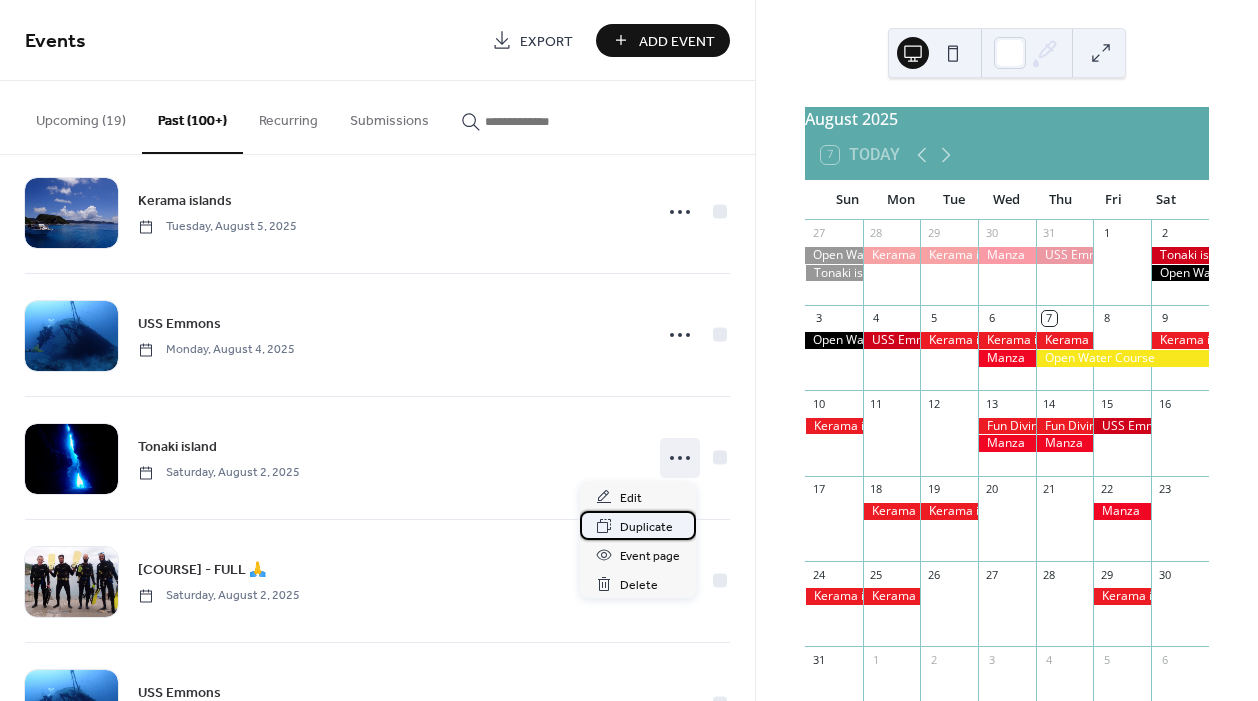 click on "Duplicate" at bounding box center [646, 527] 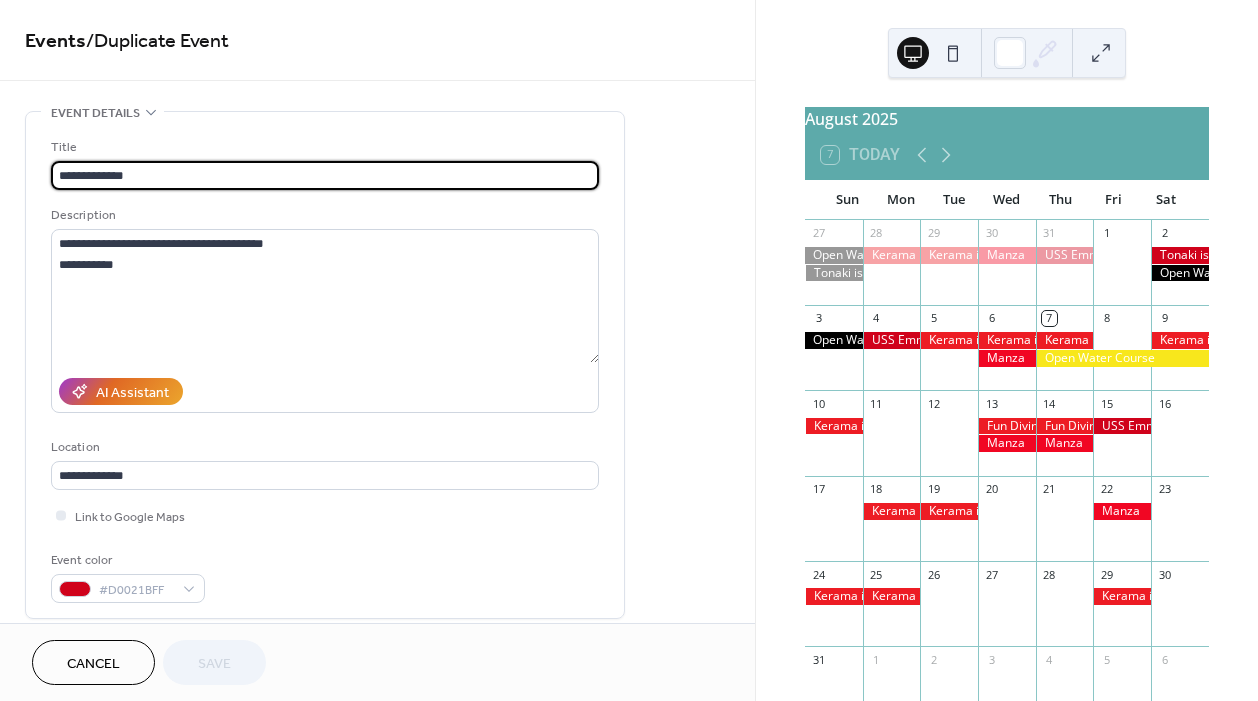 scroll, scrollTop: 235, scrollLeft: 0, axis: vertical 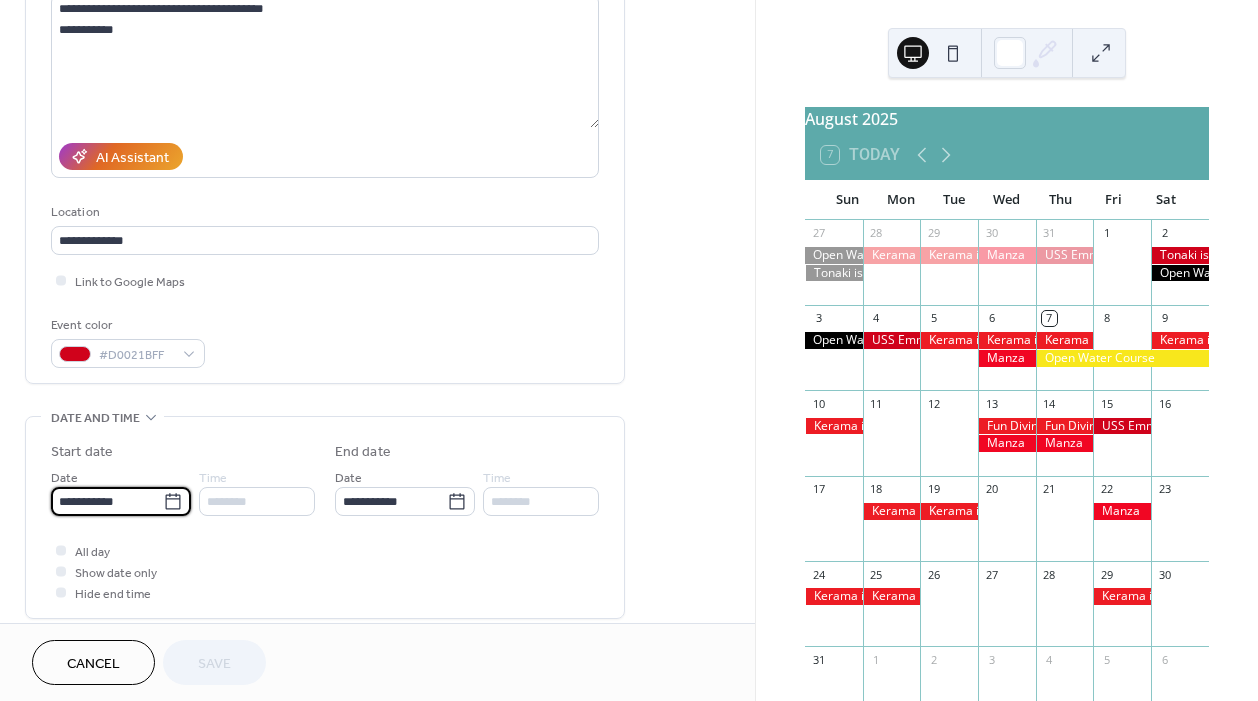 click on "**********" at bounding box center (107, 501) 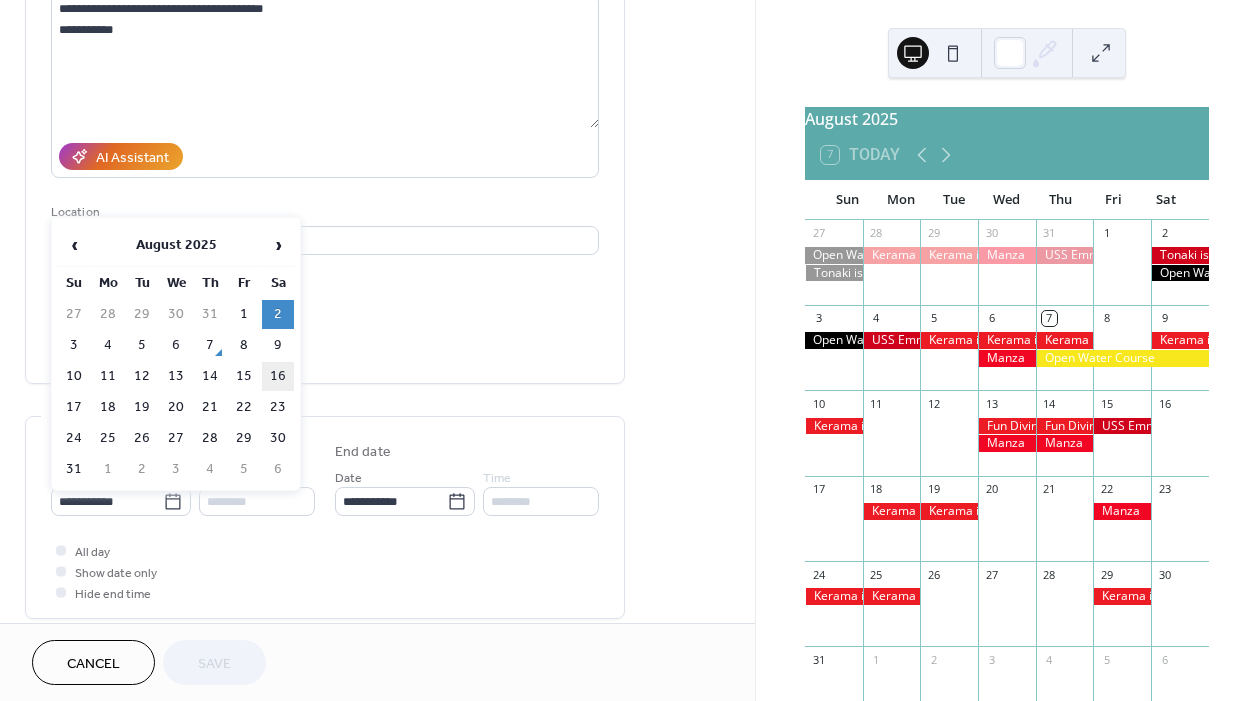 click on "16" at bounding box center (278, 376) 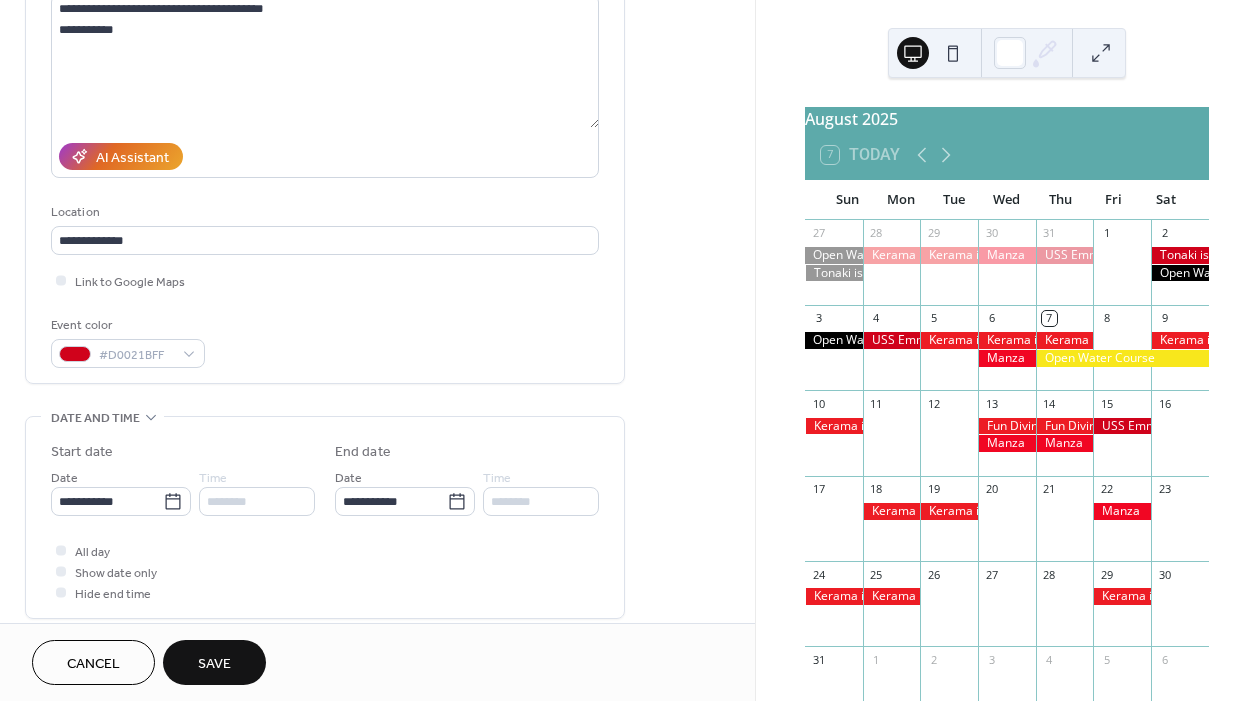 click on "Save" at bounding box center (214, 664) 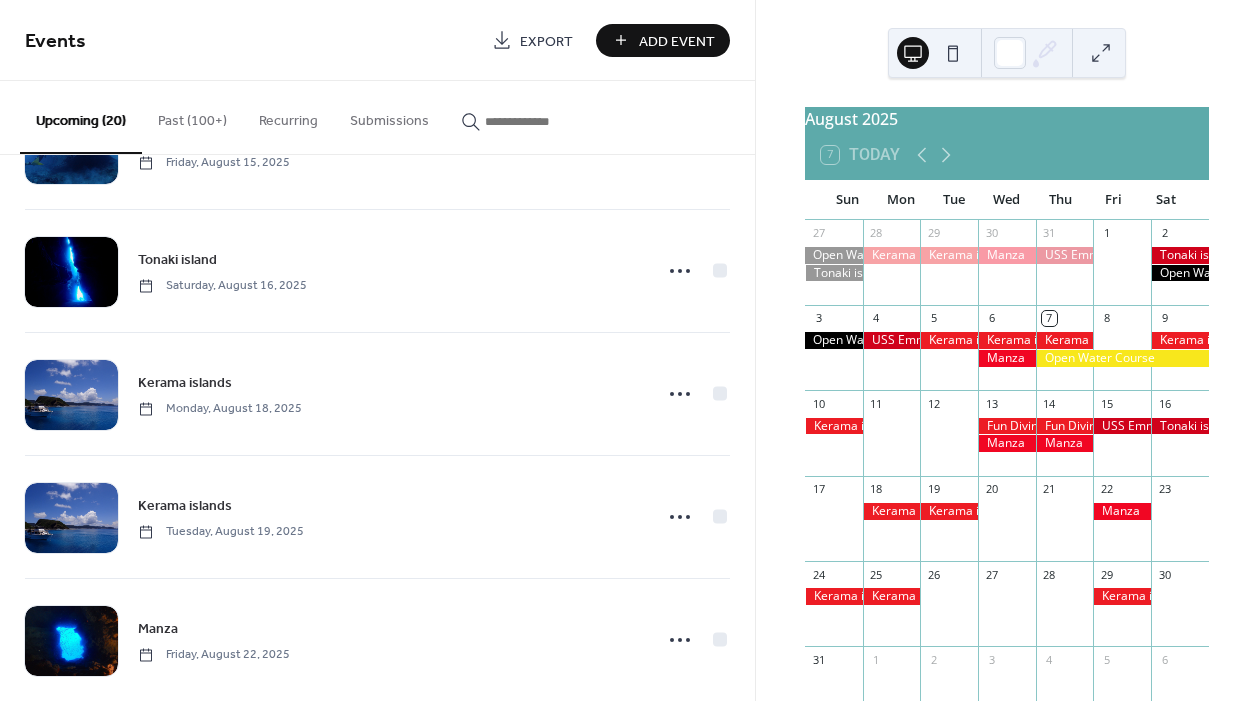 scroll, scrollTop: 1139, scrollLeft: 0, axis: vertical 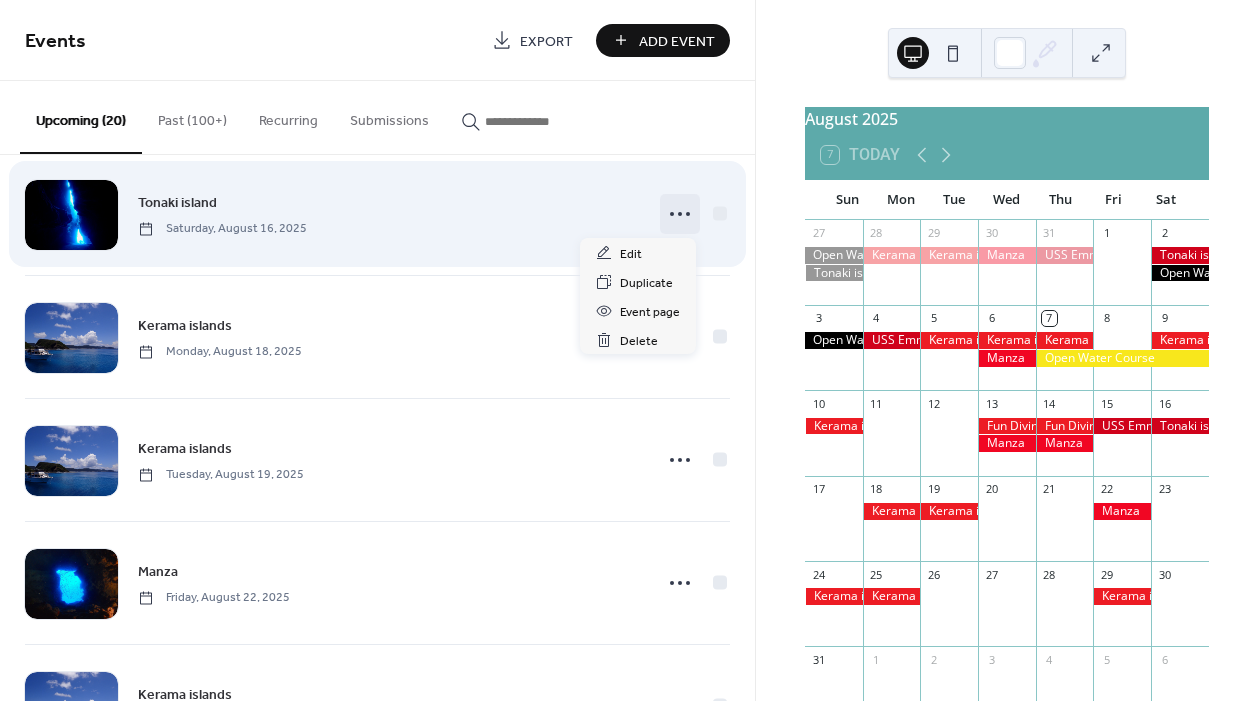 click 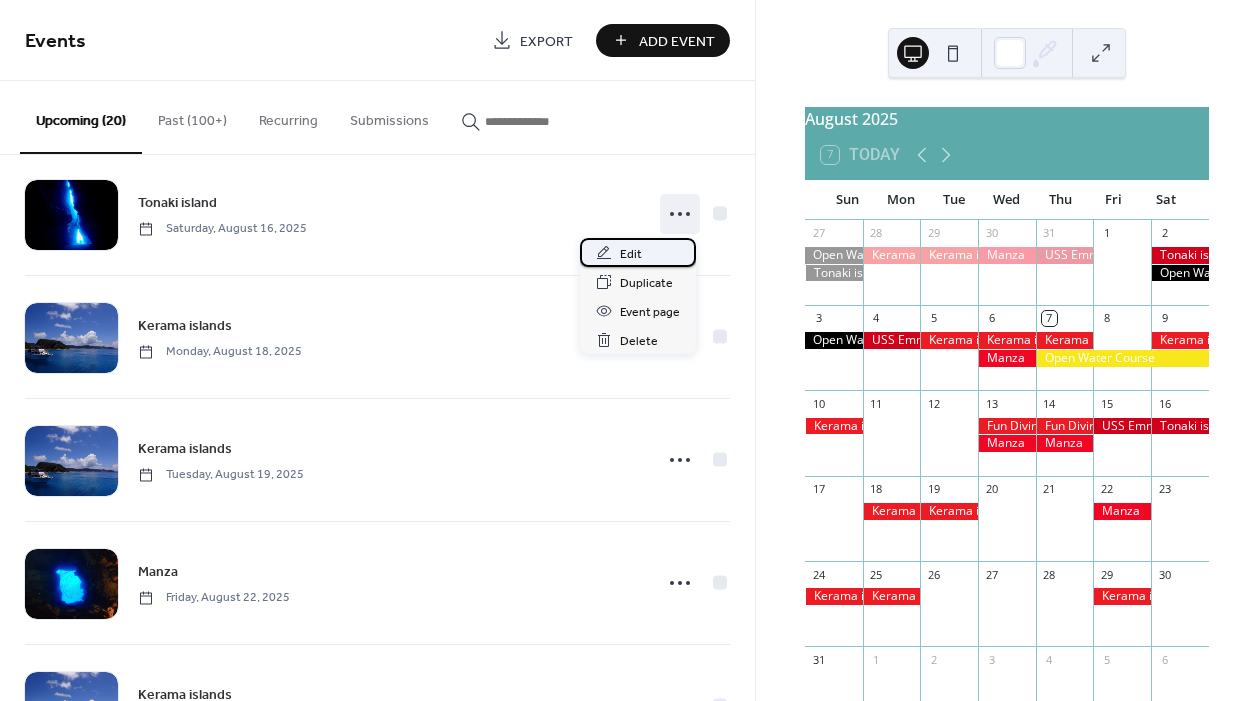 click on "Edit" at bounding box center (638, 252) 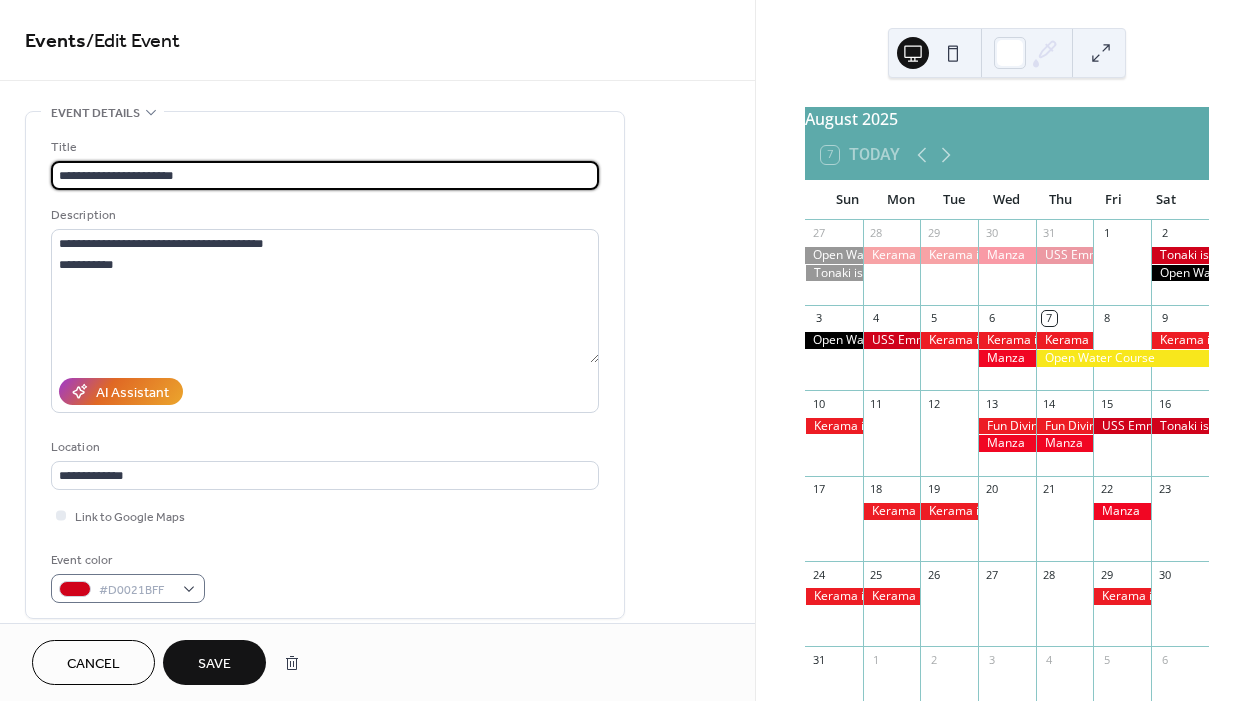 type on "**********" 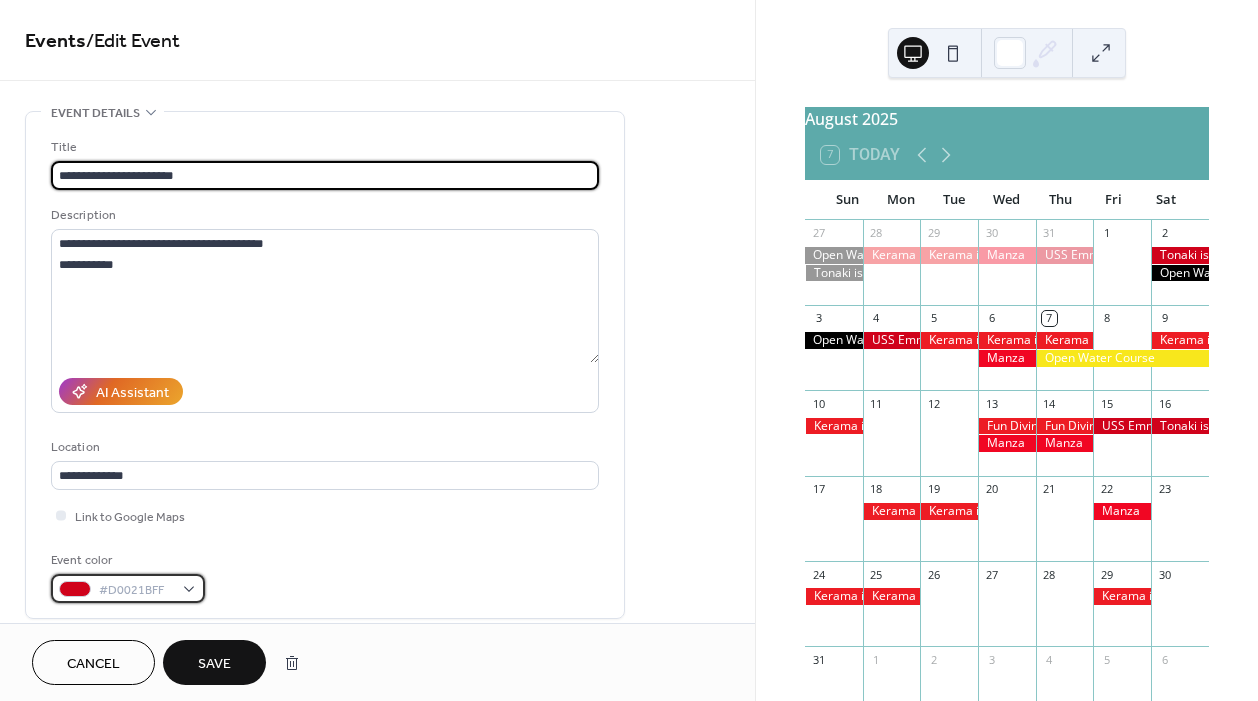 click on "#D0021BFF" at bounding box center [128, 588] 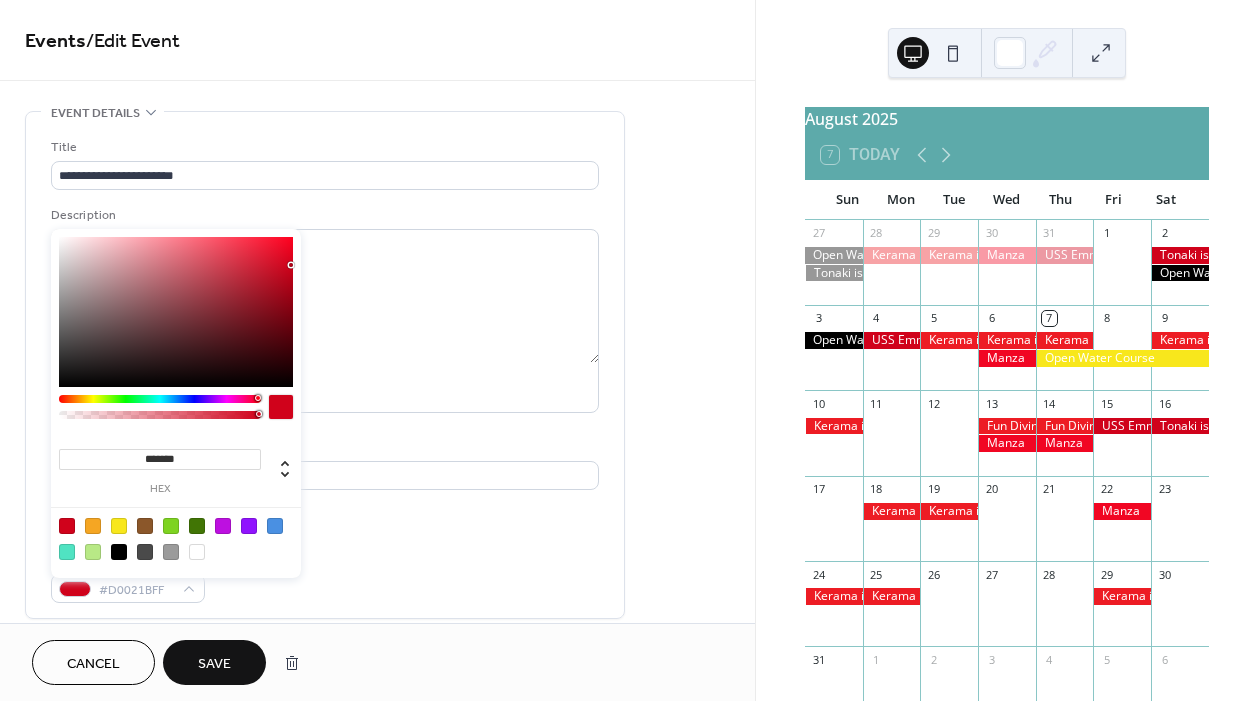 click at bounding box center [119, 552] 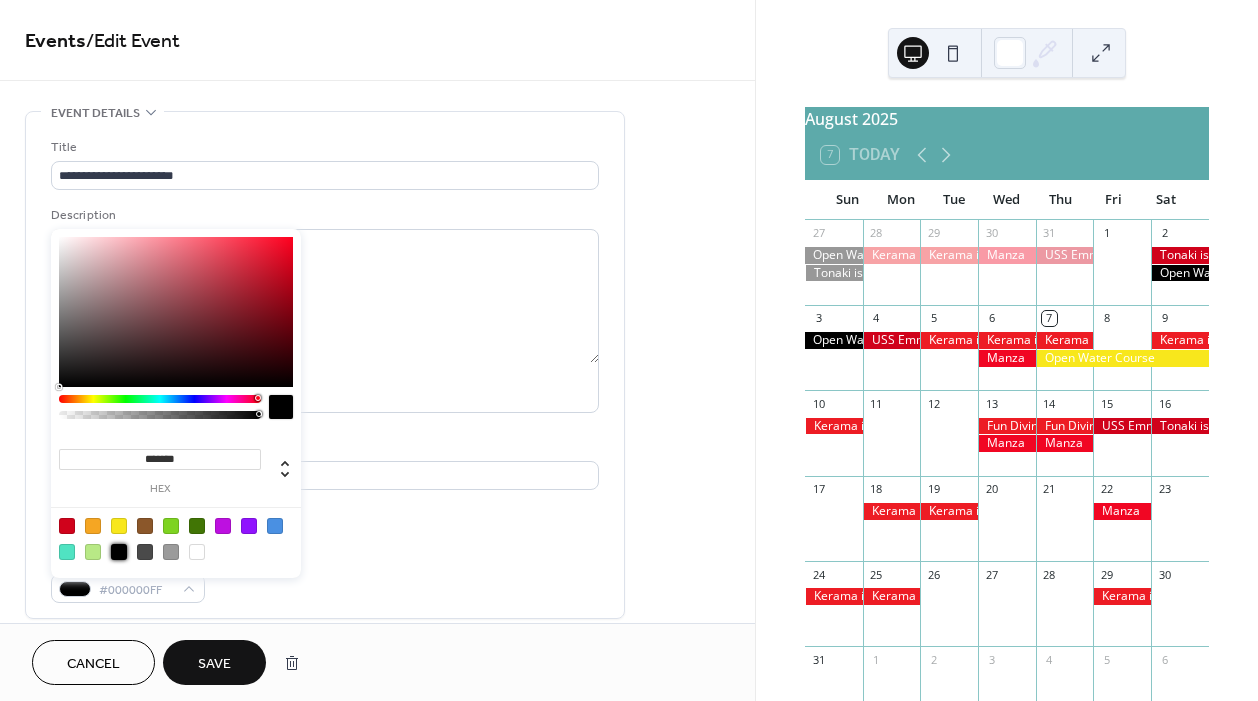 type on "*******" 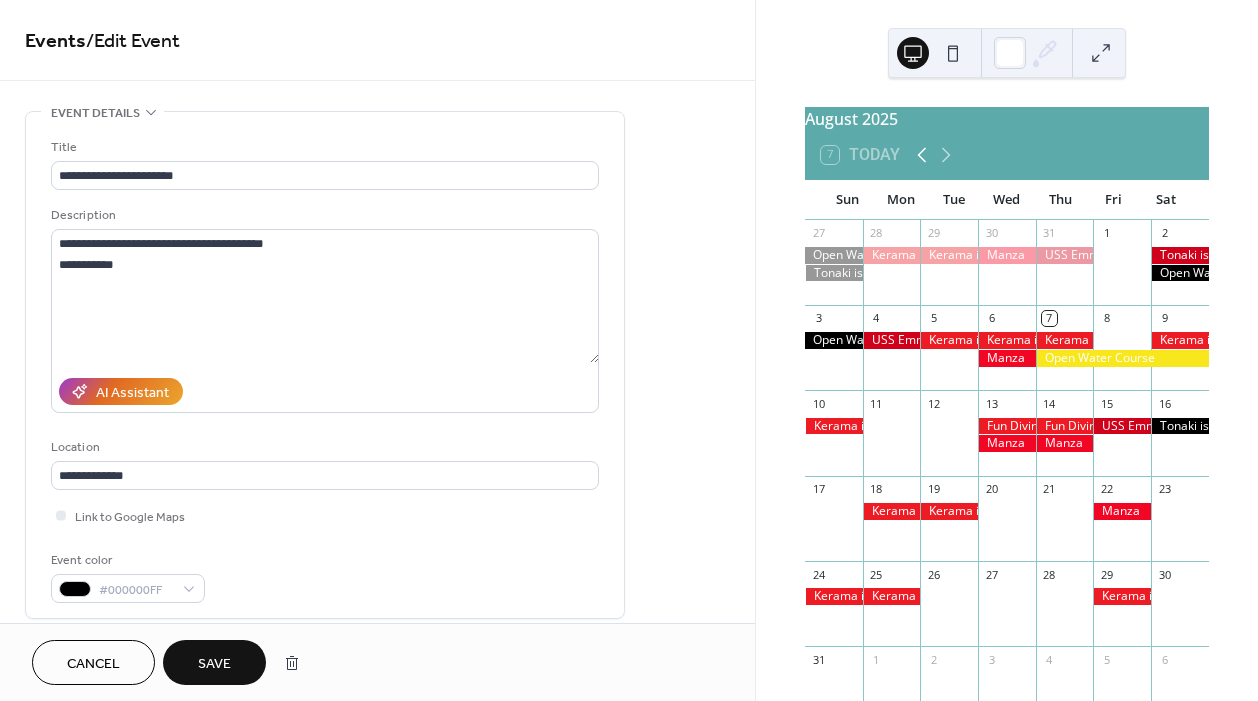 click 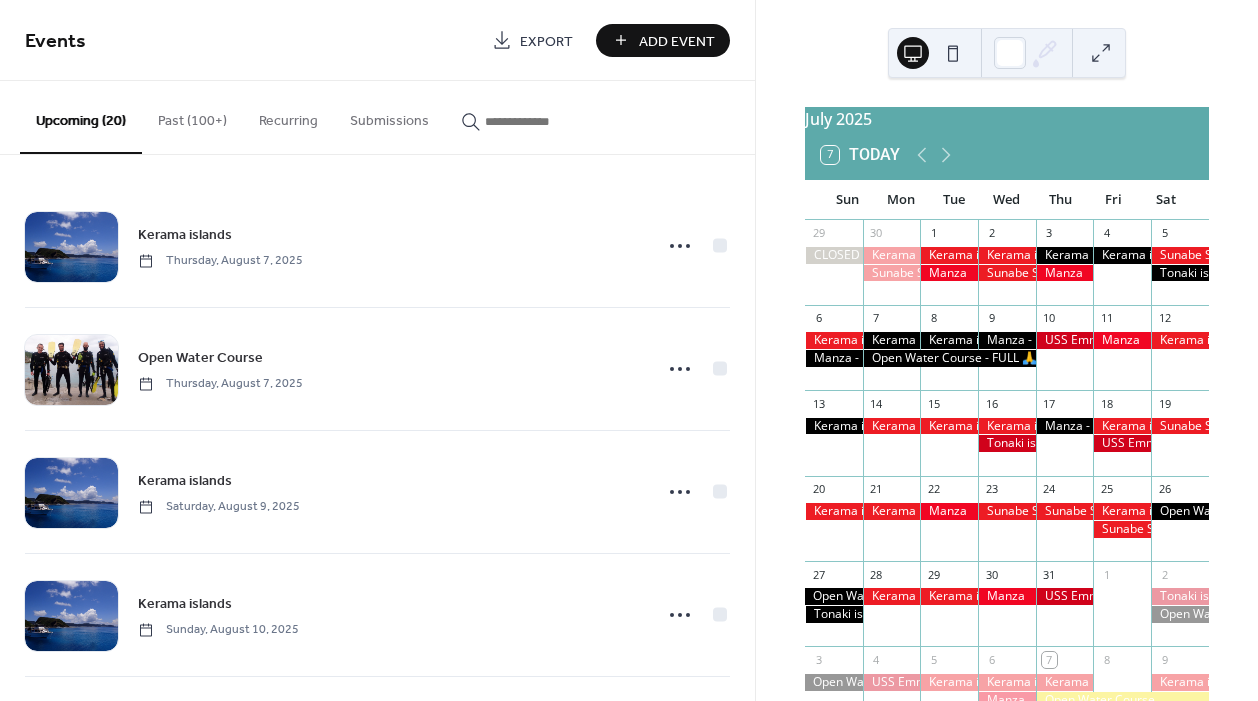 scroll, scrollTop: 0, scrollLeft: 0, axis: both 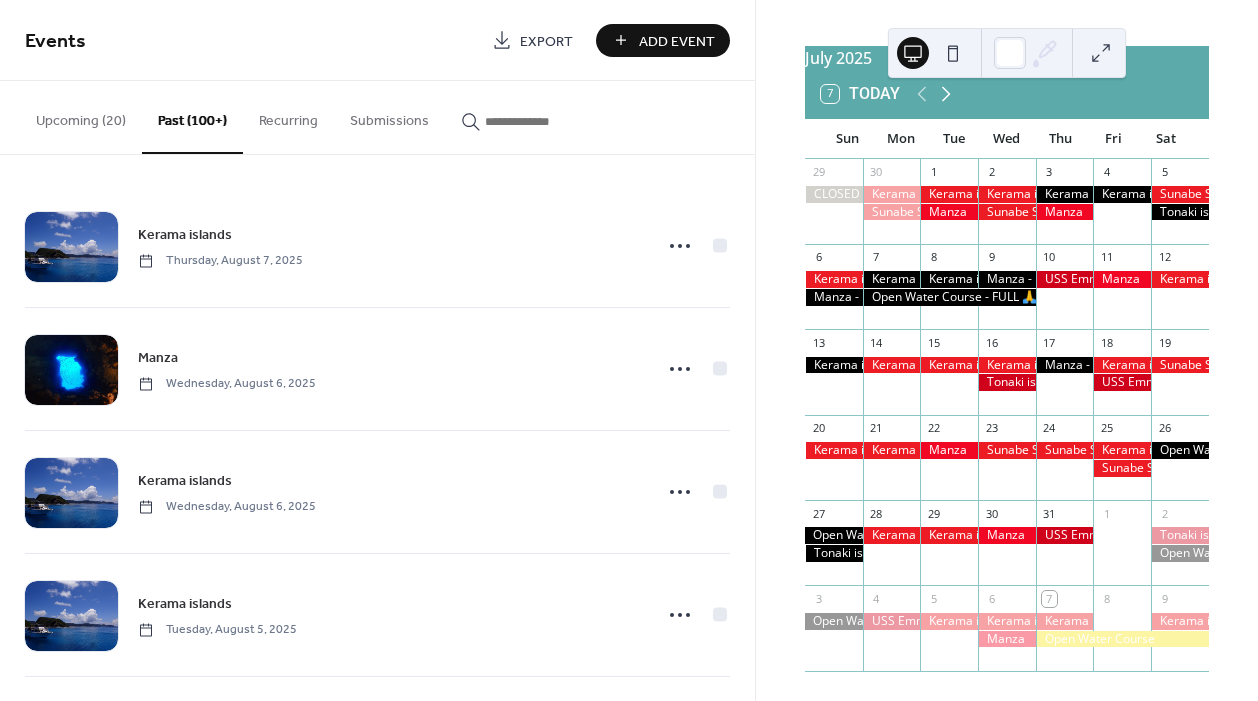 click 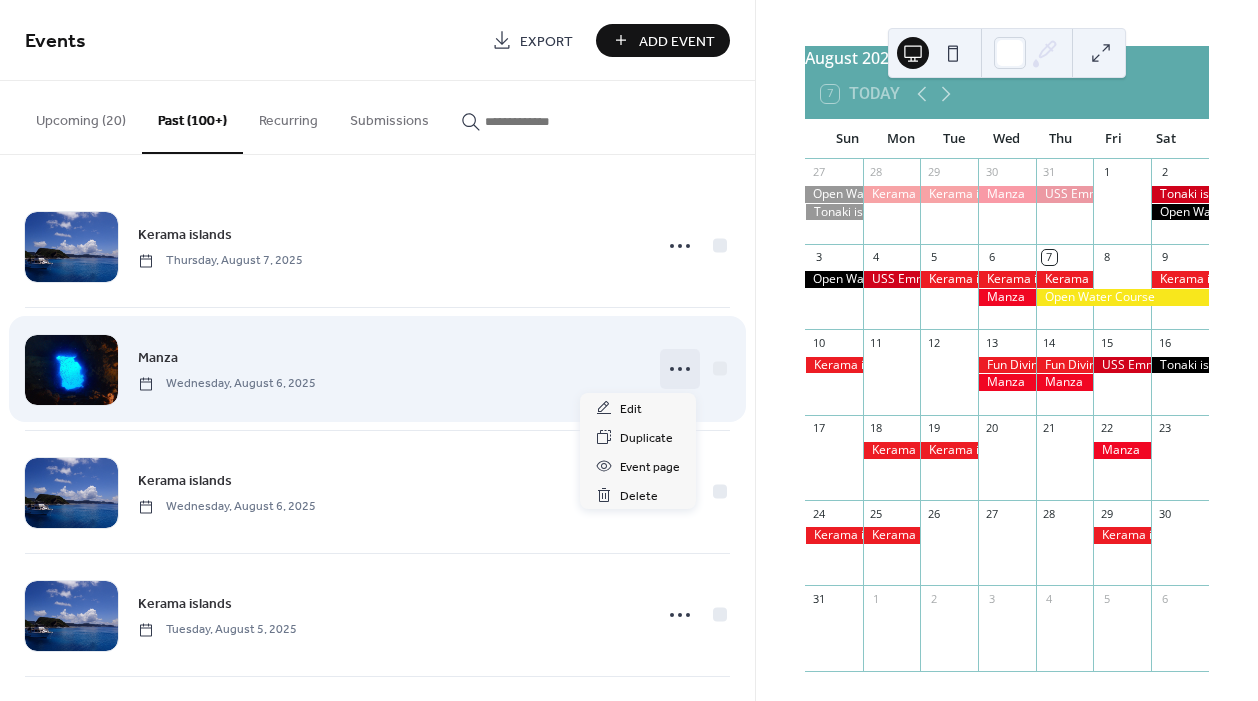 click 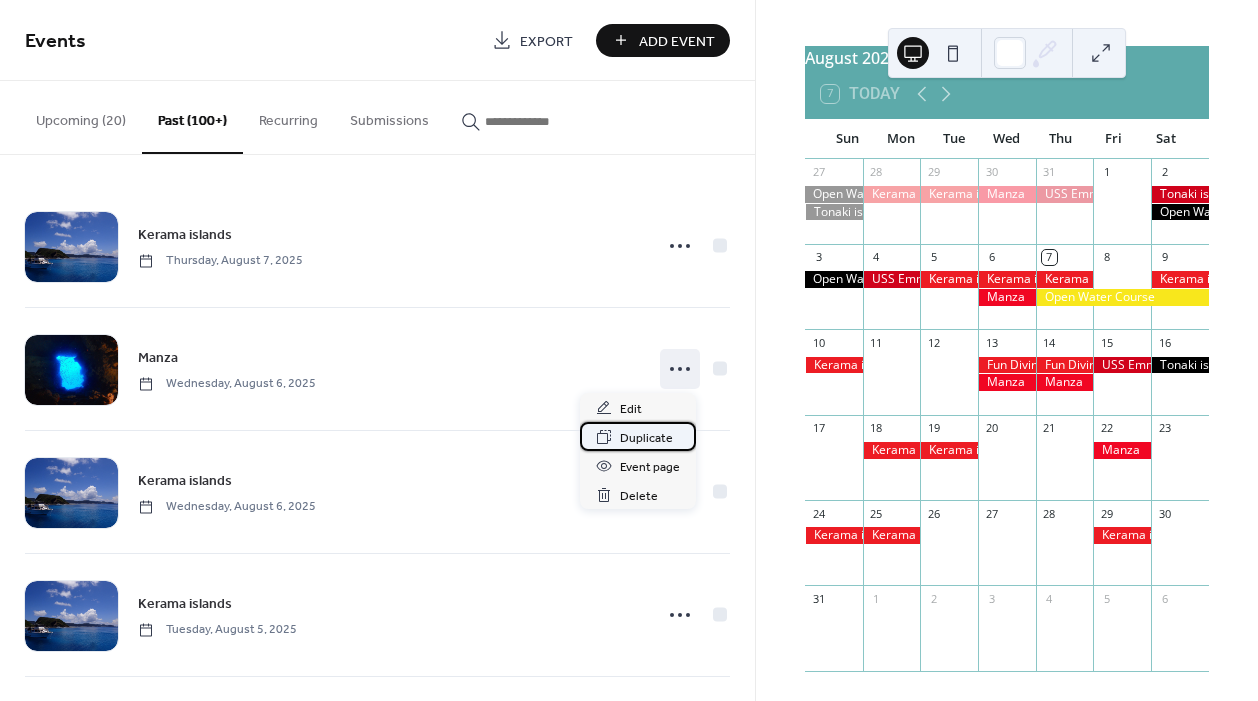 click on "Duplicate" at bounding box center [646, 438] 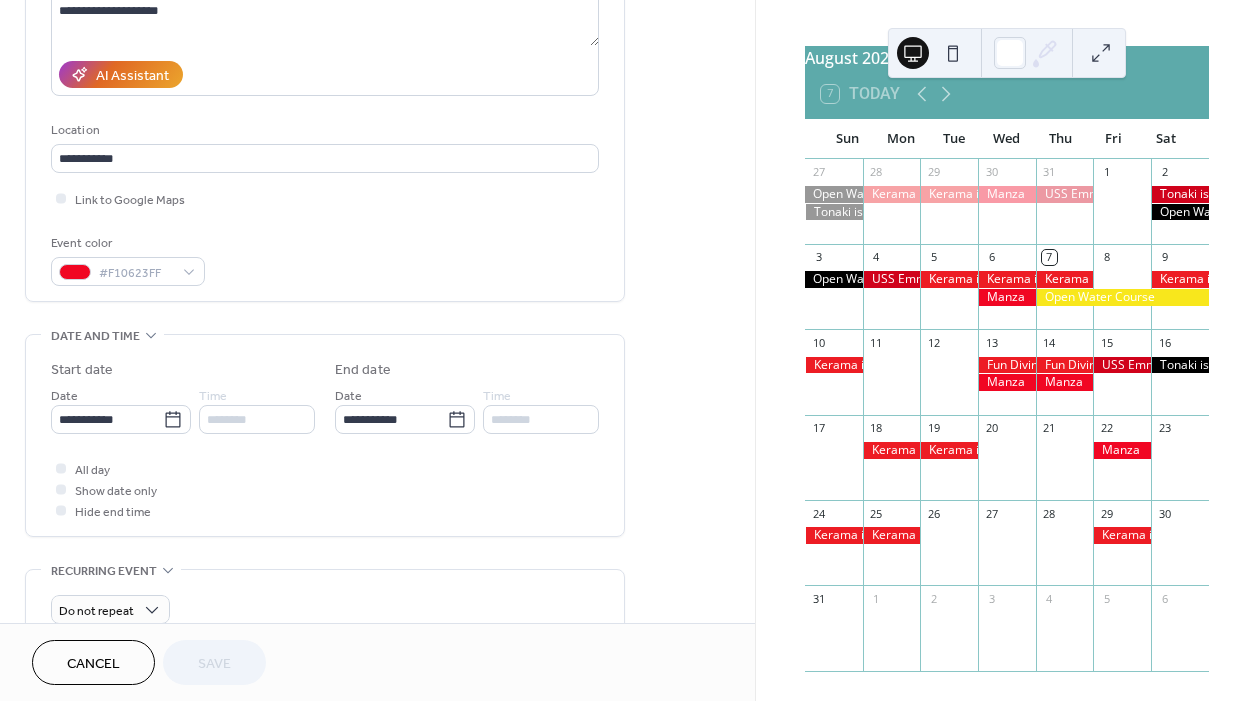 scroll, scrollTop: 393, scrollLeft: 0, axis: vertical 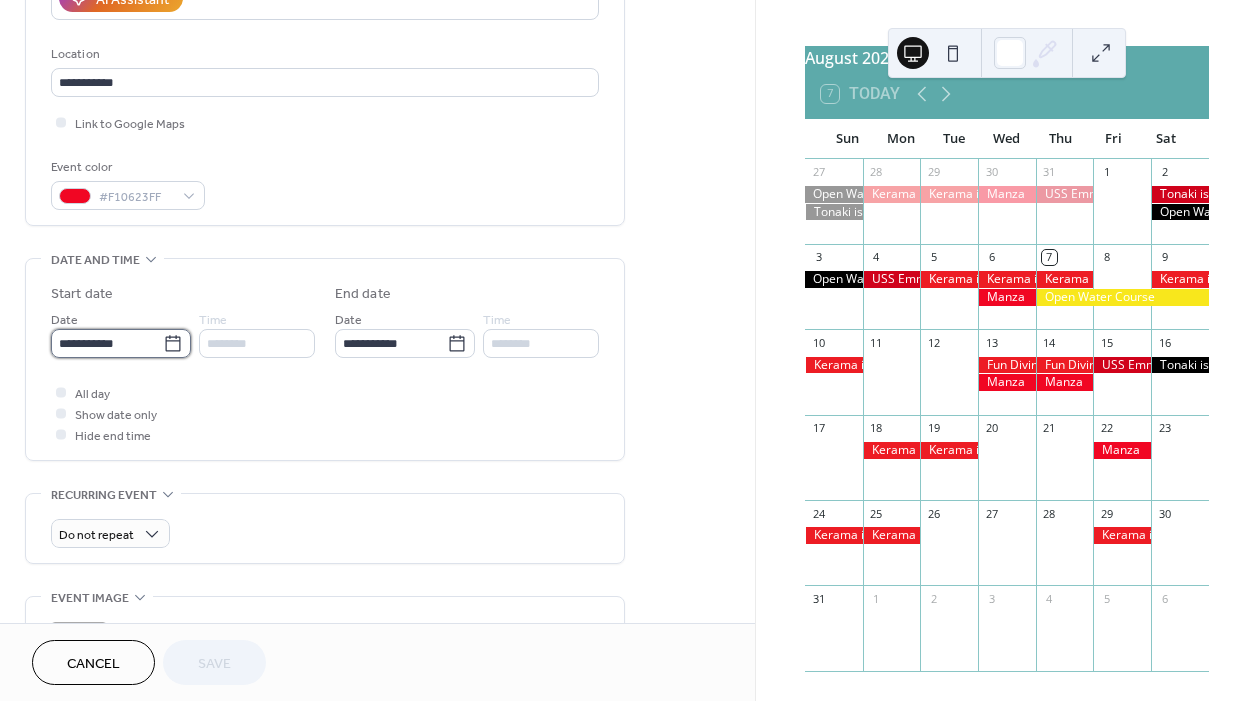 click on "**********" at bounding box center [107, 343] 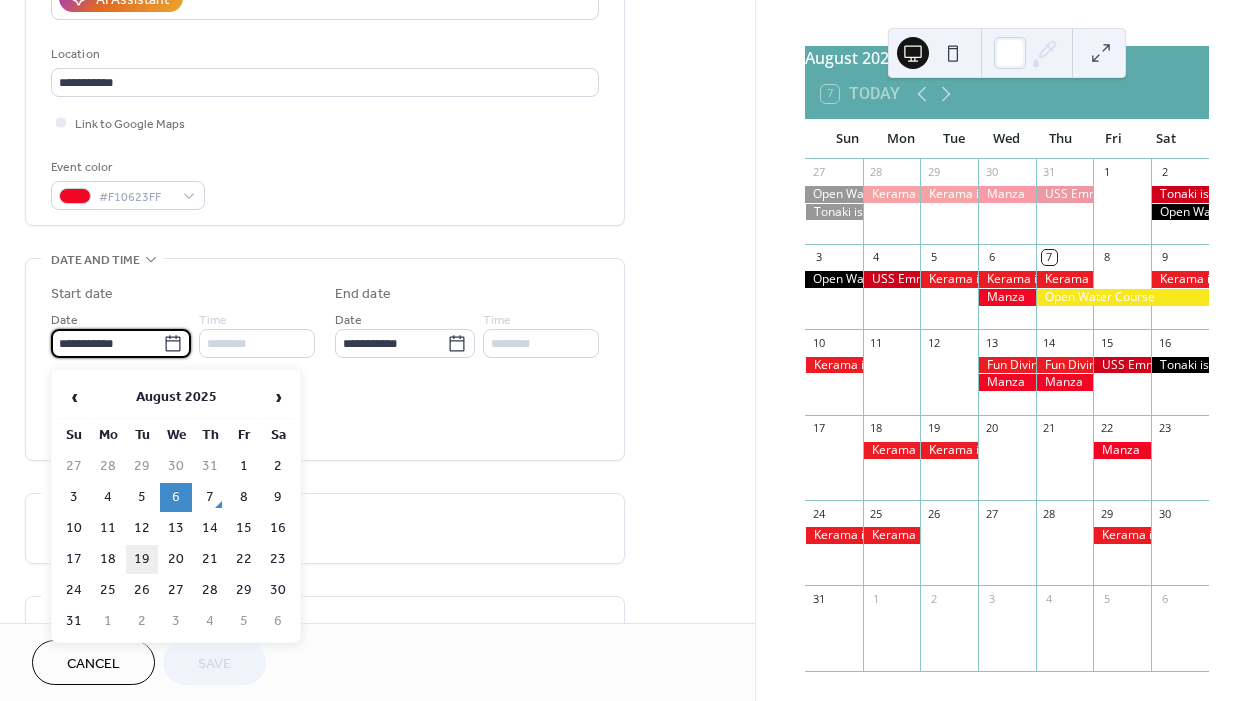 click on "19" at bounding box center [142, 559] 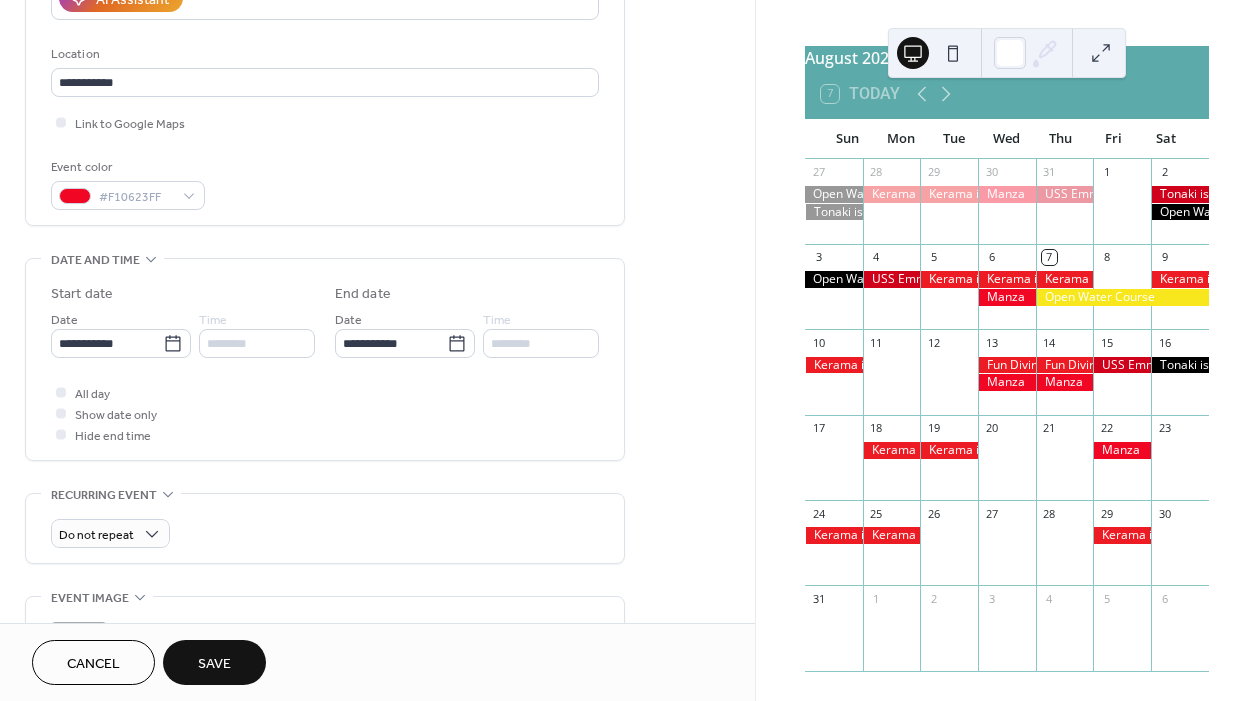 click on "Save" at bounding box center [214, 664] 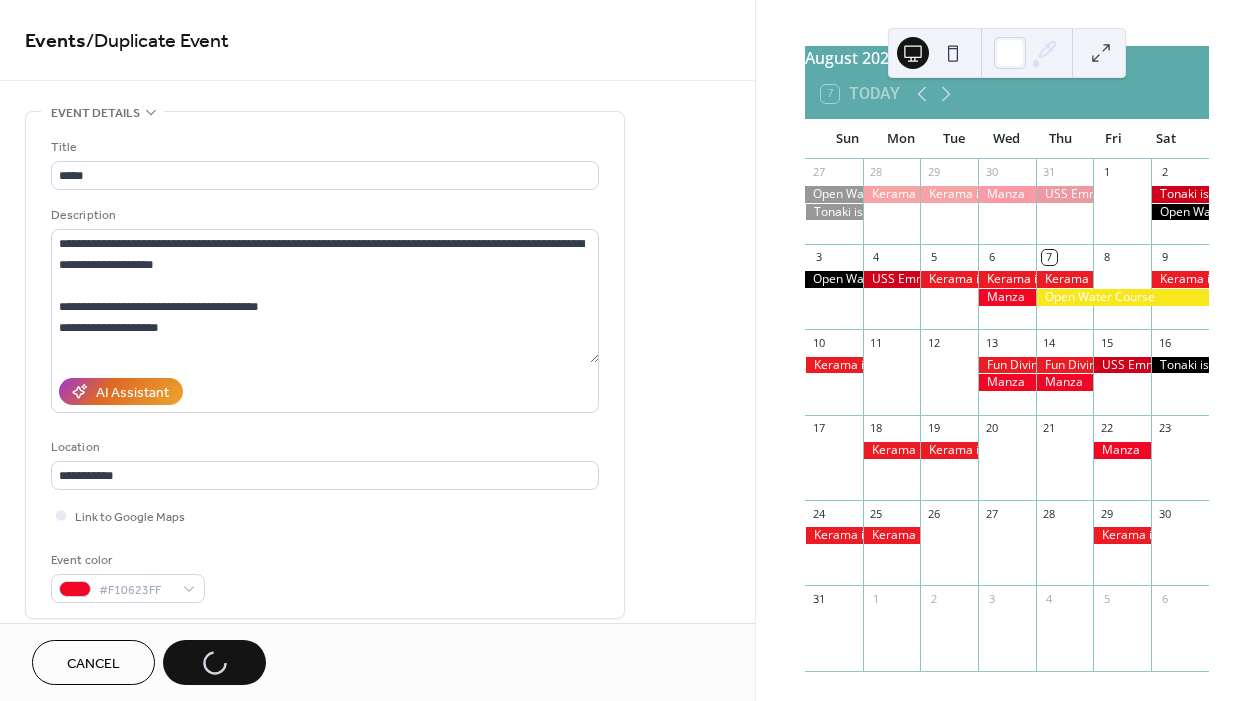 scroll, scrollTop: 0, scrollLeft: 0, axis: both 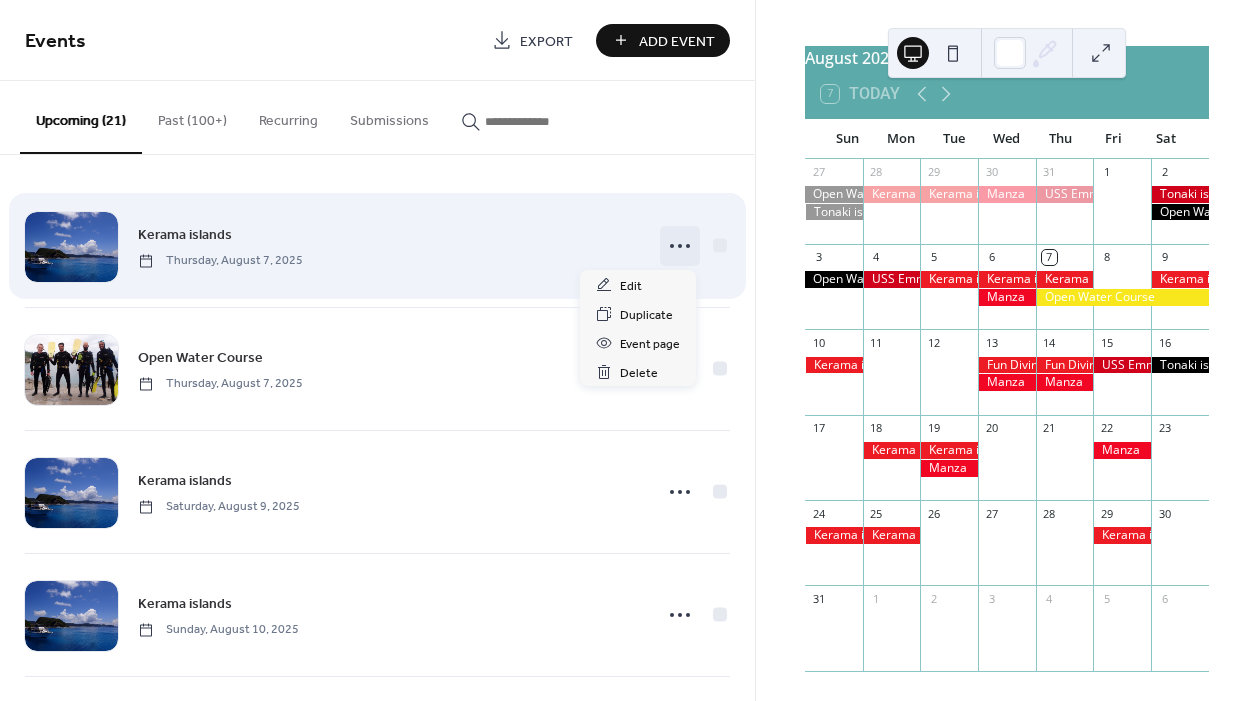 click 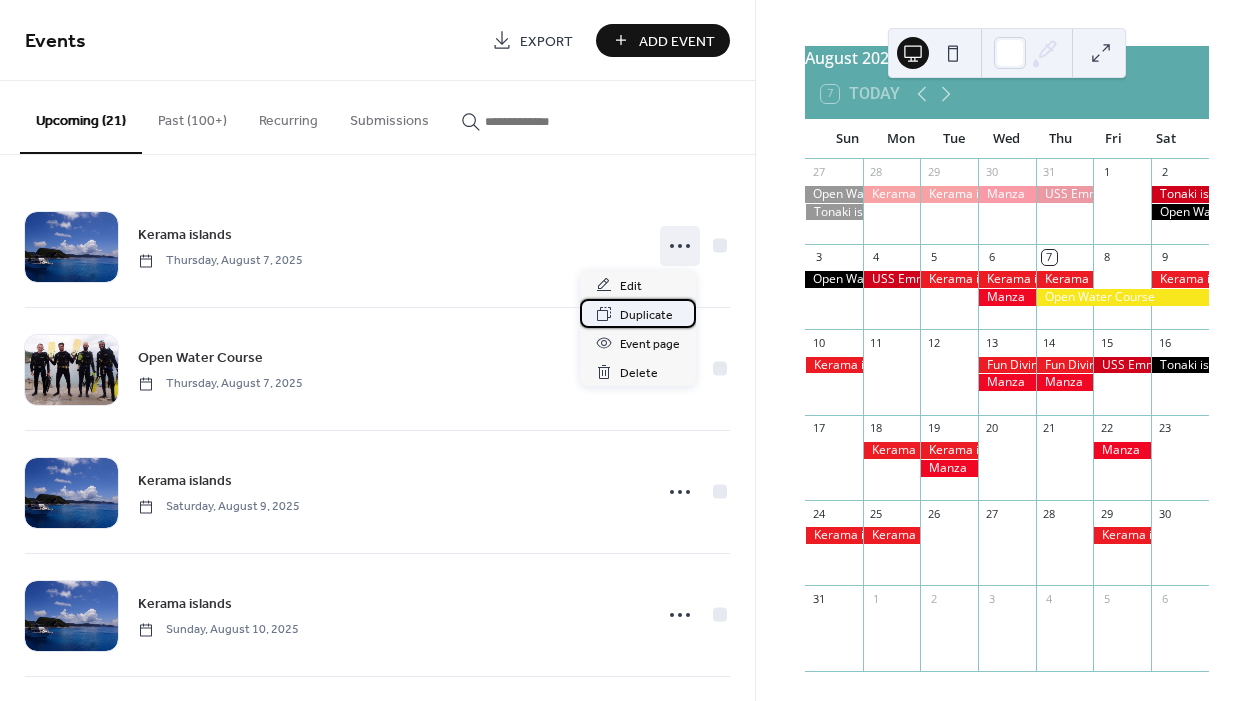 click on "Duplicate" at bounding box center (646, 315) 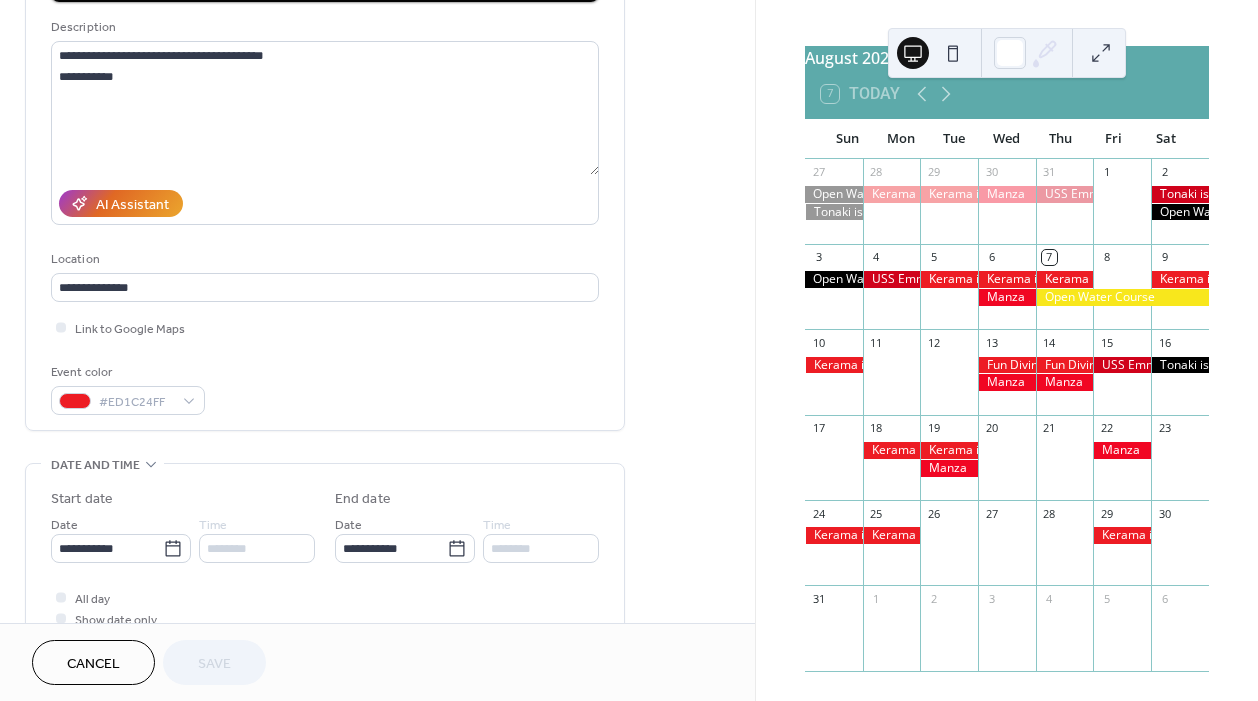 scroll, scrollTop: 189, scrollLeft: 0, axis: vertical 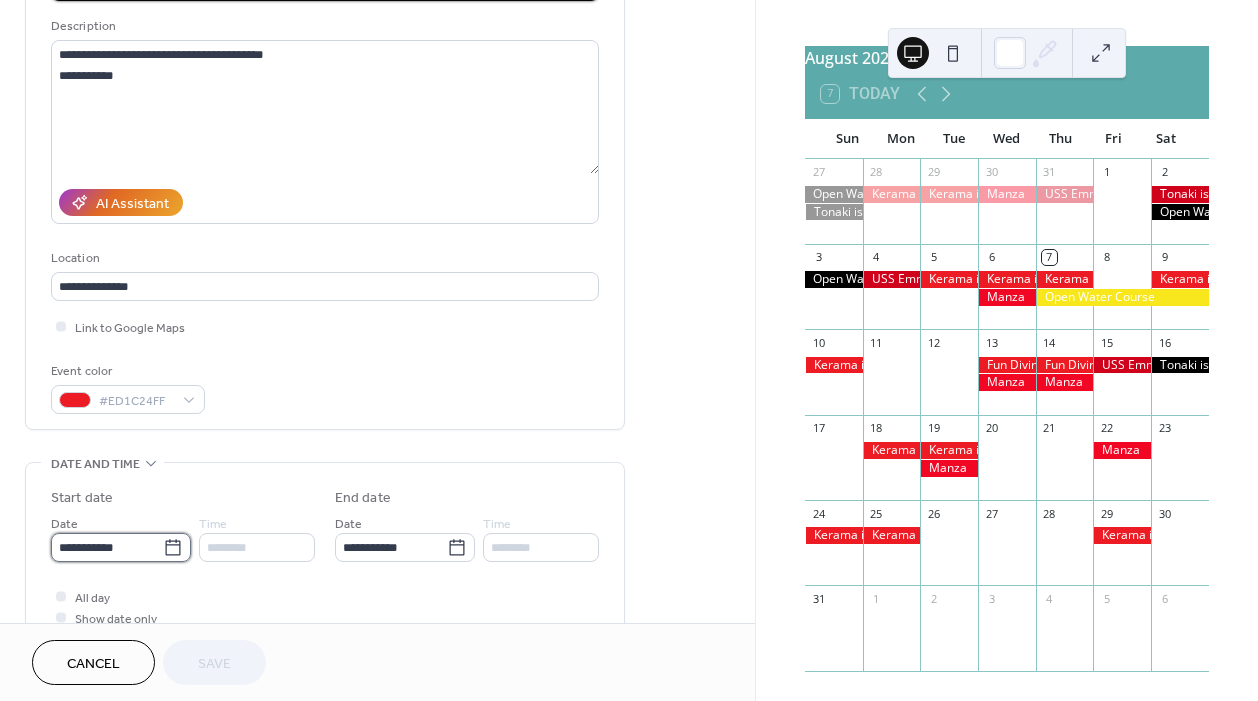 click on "**********" at bounding box center [107, 547] 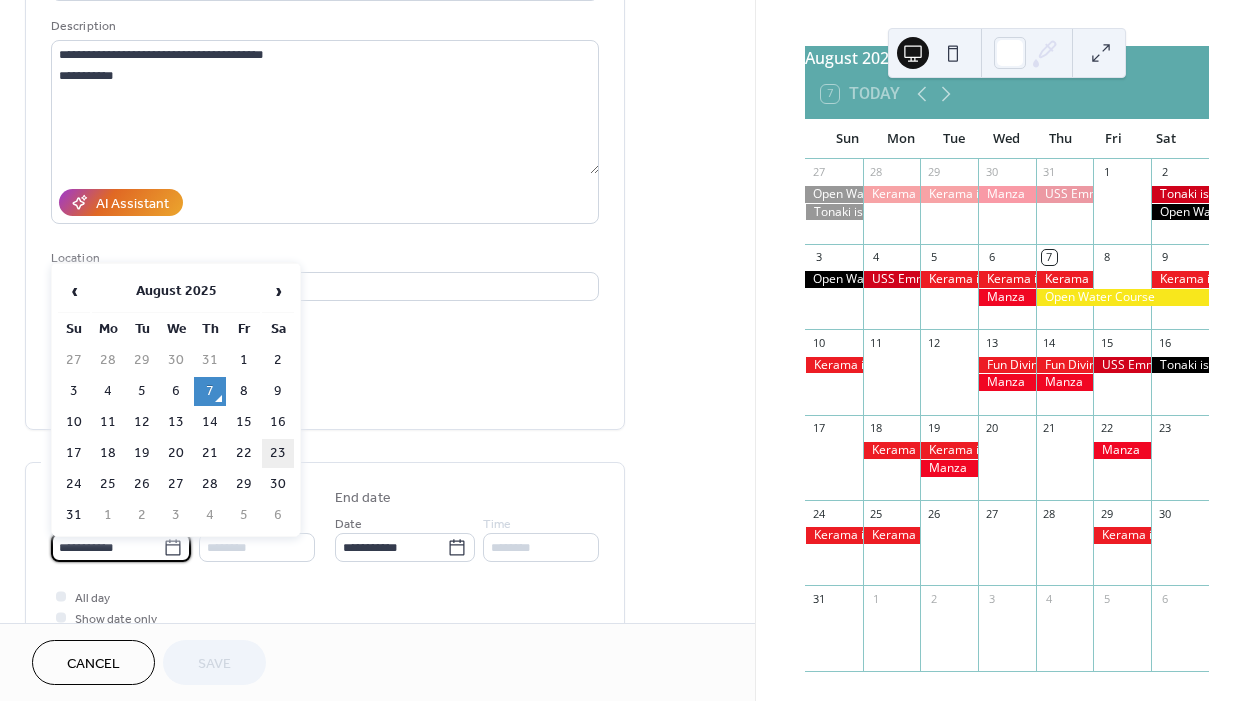 click on "23" at bounding box center [278, 453] 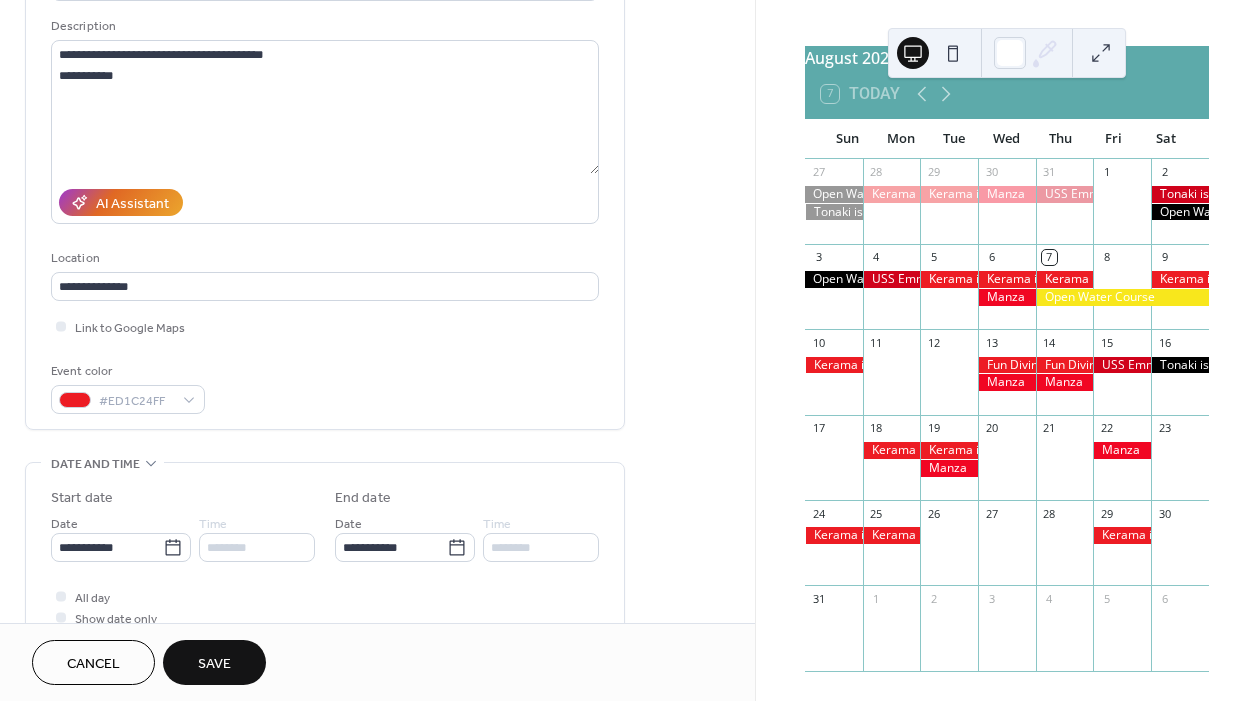 type on "**********" 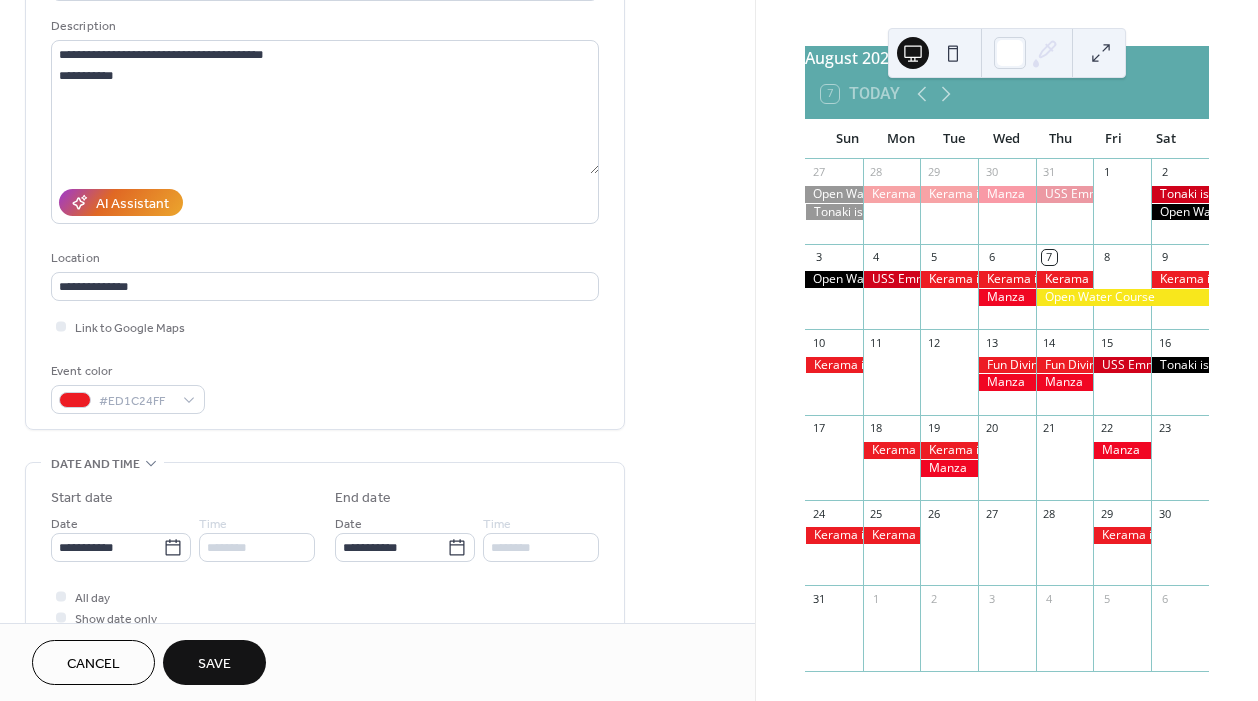 type on "**********" 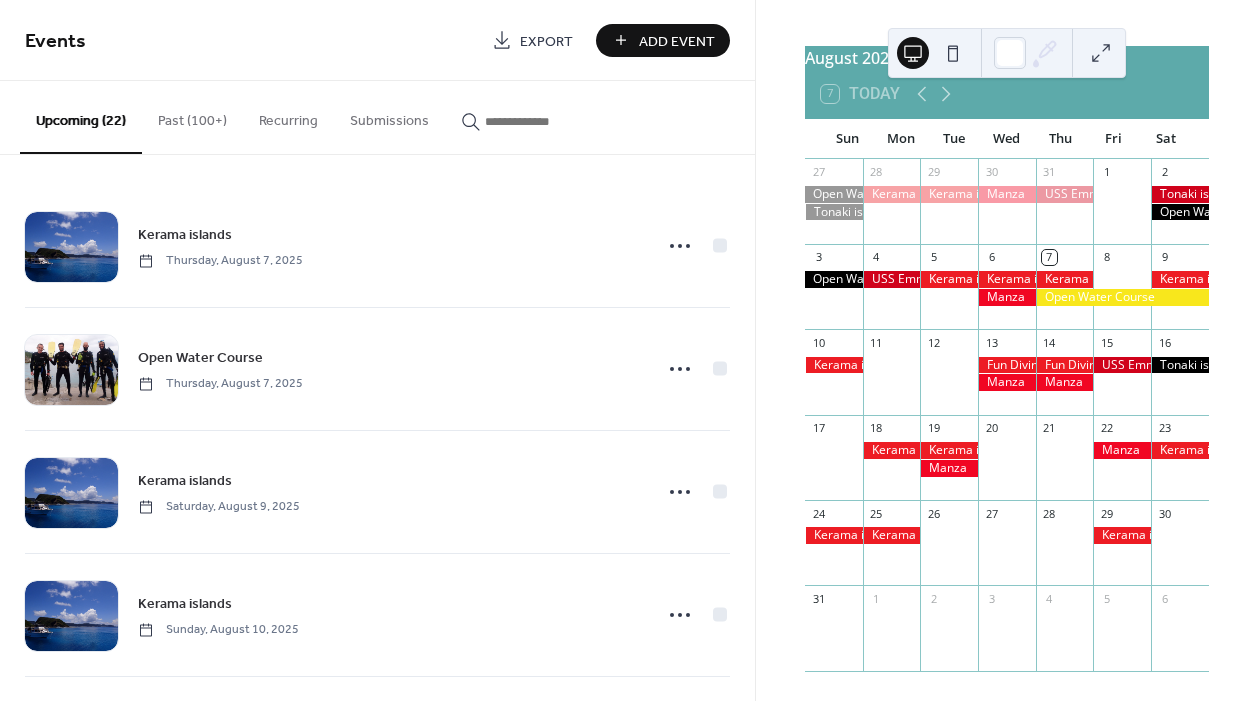 click on "Past (100+)" at bounding box center (192, 116) 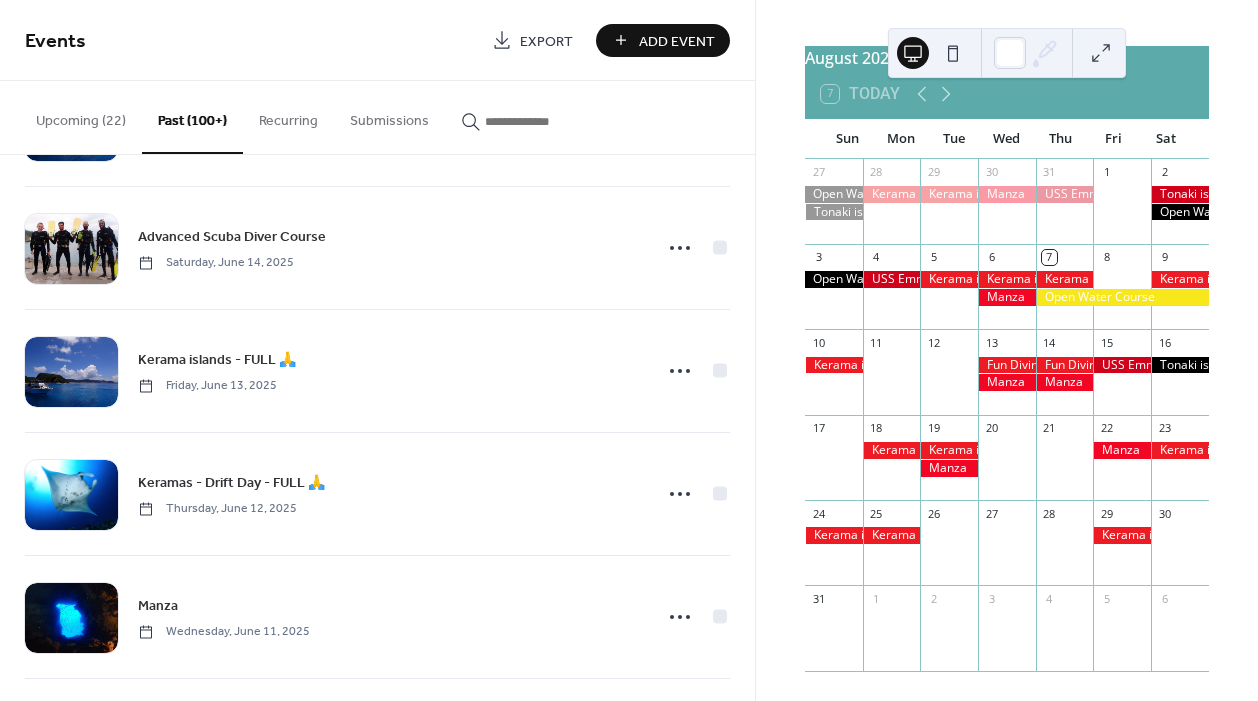scroll, scrollTop: 3693, scrollLeft: 0, axis: vertical 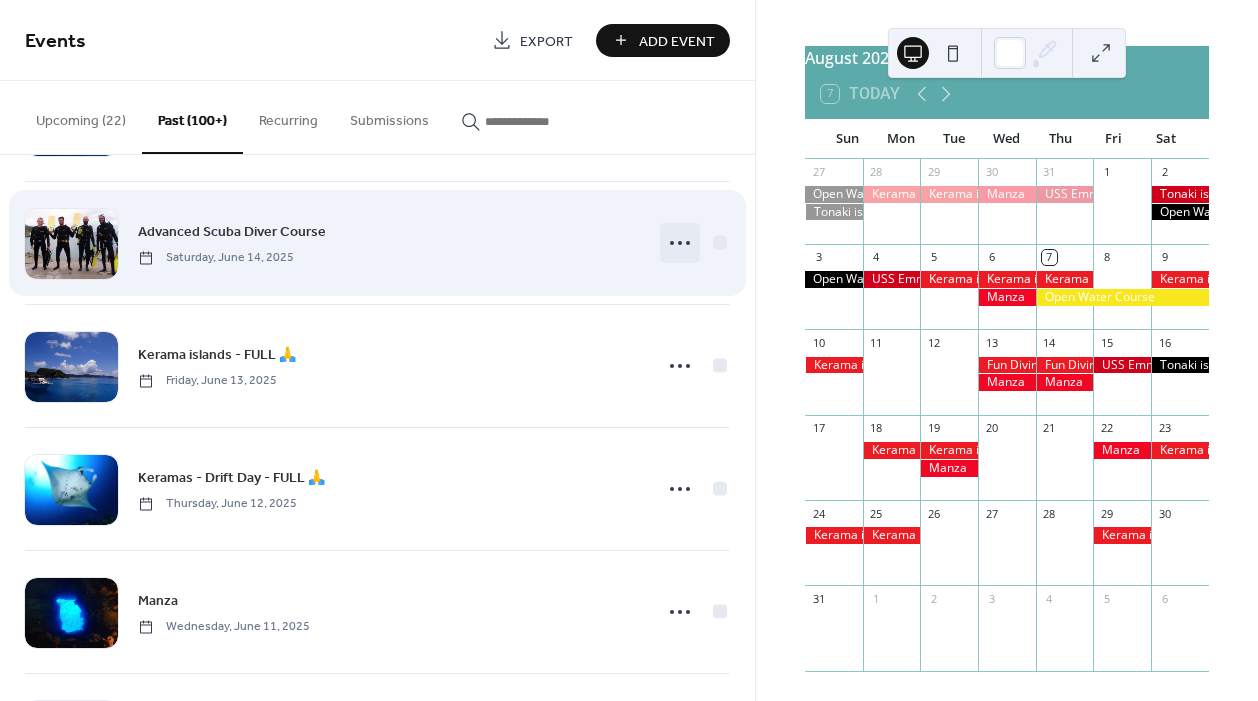 click 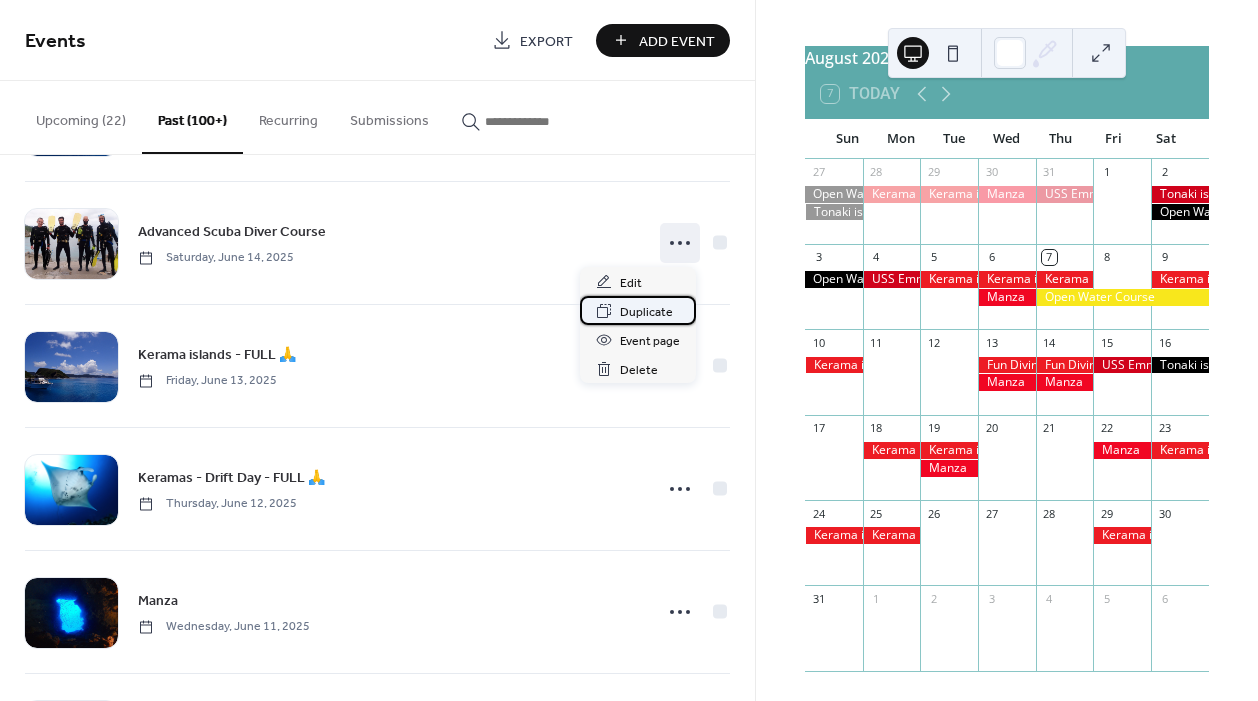 click on "Duplicate" at bounding box center (646, 312) 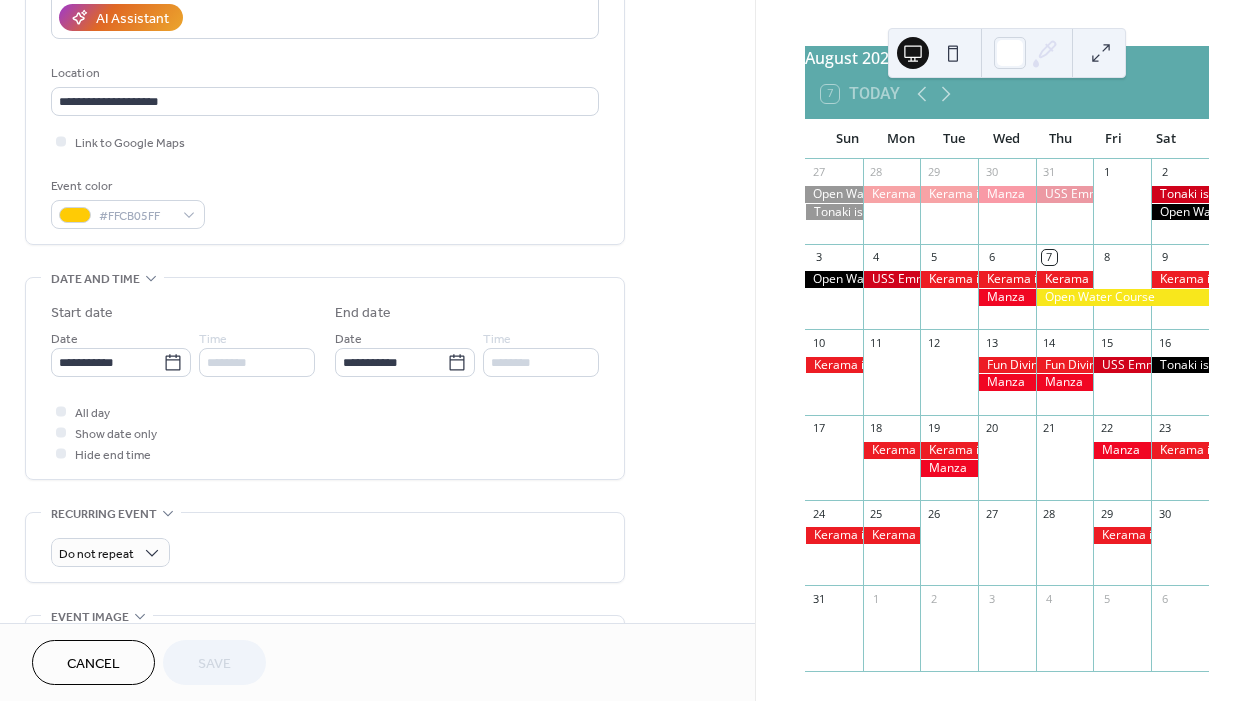 scroll, scrollTop: 465, scrollLeft: 0, axis: vertical 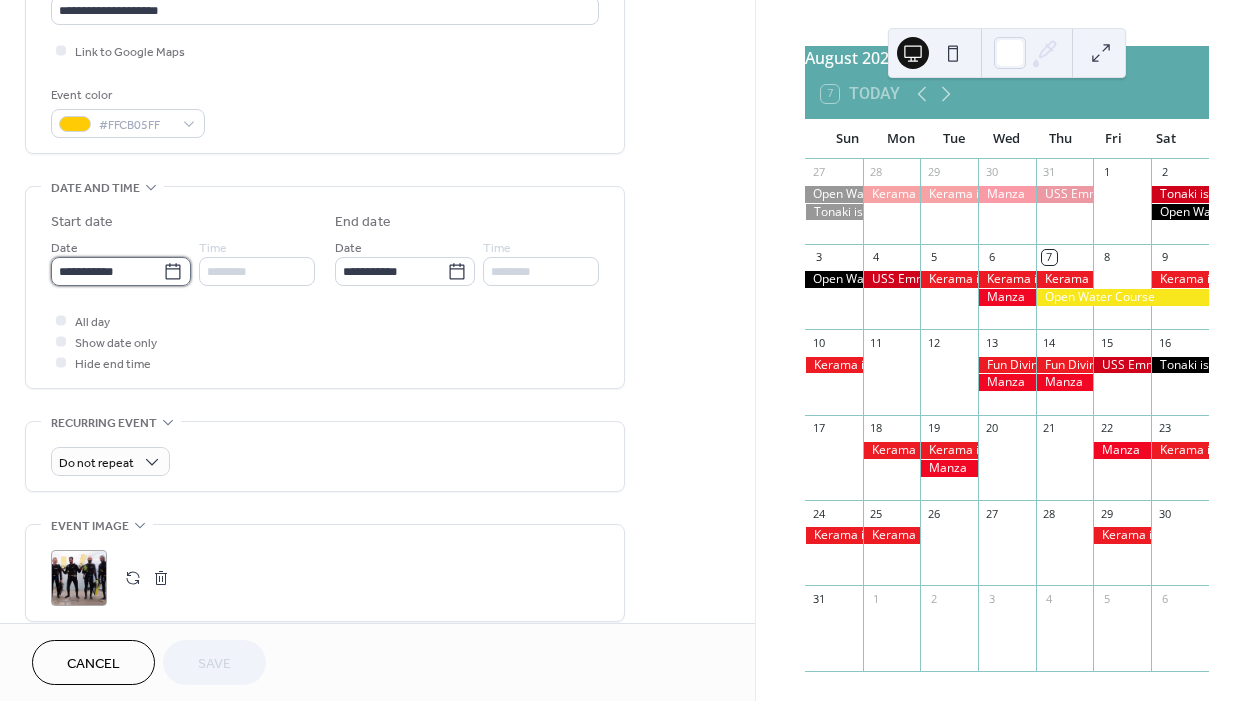 click on "**********" at bounding box center [107, 271] 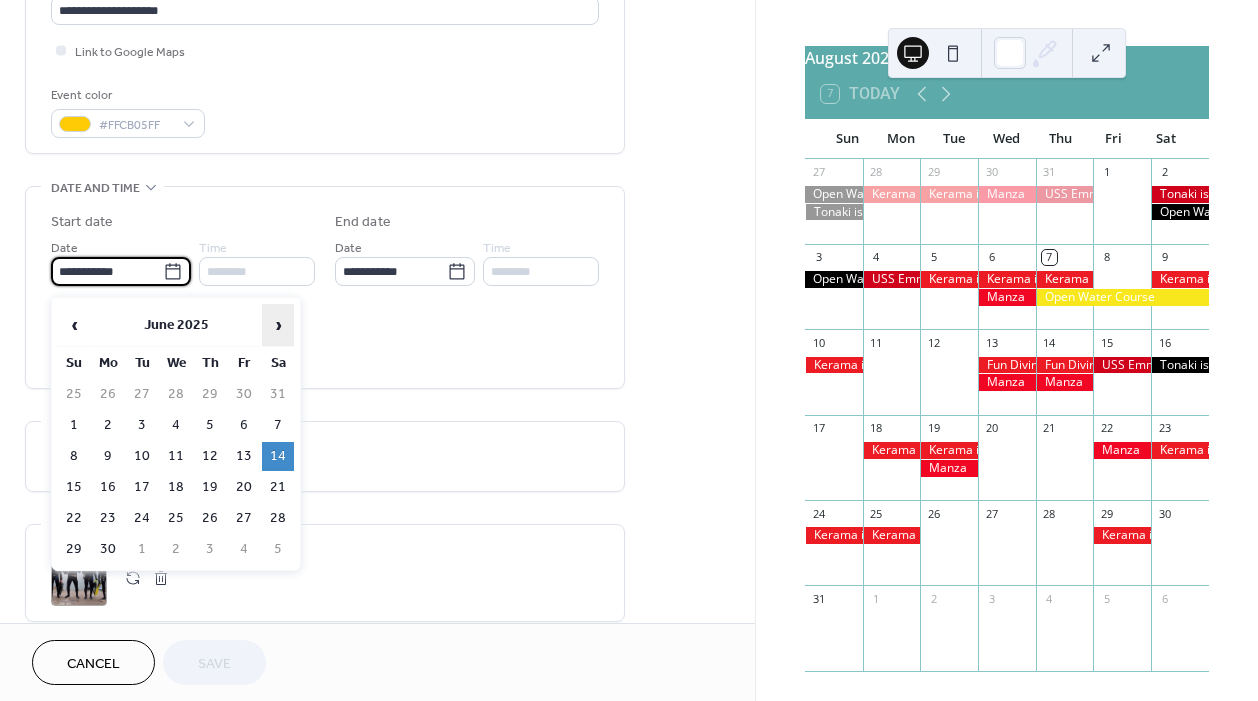 click on "›" at bounding box center [278, 325] 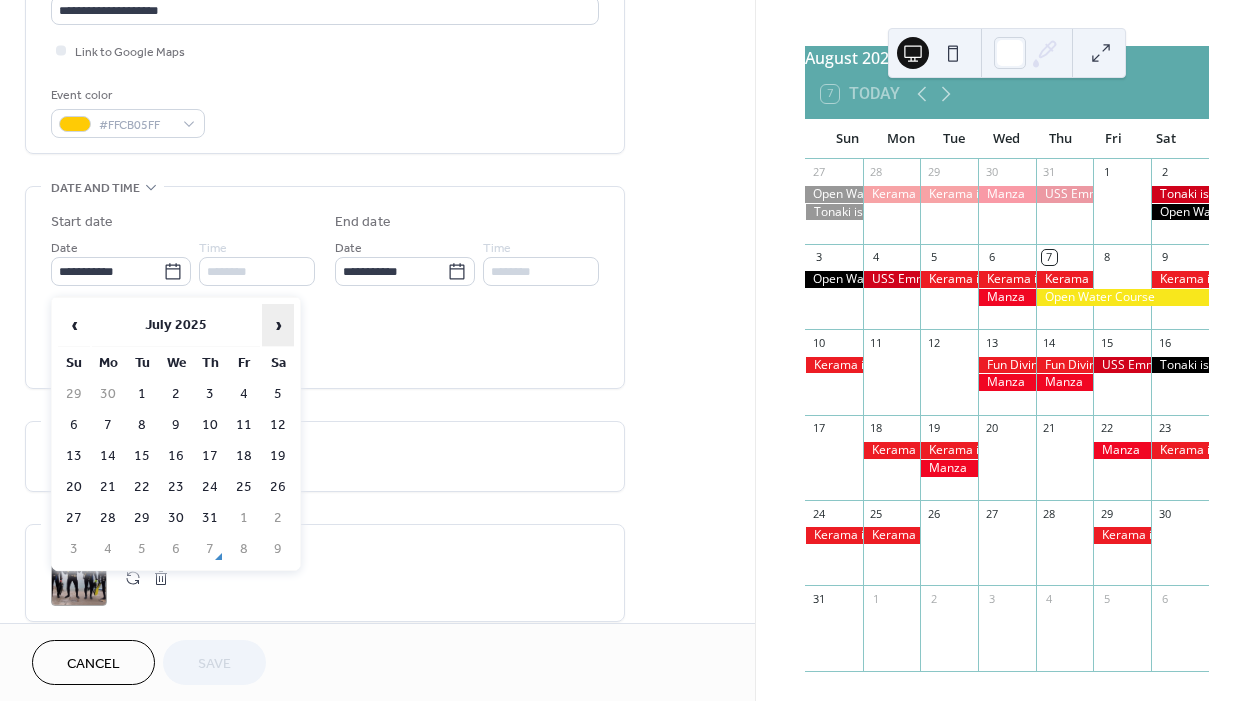 click on "›" at bounding box center (278, 325) 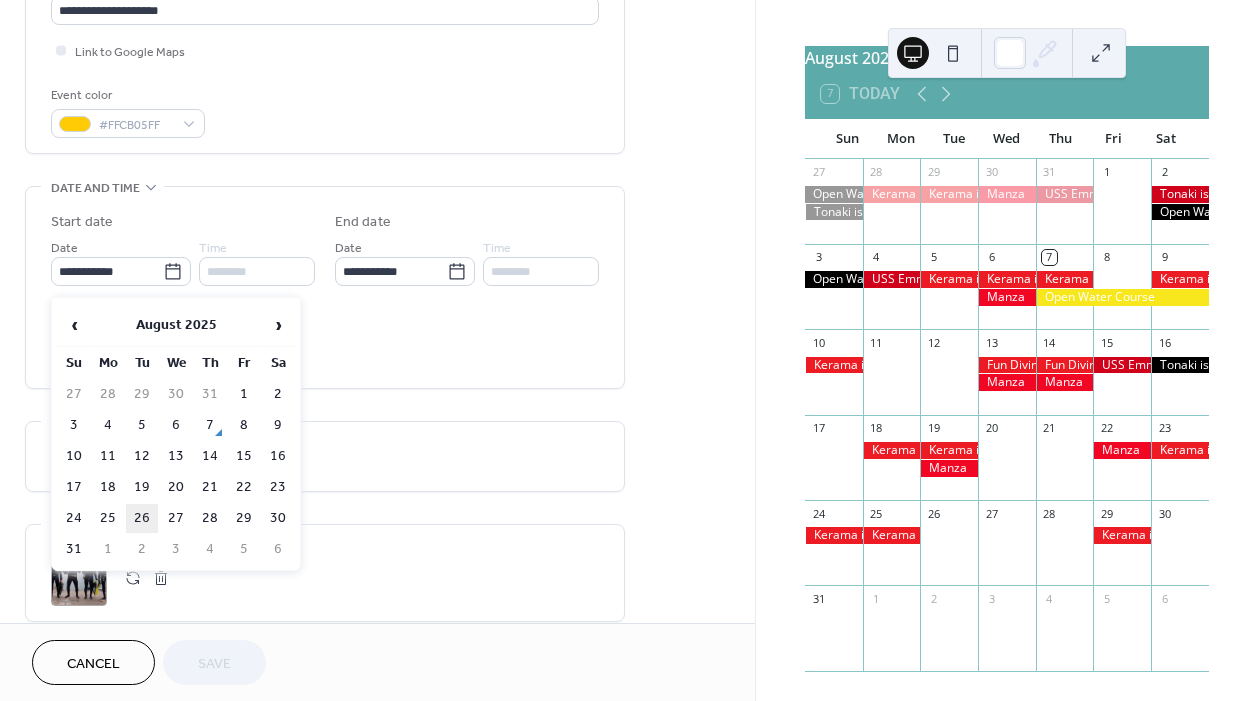 click on "26" at bounding box center (142, 518) 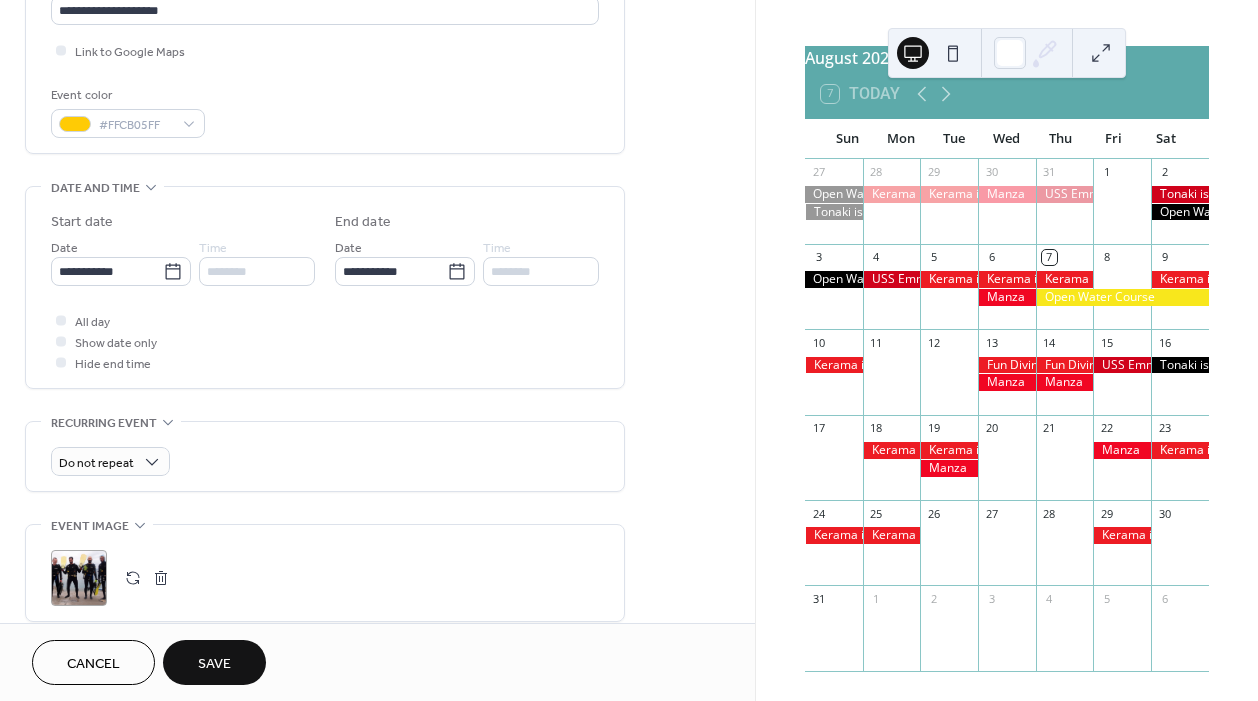 type on "**********" 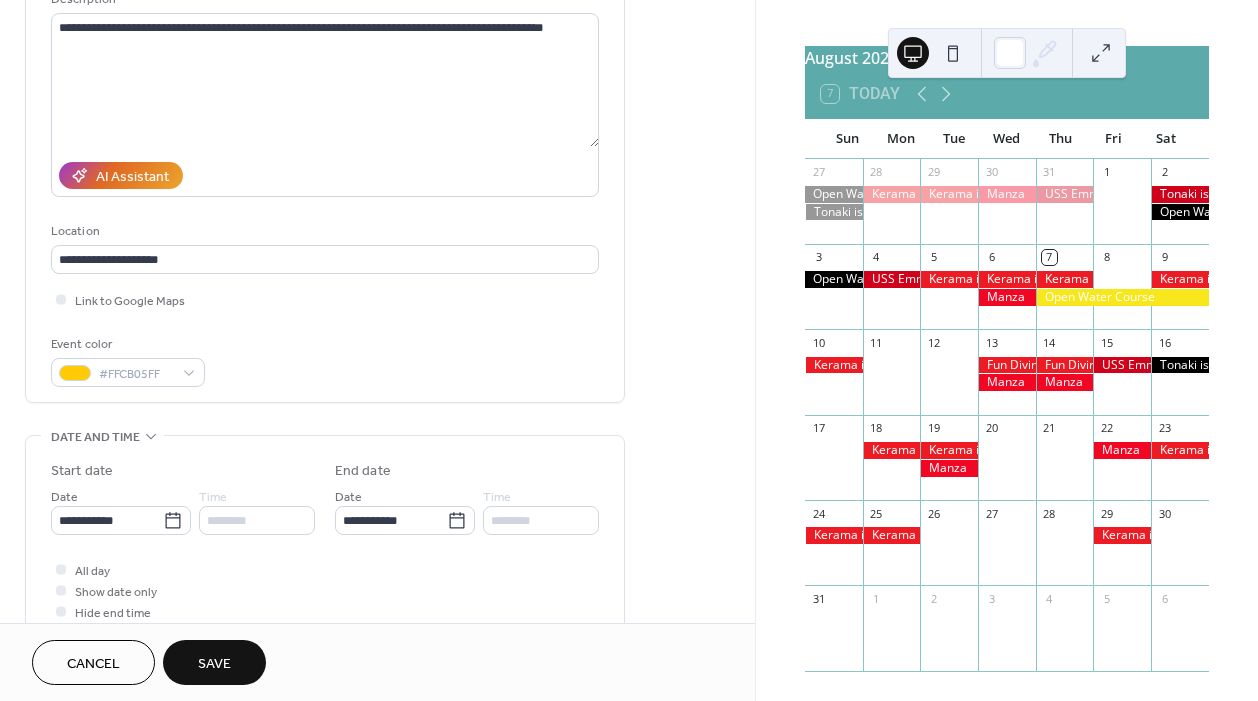 scroll, scrollTop: 25, scrollLeft: 0, axis: vertical 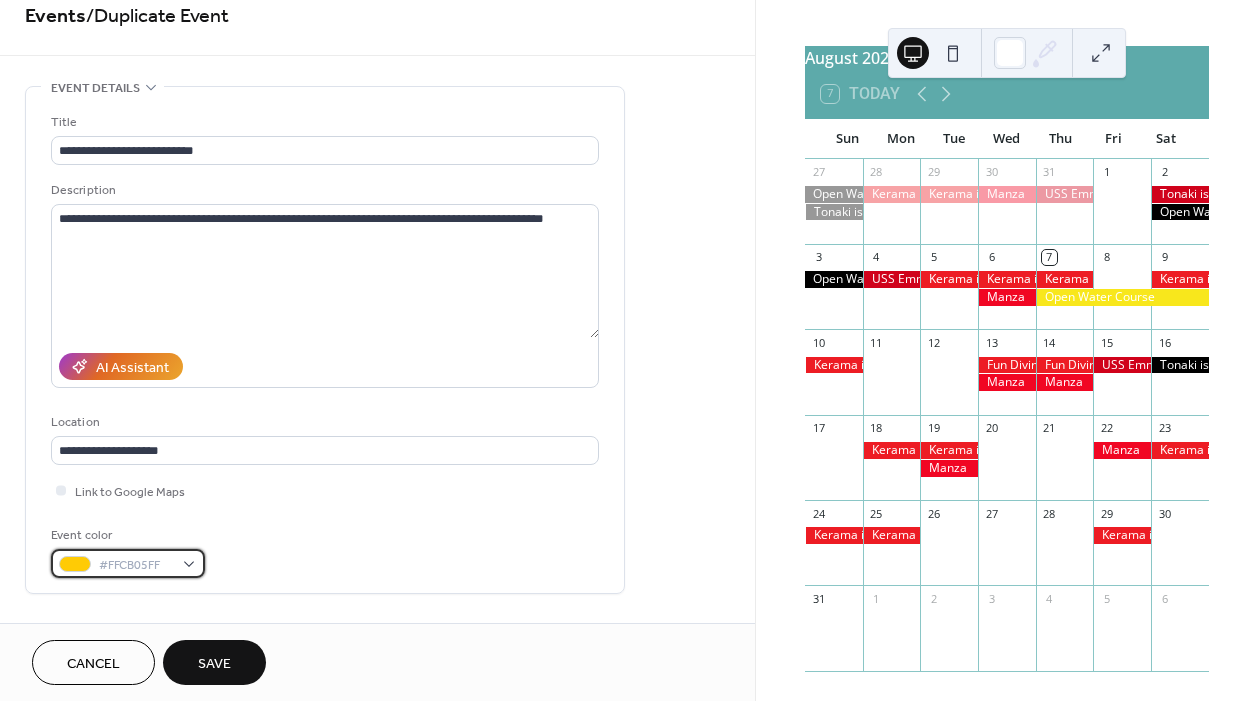 click on "#FFCB05FF" at bounding box center (128, 563) 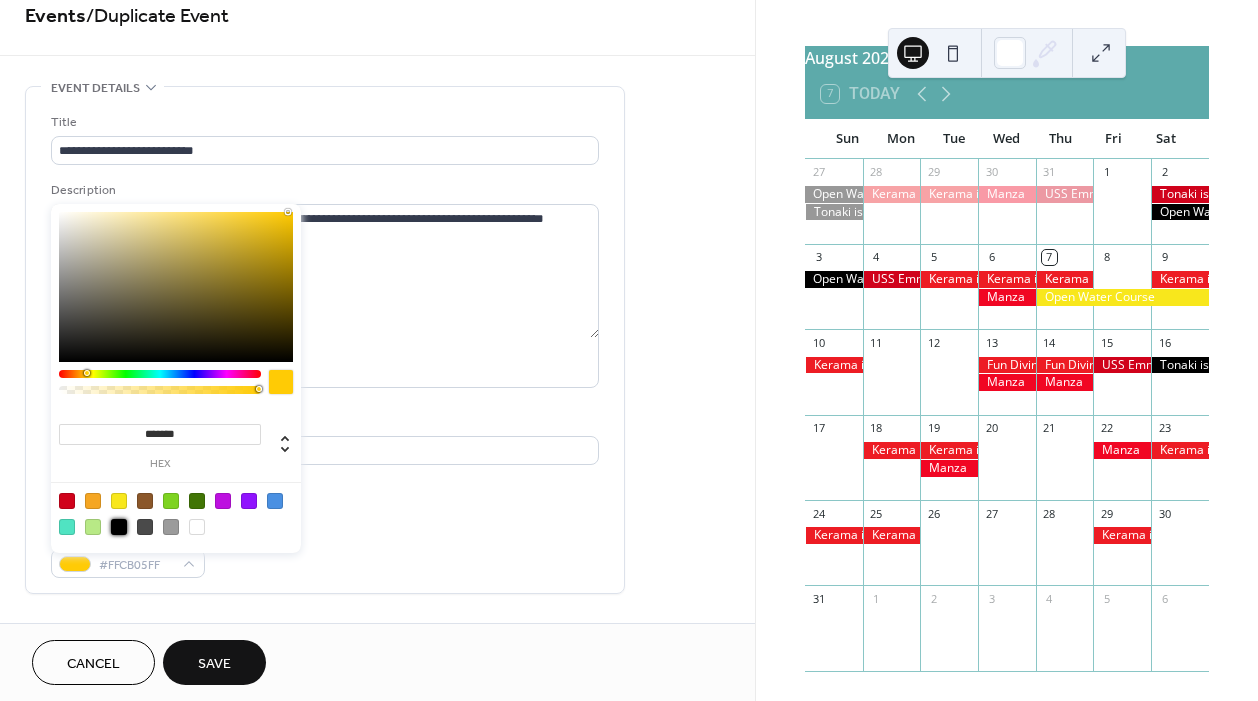 click at bounding box center (119, 527) 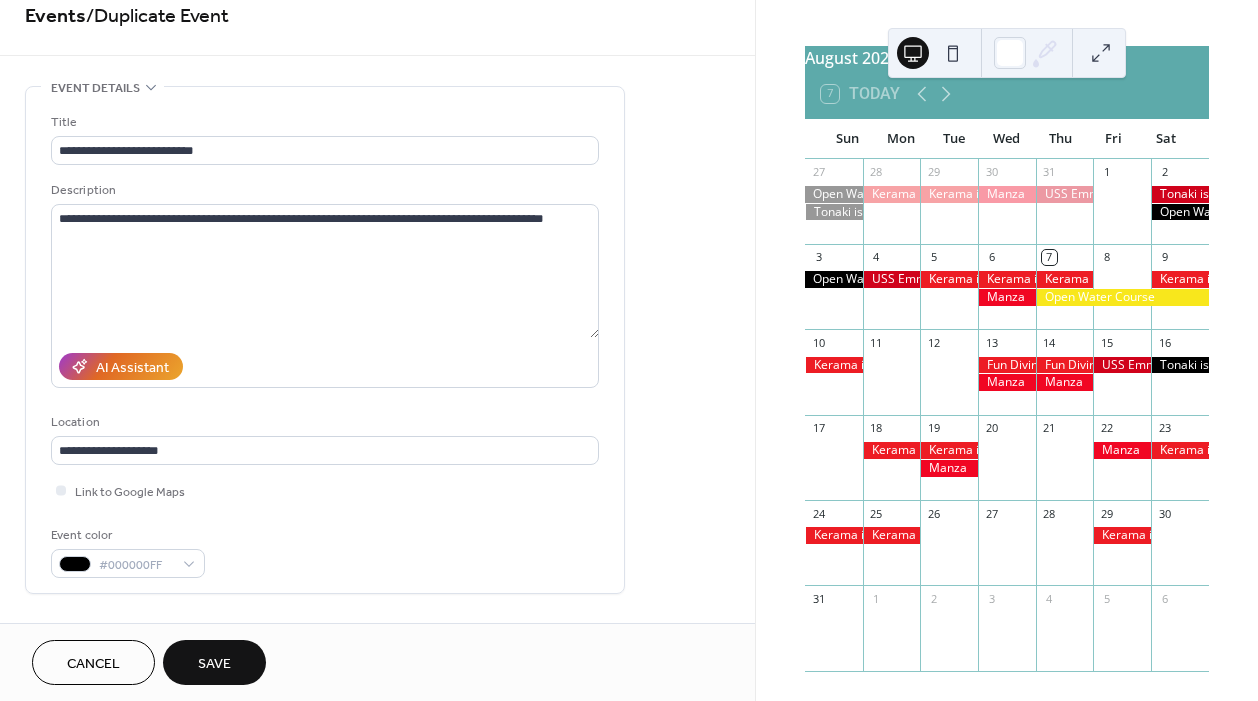 click on "Save" at bounding box center (214, 664) 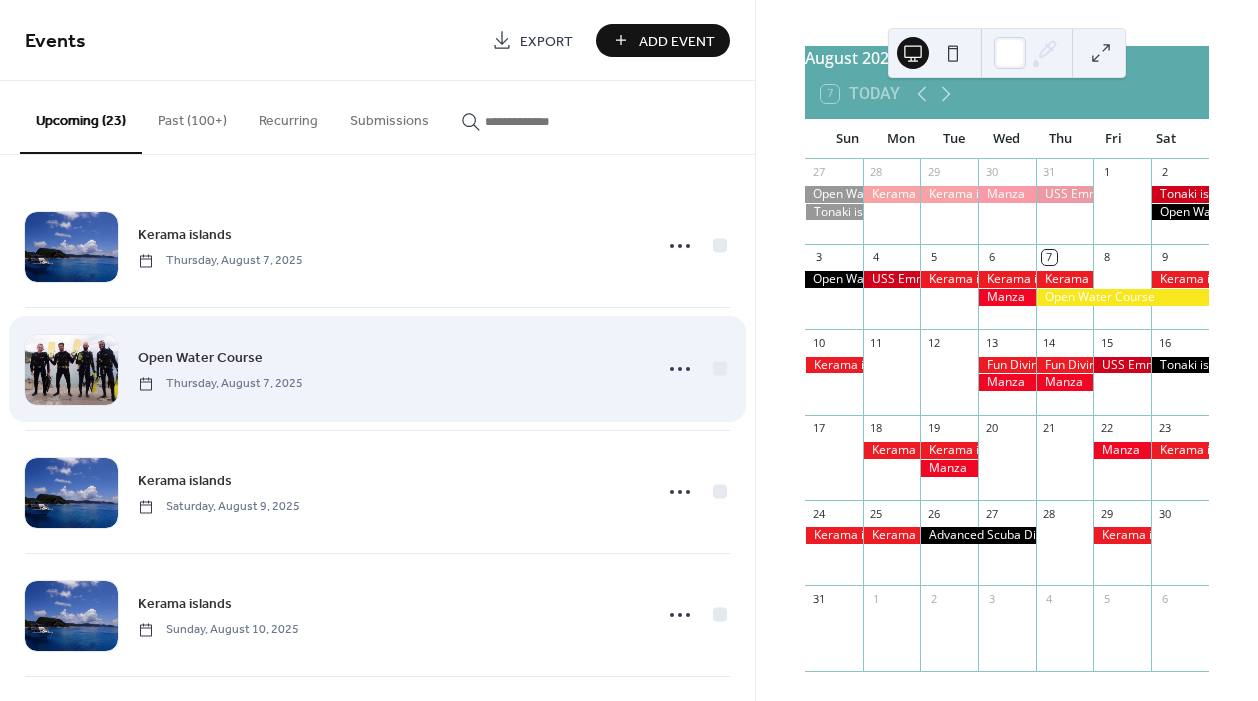 scroll, scrollTop: 0, scrollLeft: 0, axis: both 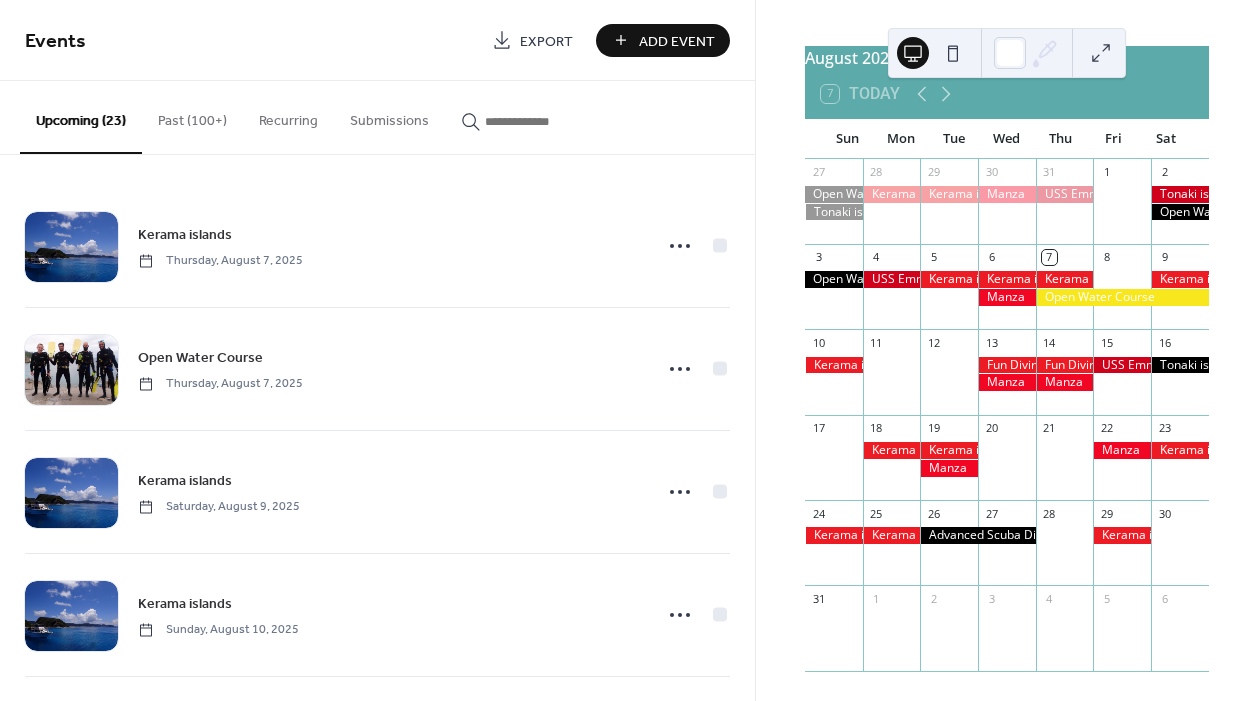 click on "Past (100+)" at bounding box center (192, 116) 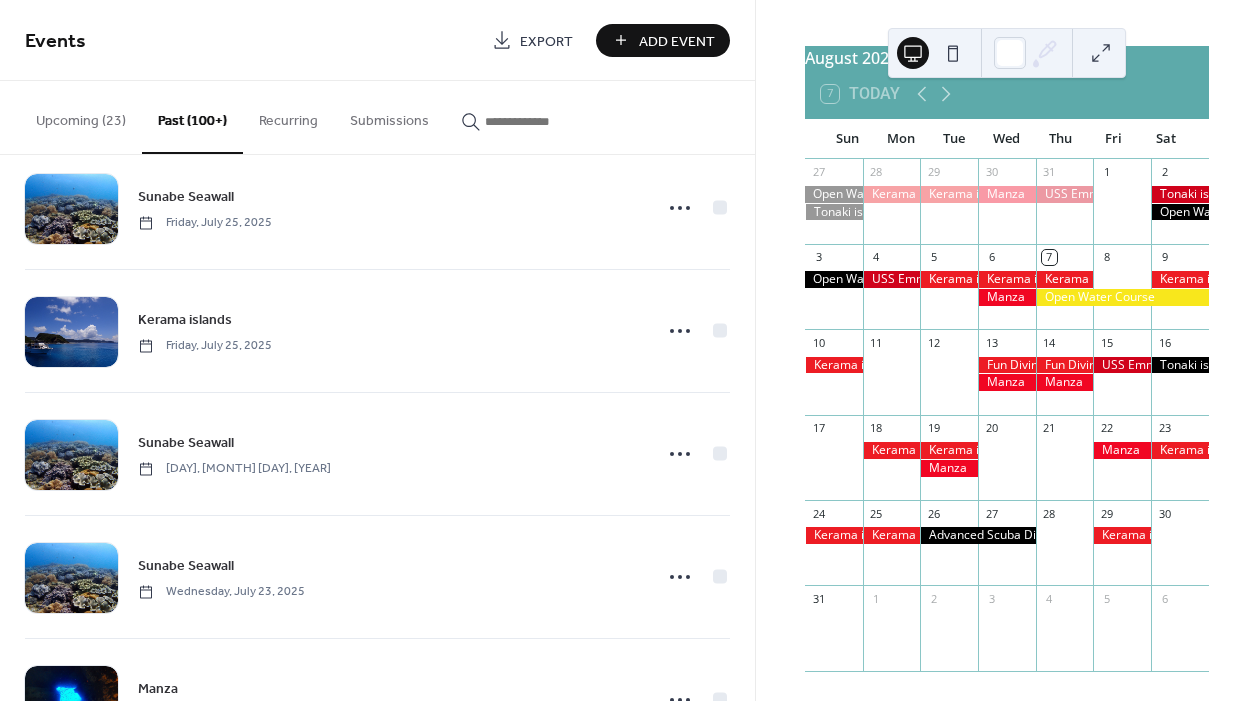 scroll, scrollTop: 1890, scrollLeft: 0, axis: vertical 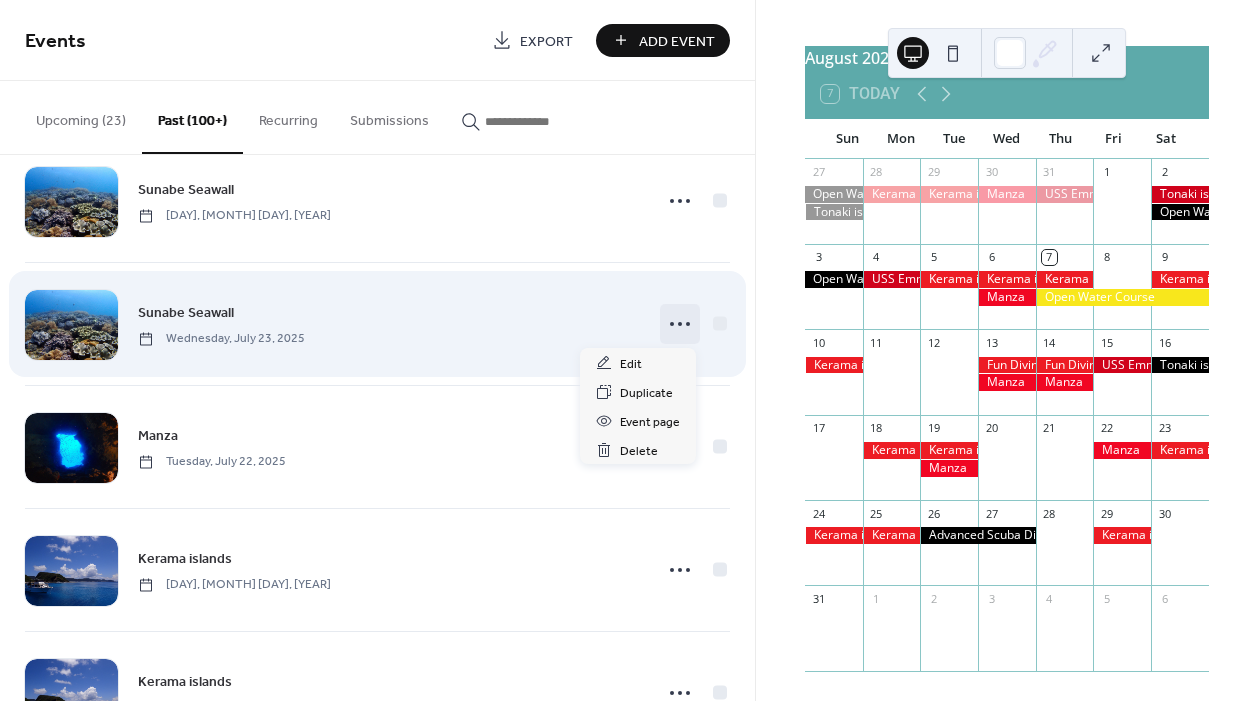 click 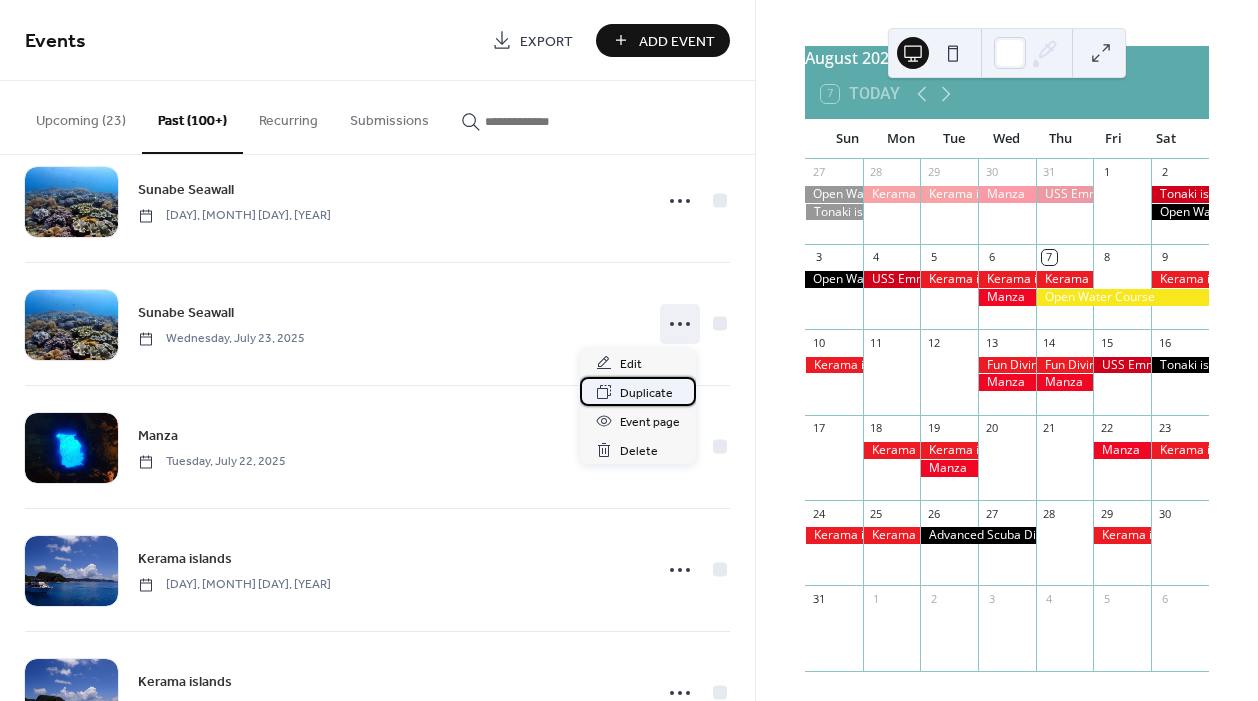 click on "Duplicate" at bounding box center [646, 393] 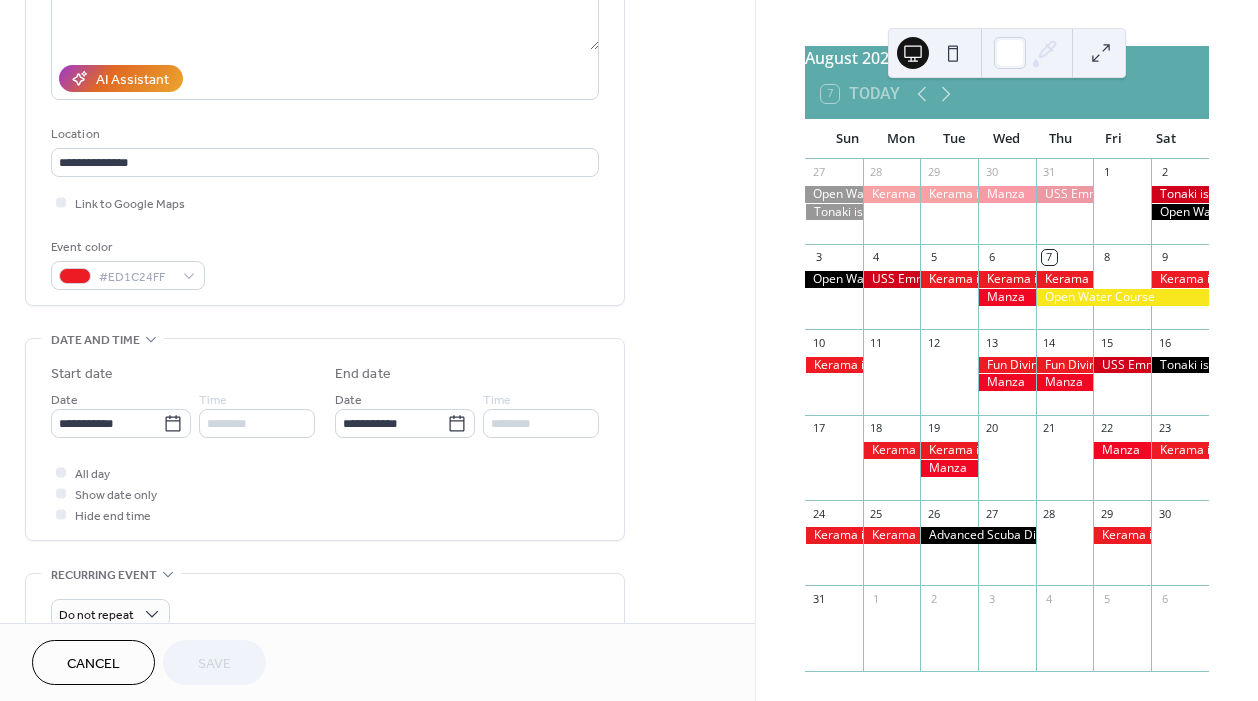 scroll, scrollTop: 319, scrollLeft: 0, axis: vertical 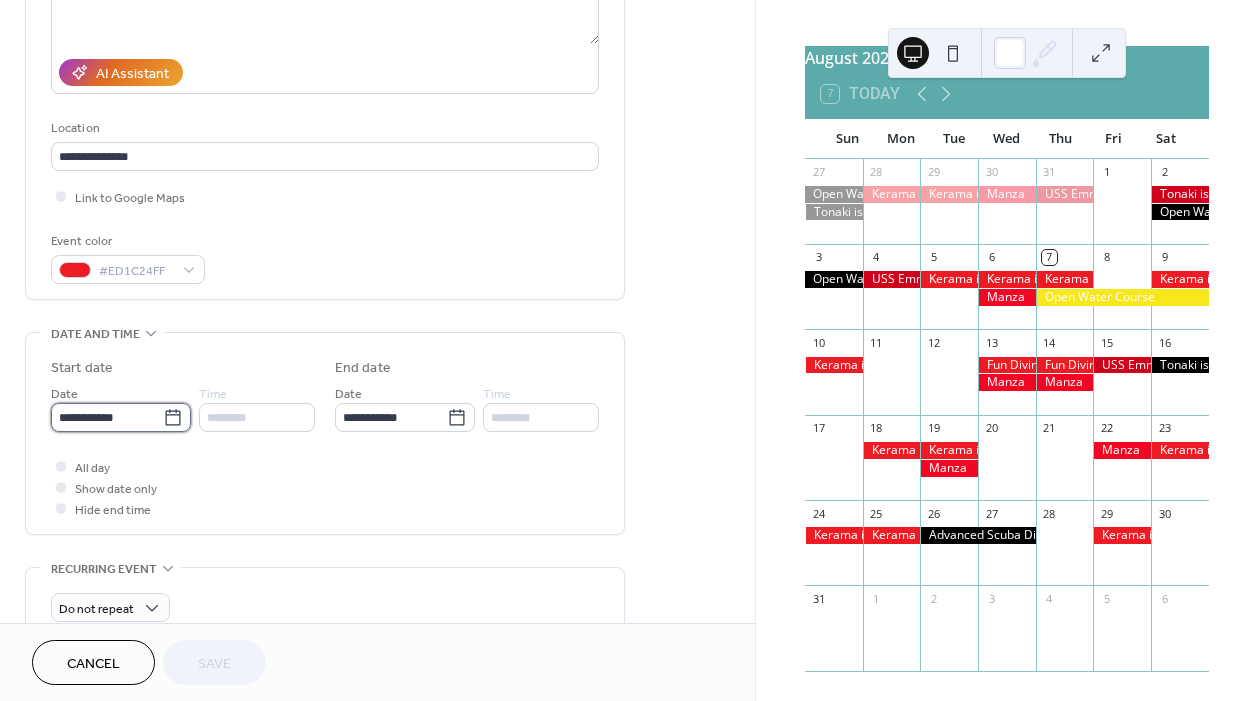 click on "**********" at bounding box center [107, 417] 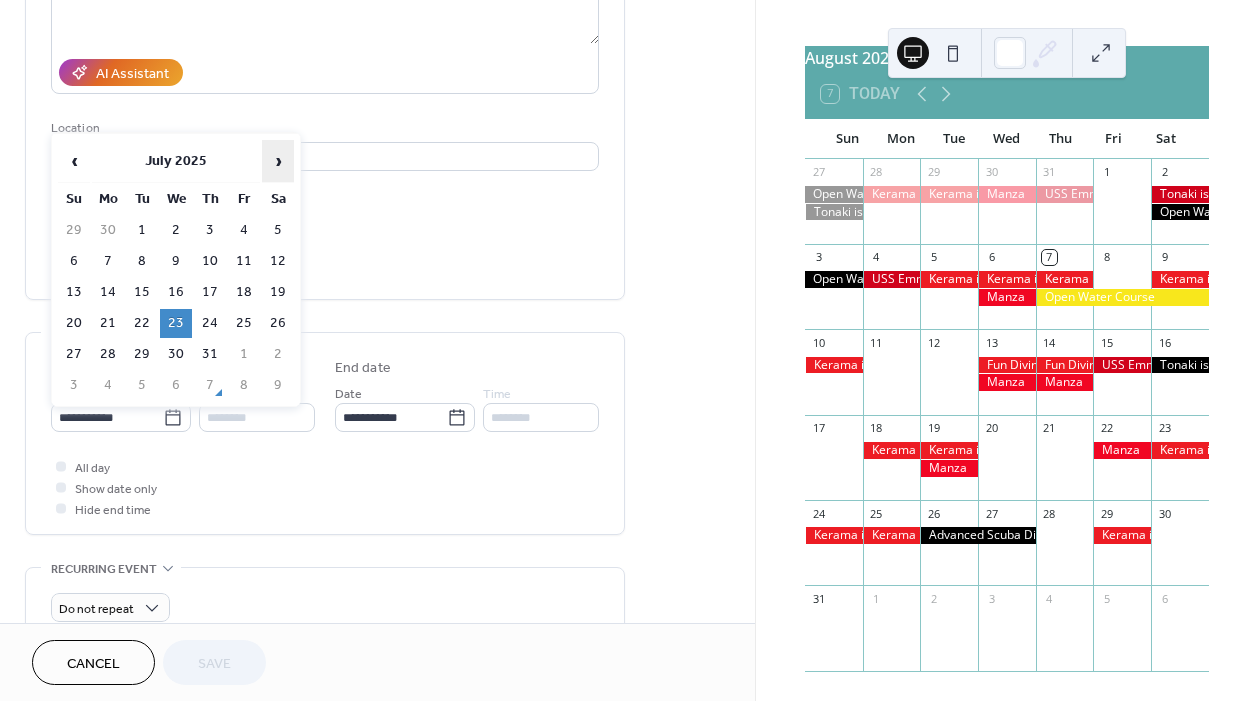 click on "›" at bounding box center [278, 161] 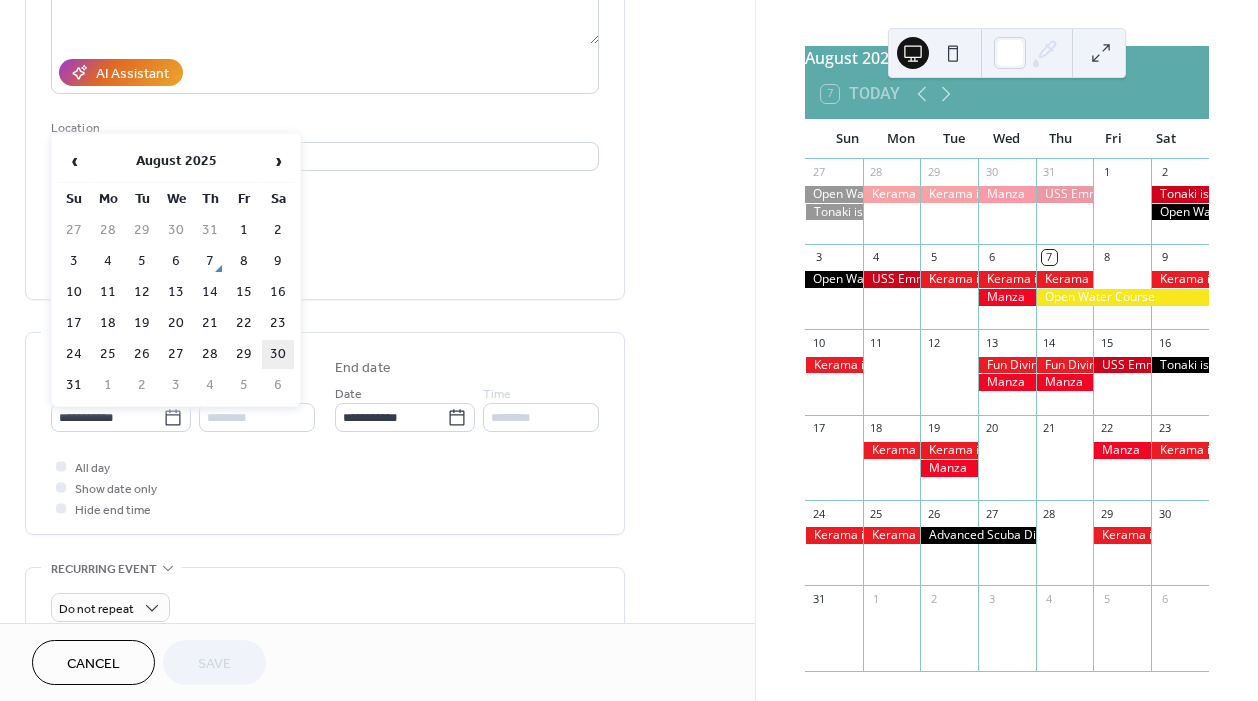 click on "30" at bounding box center [278, 354] 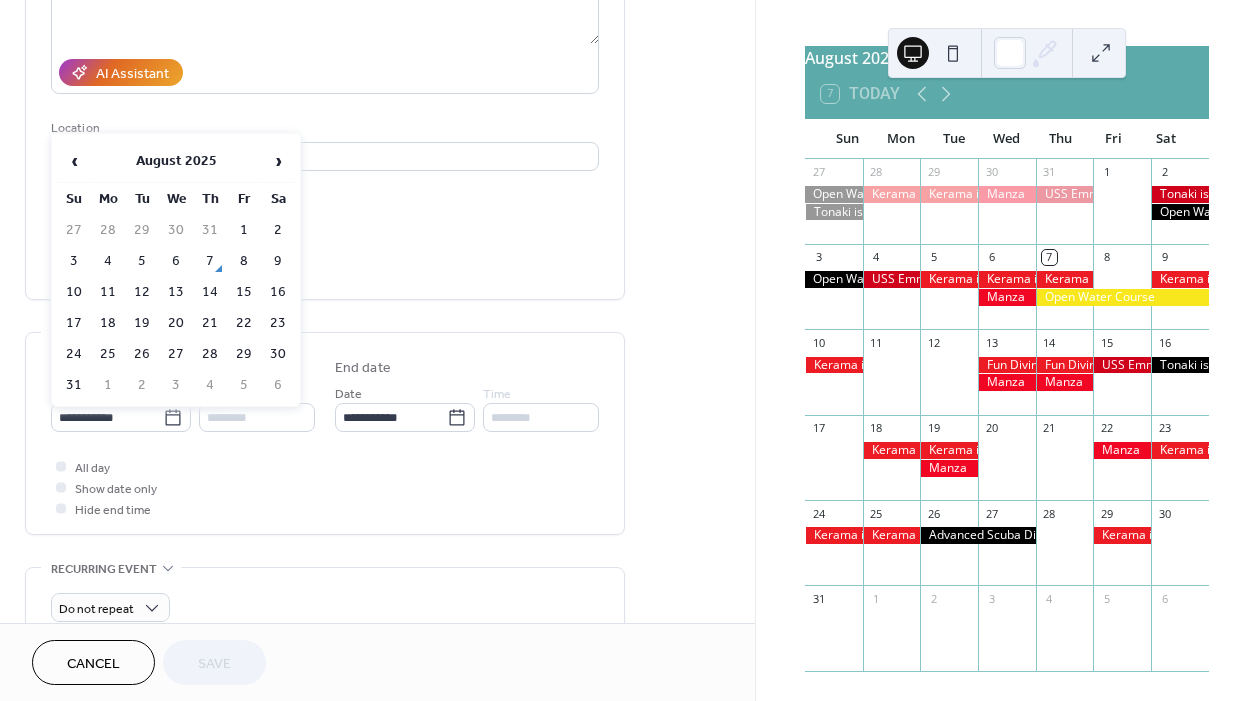 type on "**********" 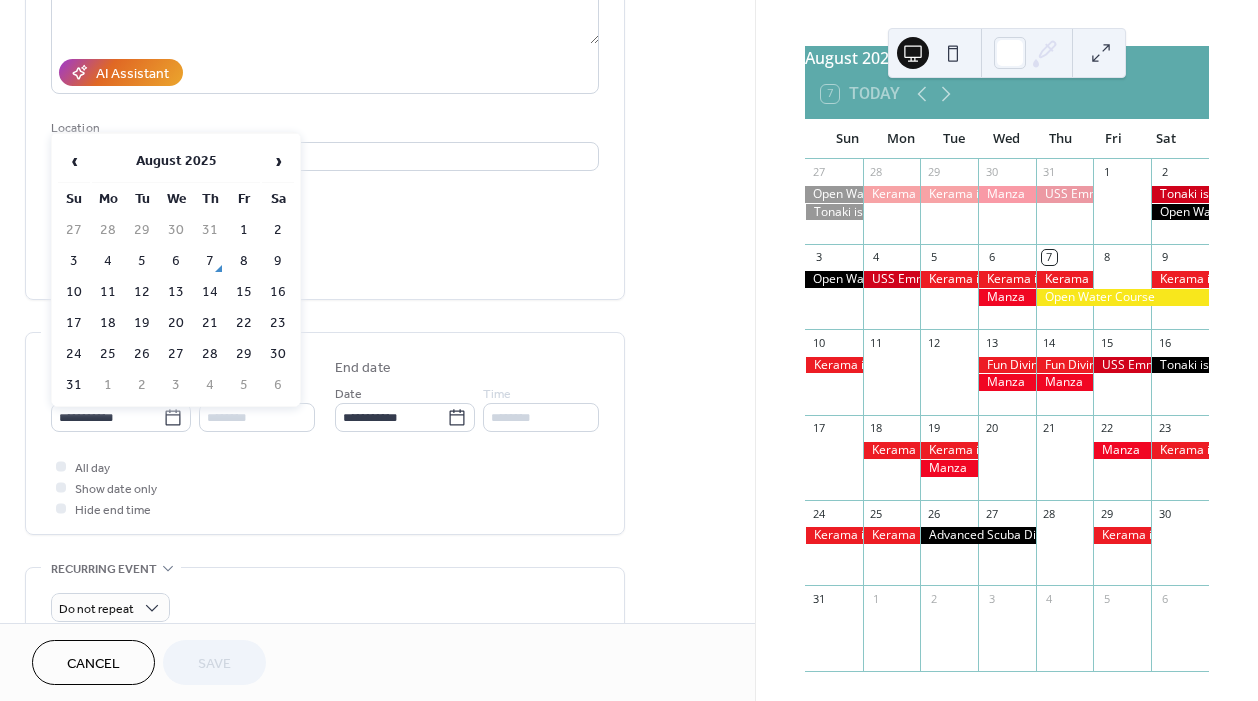 type on "**********" 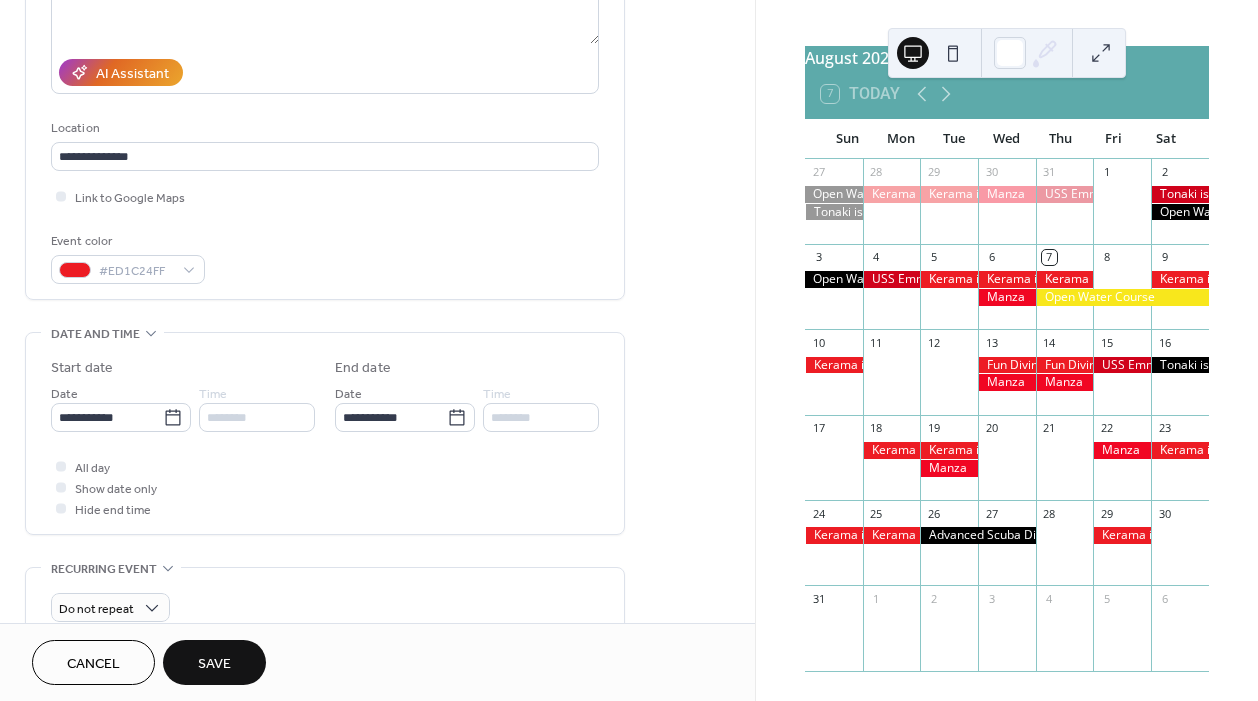 click on "Save" at bounding box center [214, 664] 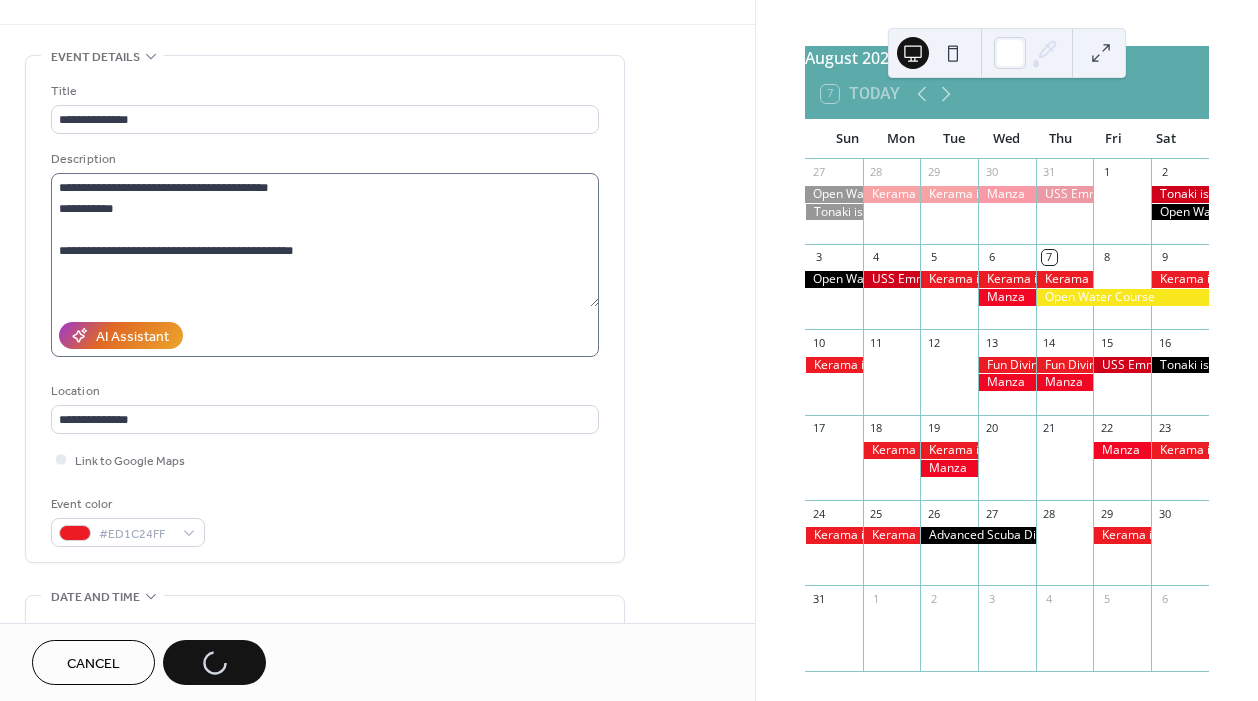 scroll, scrollTop: 0, scrollLeft: 0, axis: both 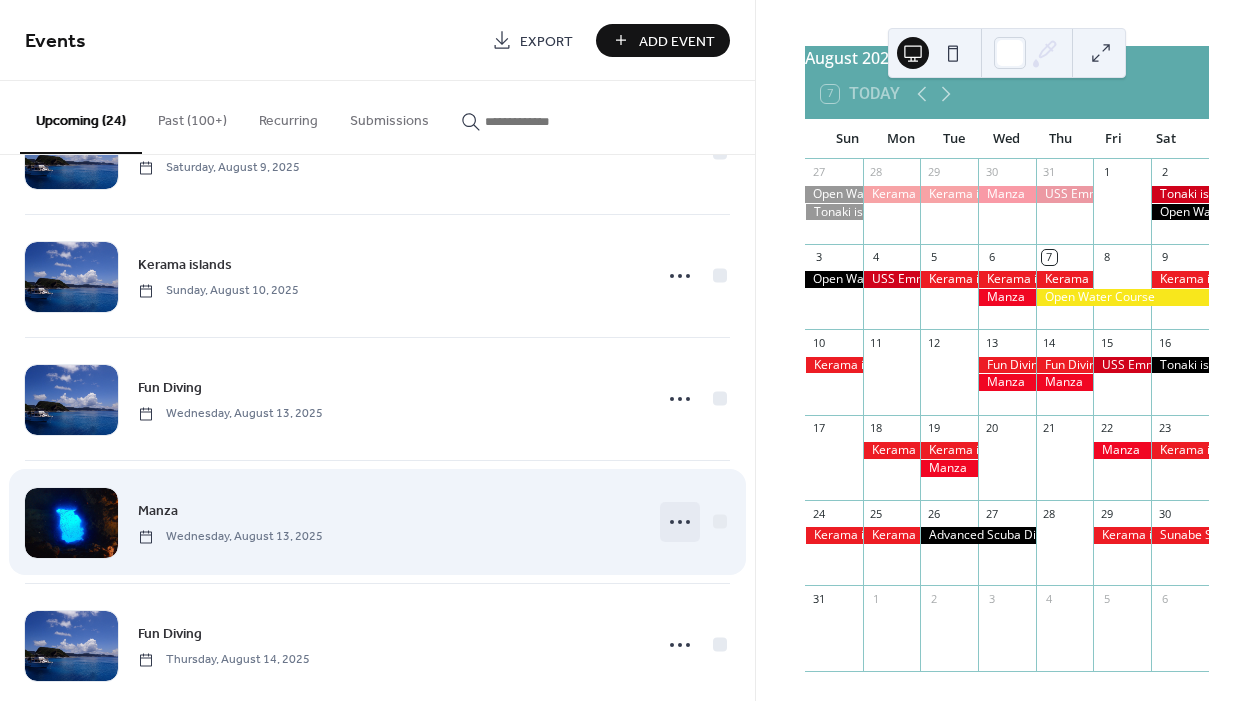 click 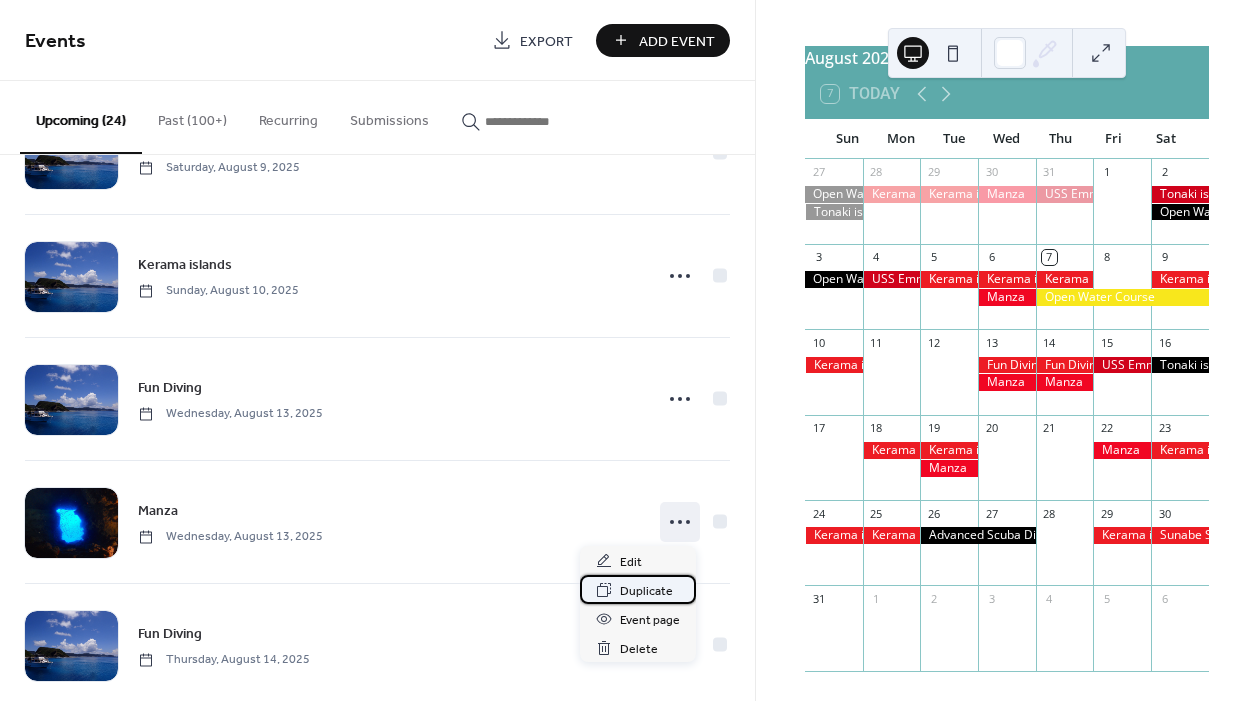 click on "Duplicate" at bounding box center (646, 591) 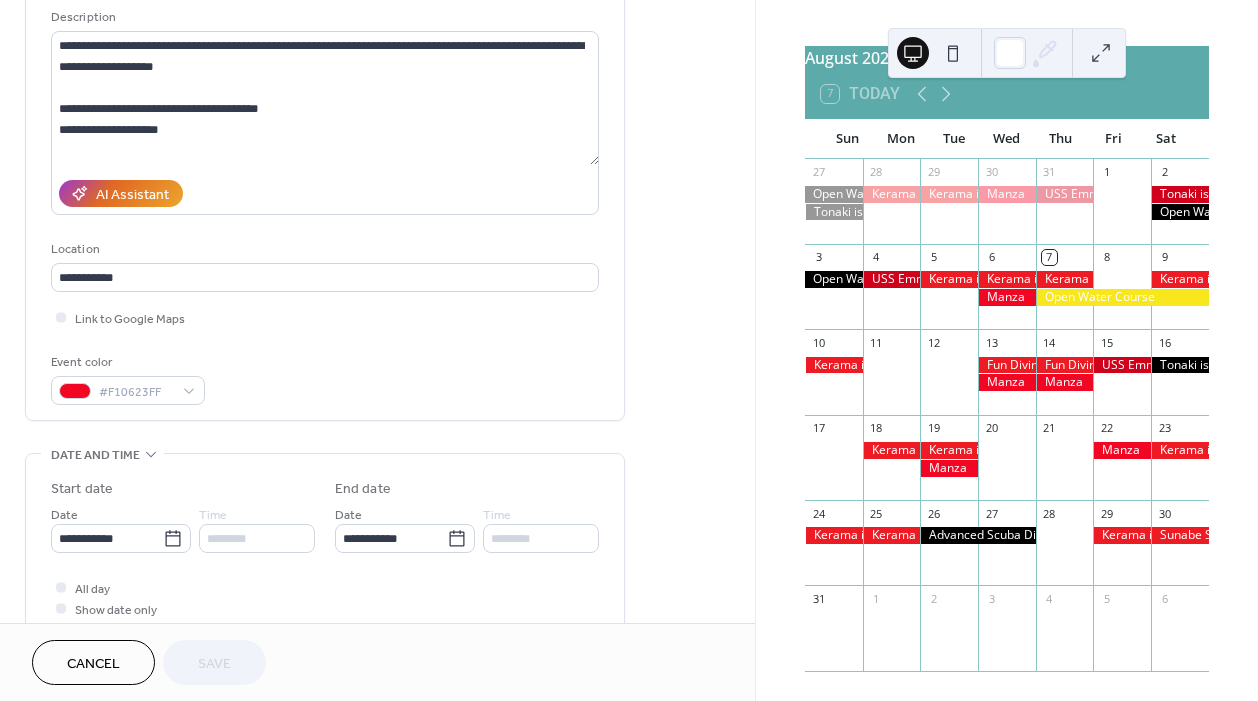 scroll, scrollTop: 207, scrollLeft: 0, axis: vertical 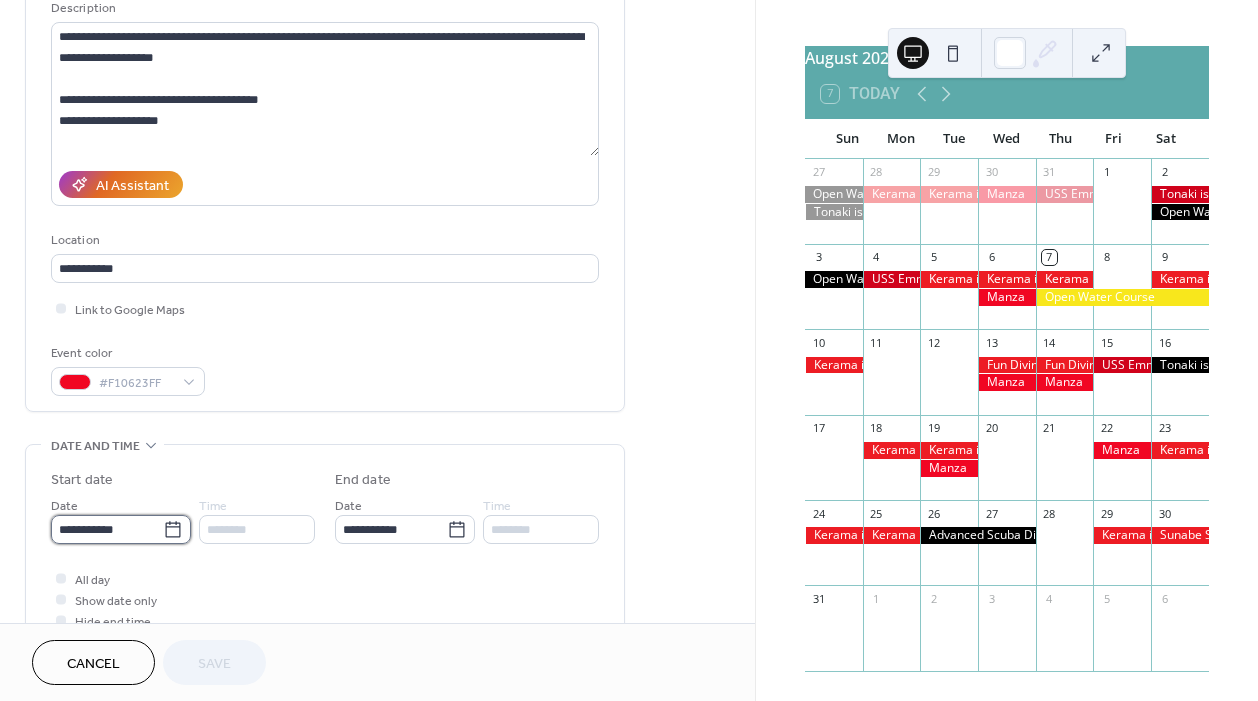 click on "**********" at bounding box center (107, 529) 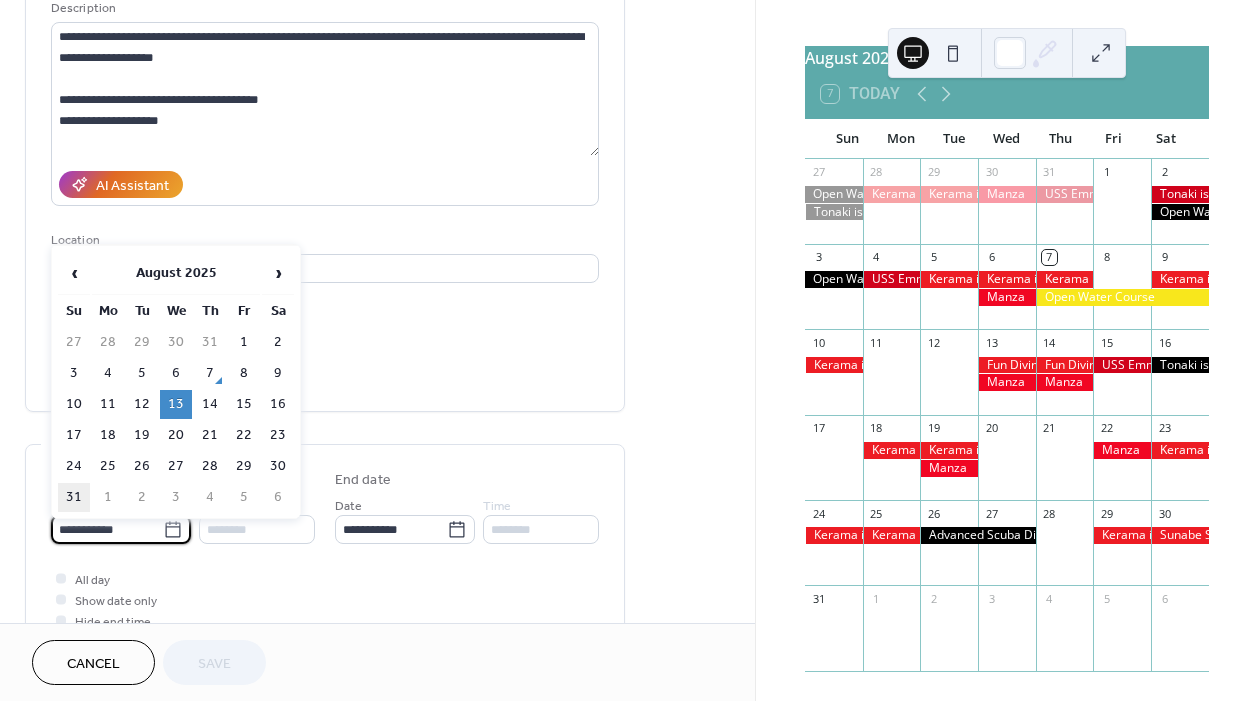click on "31" at bounding box center [74, 497] 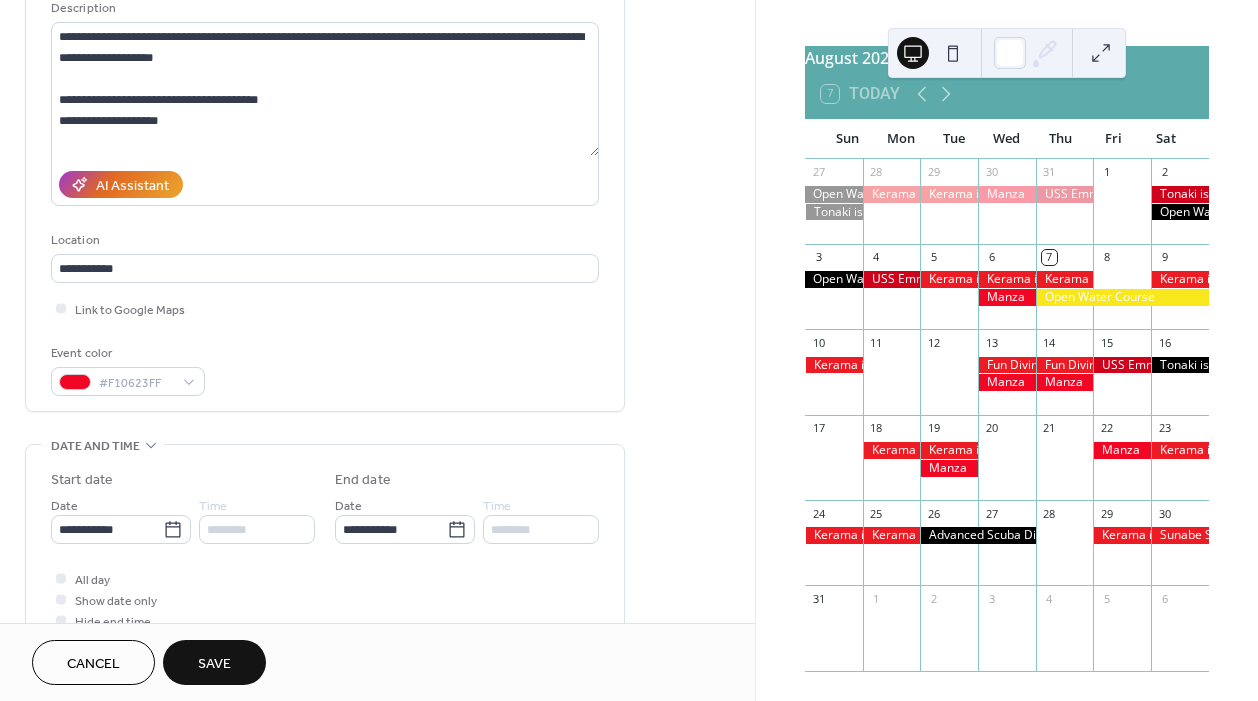 click on "Save" at bounding box center (214, 662) 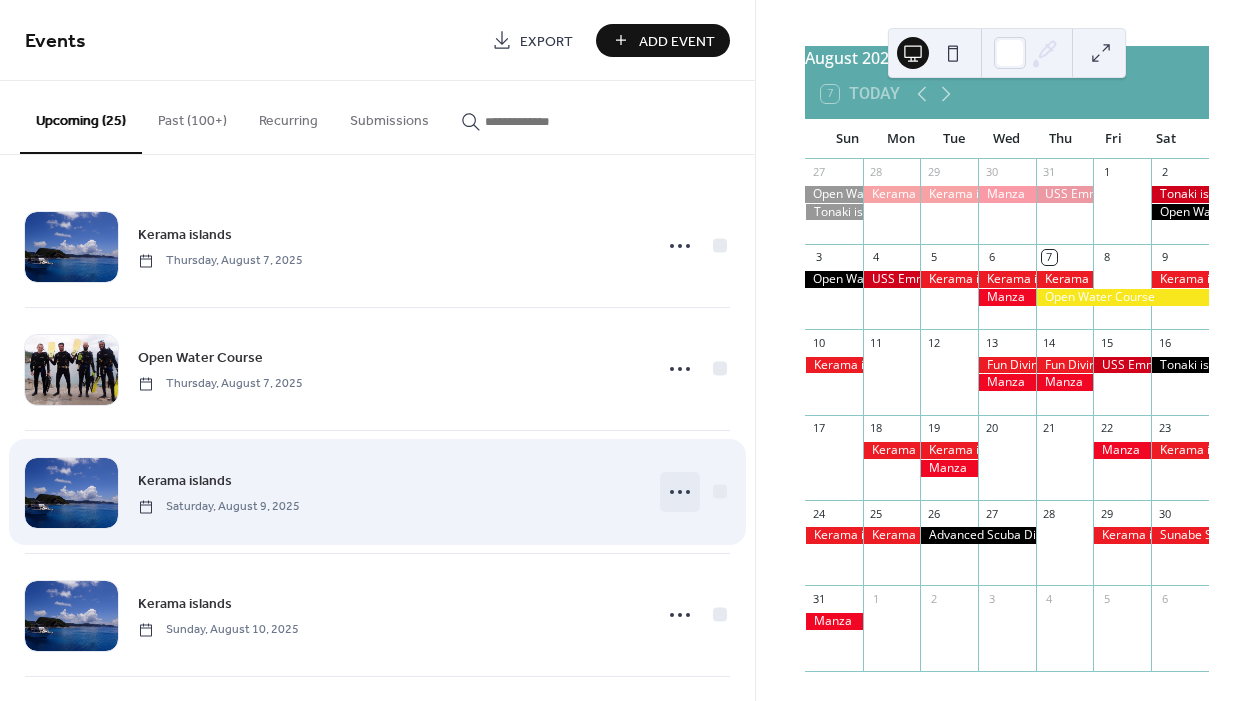 click 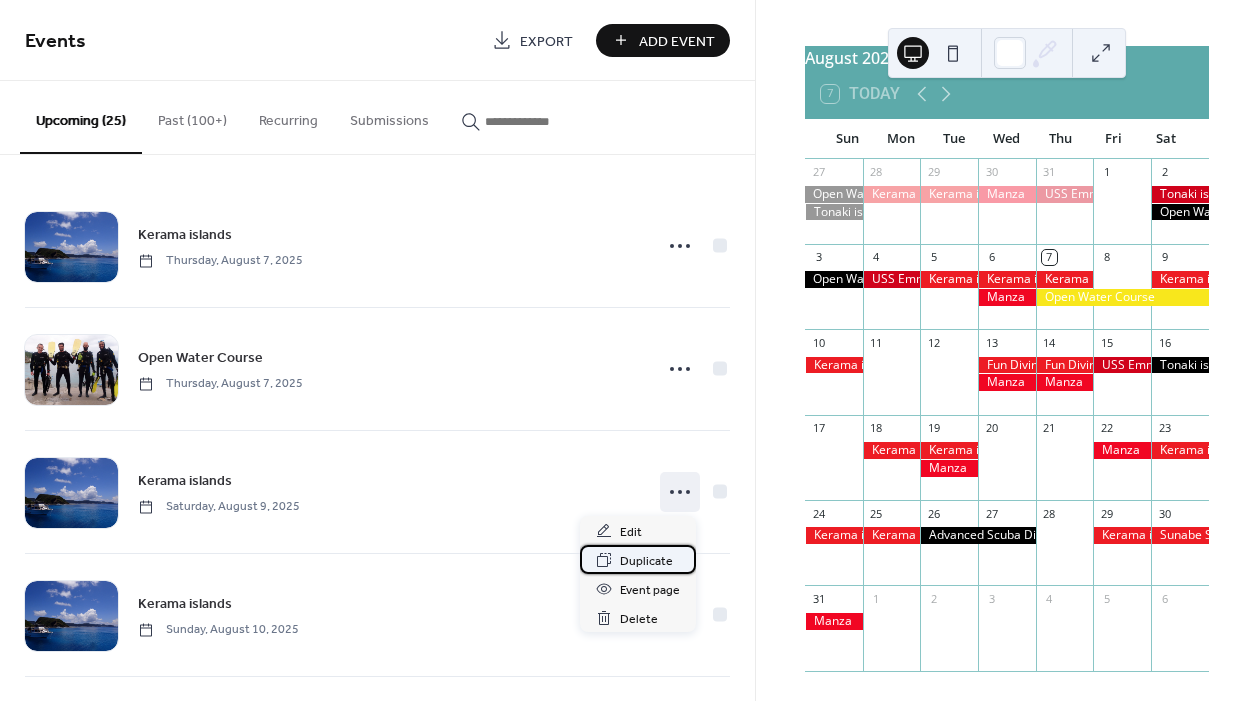 click on "Duplicate" at bounding box center [646, 561] 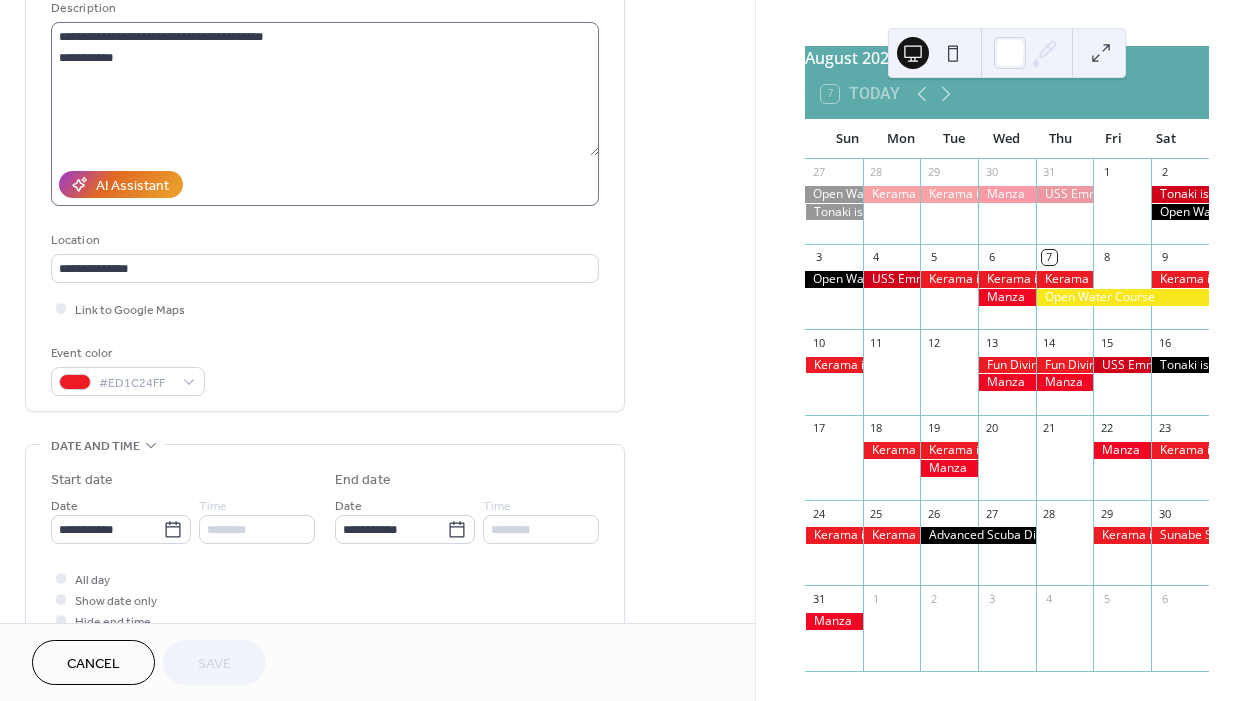 scroll, scrollTop: 218, scrollLeft: 0, axis: vertical 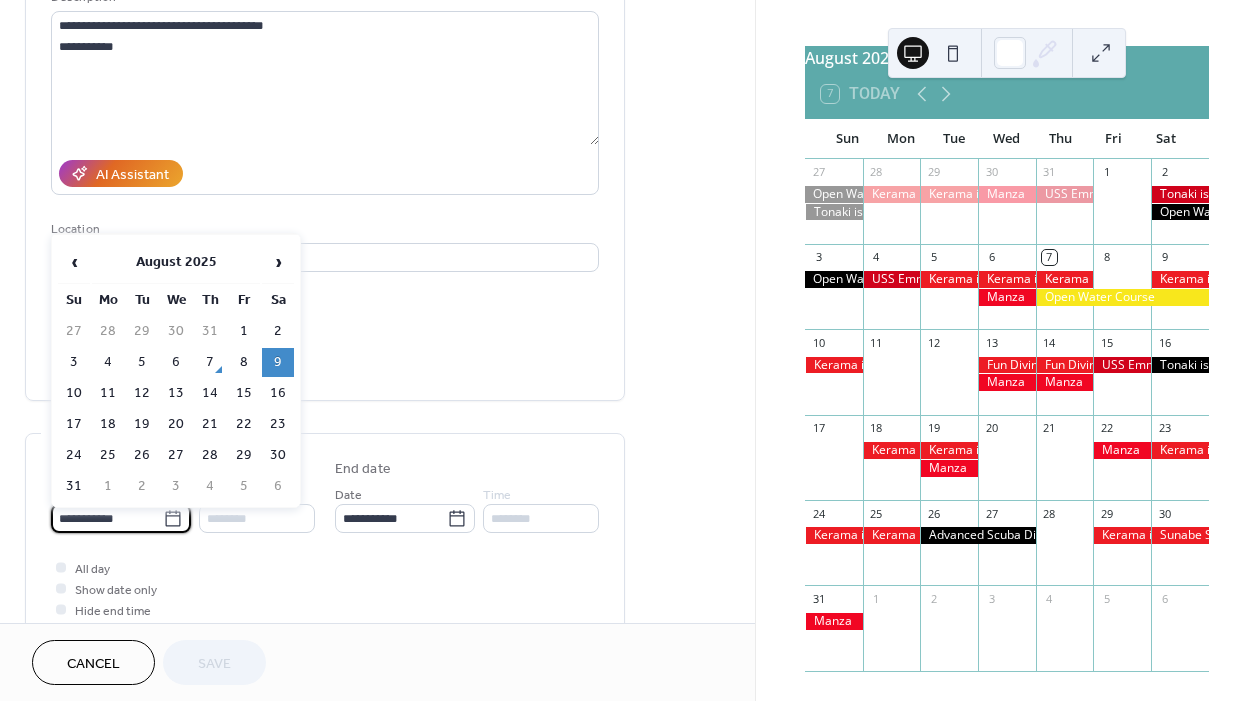 click on "**********" at bounding box center (107, 518) 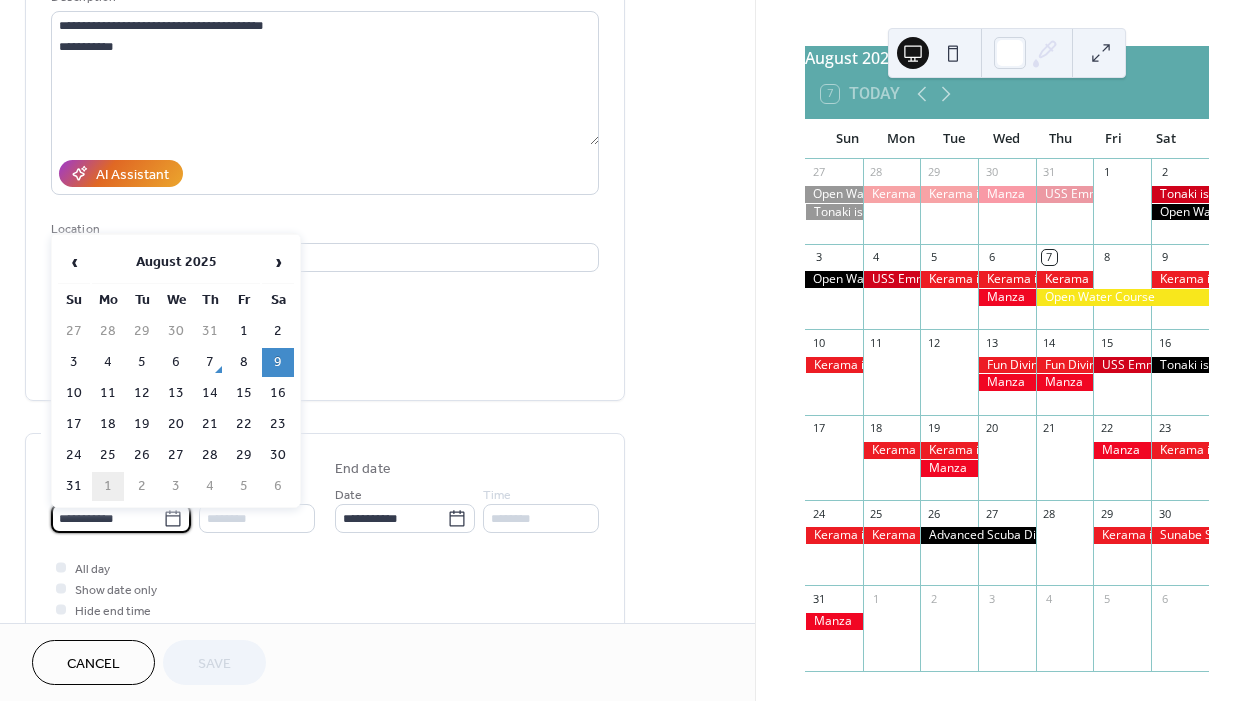 click on "1" at bounding box center [108, 486] 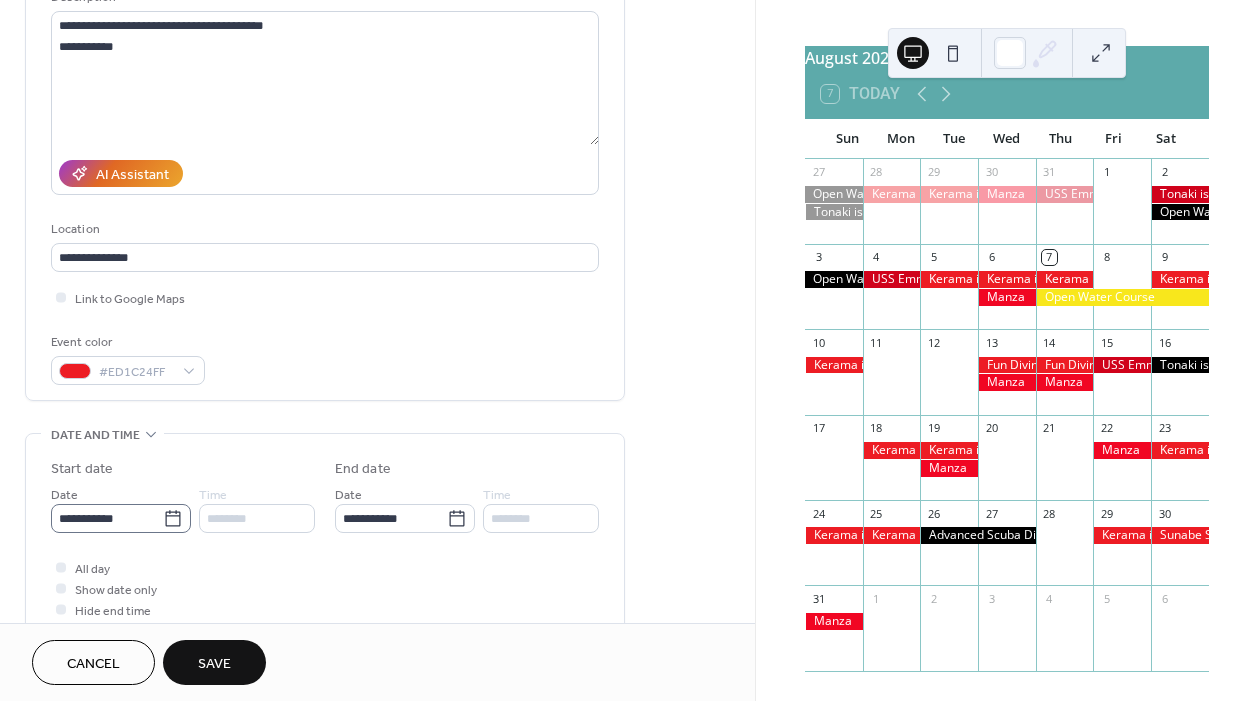 type on "**********" 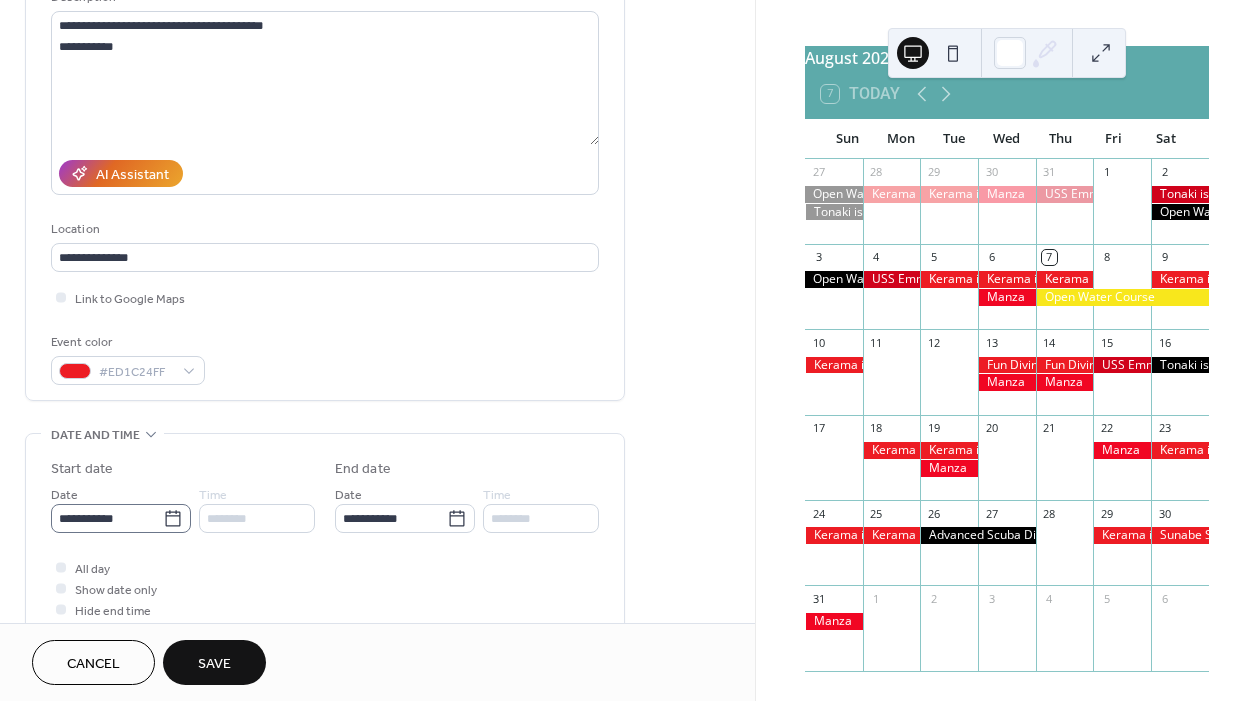 type on "**********" 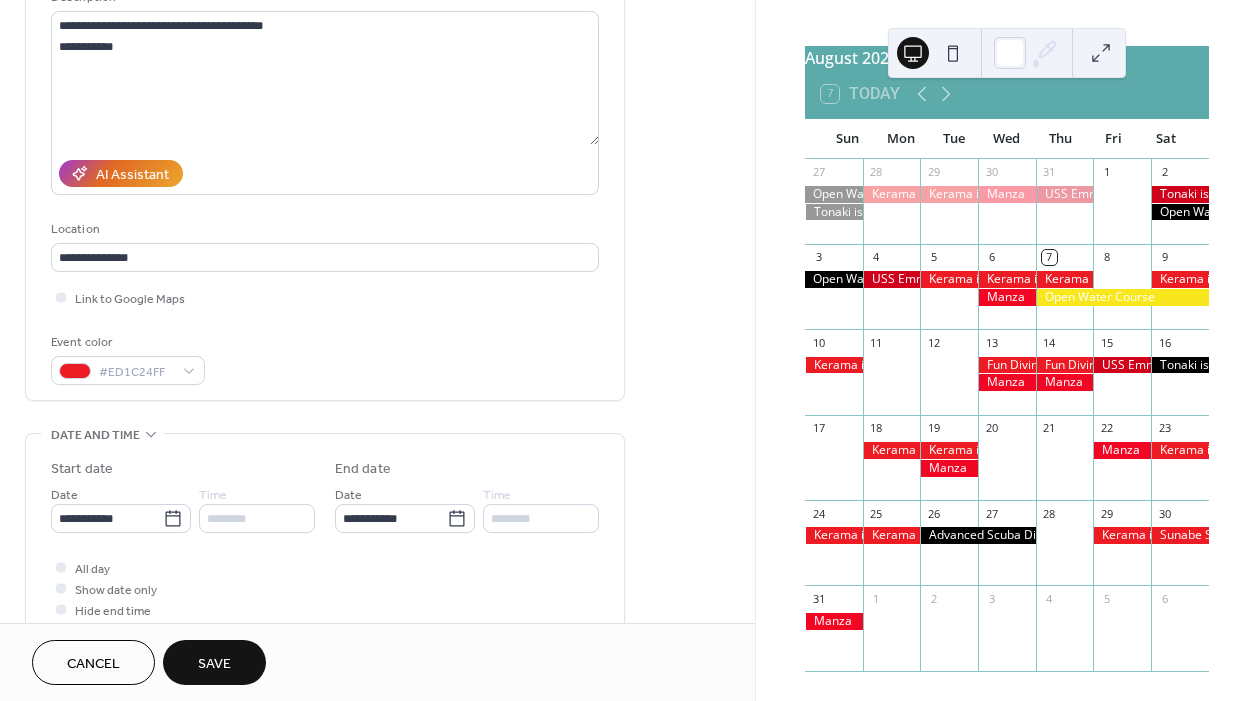 click on "Save" at bounding box center [214, 664] 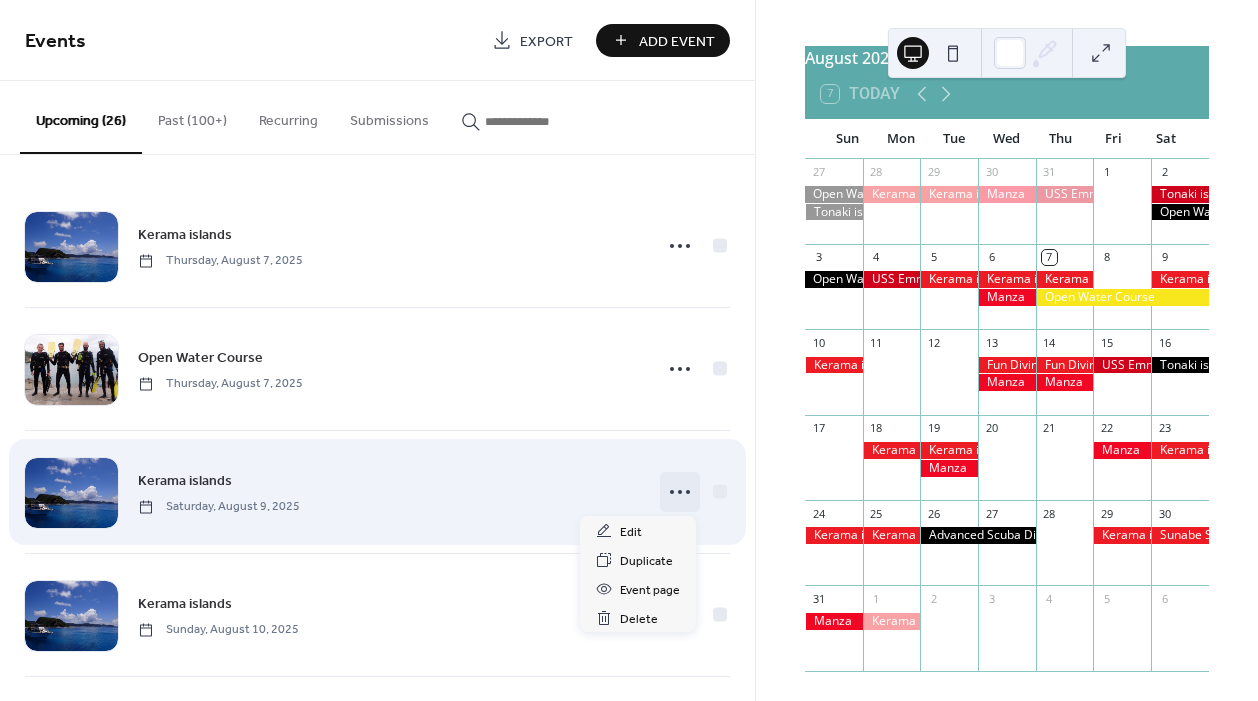 click 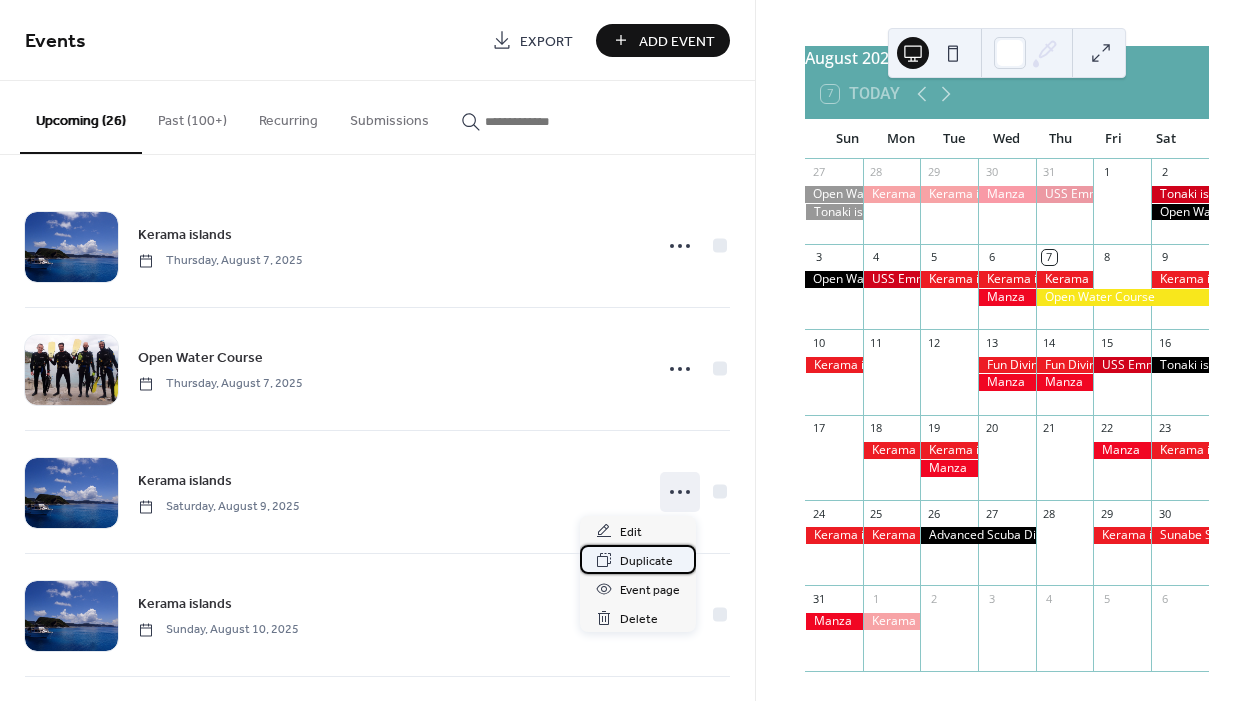 click on "Duplicate" at bounding box center (646, 561) 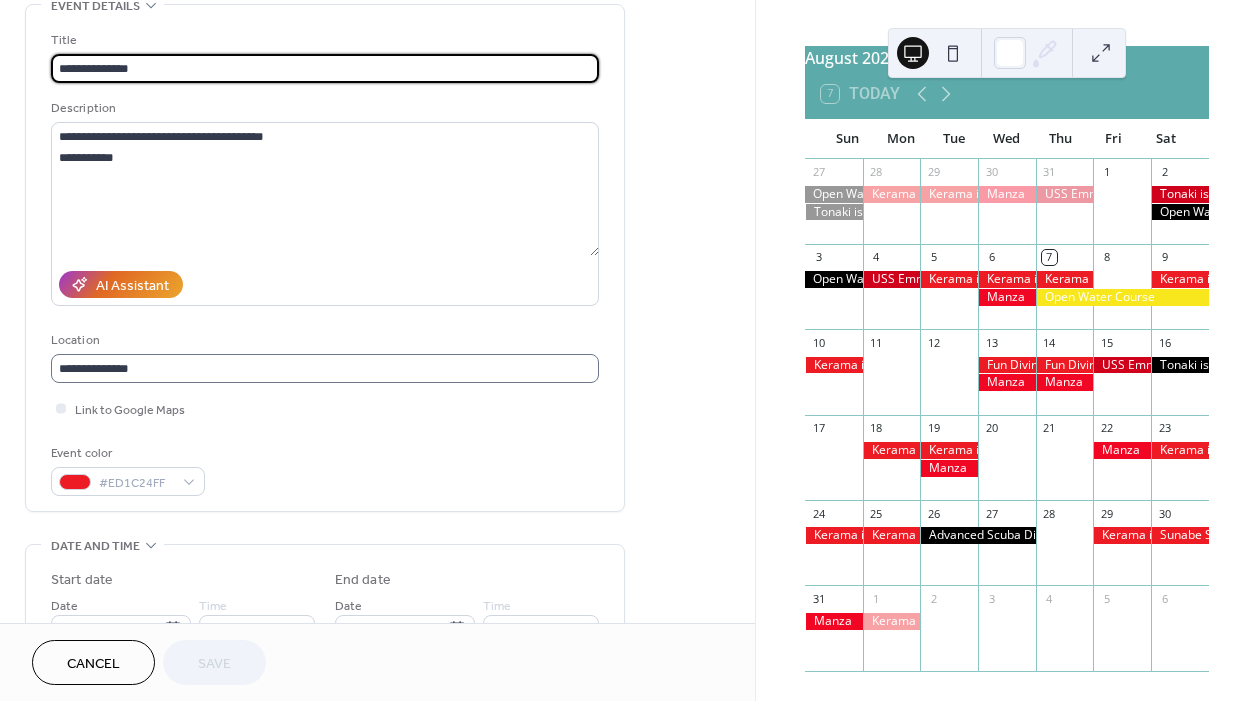 scroll, scrollTop: 296, scrollLeft: 0, axis: vertical 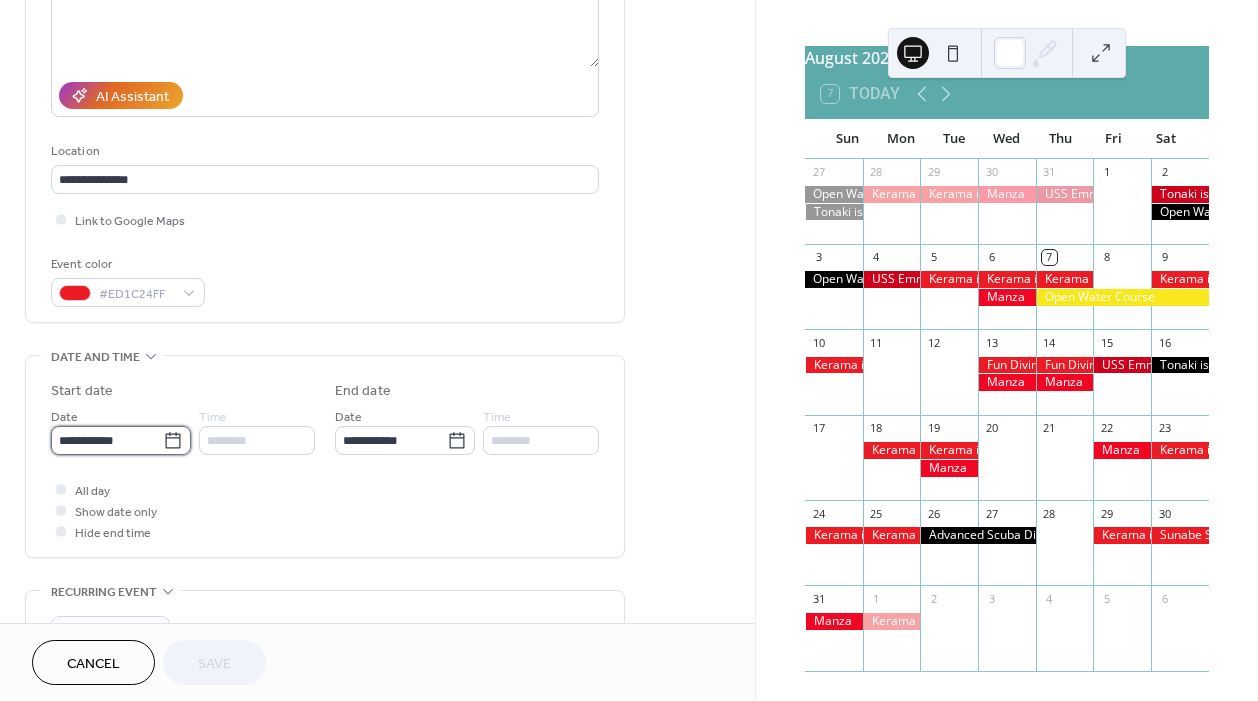 click on "**********" at bounding box center [107, 440] 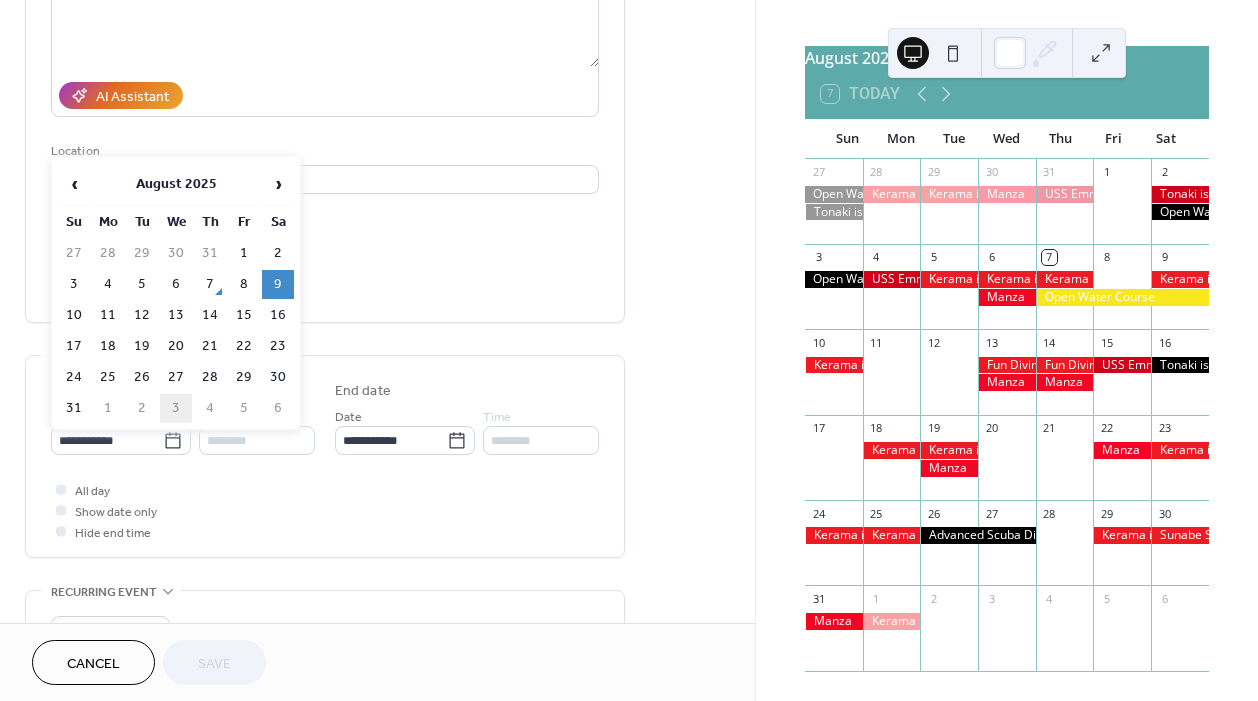 click on "3" at bounding box center (176, 408) 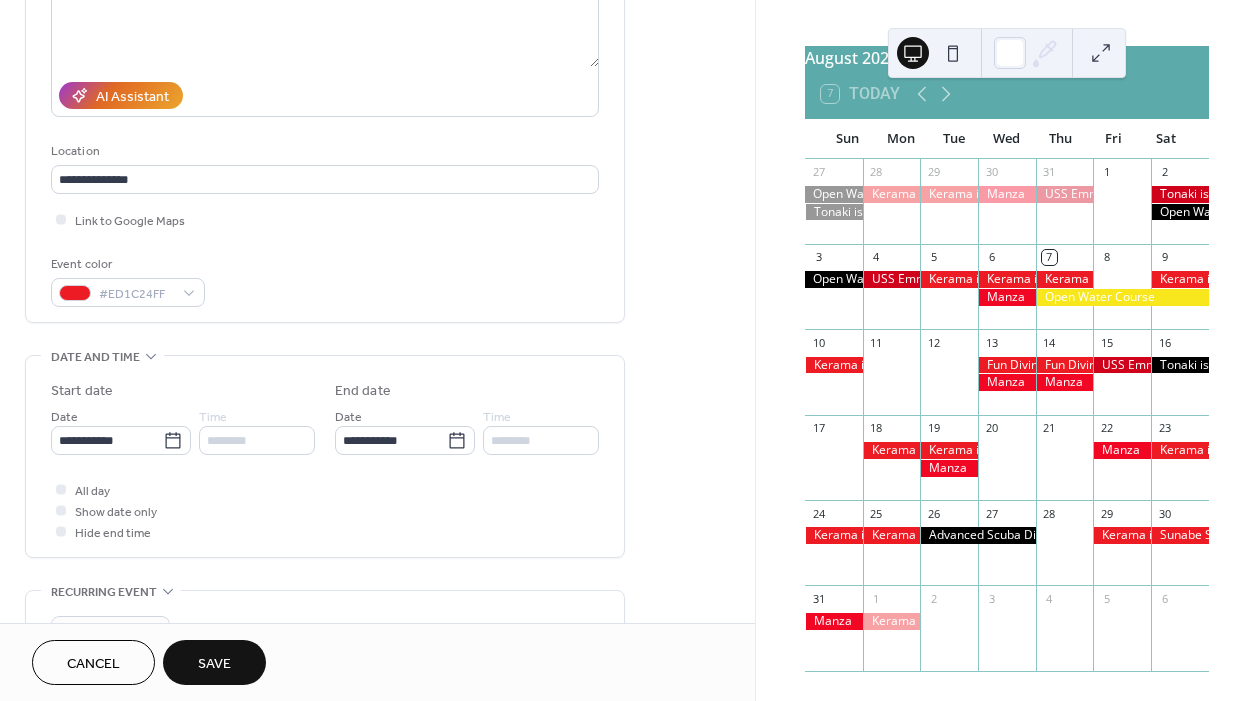 click on "Save" at bounding box center [214, 664] 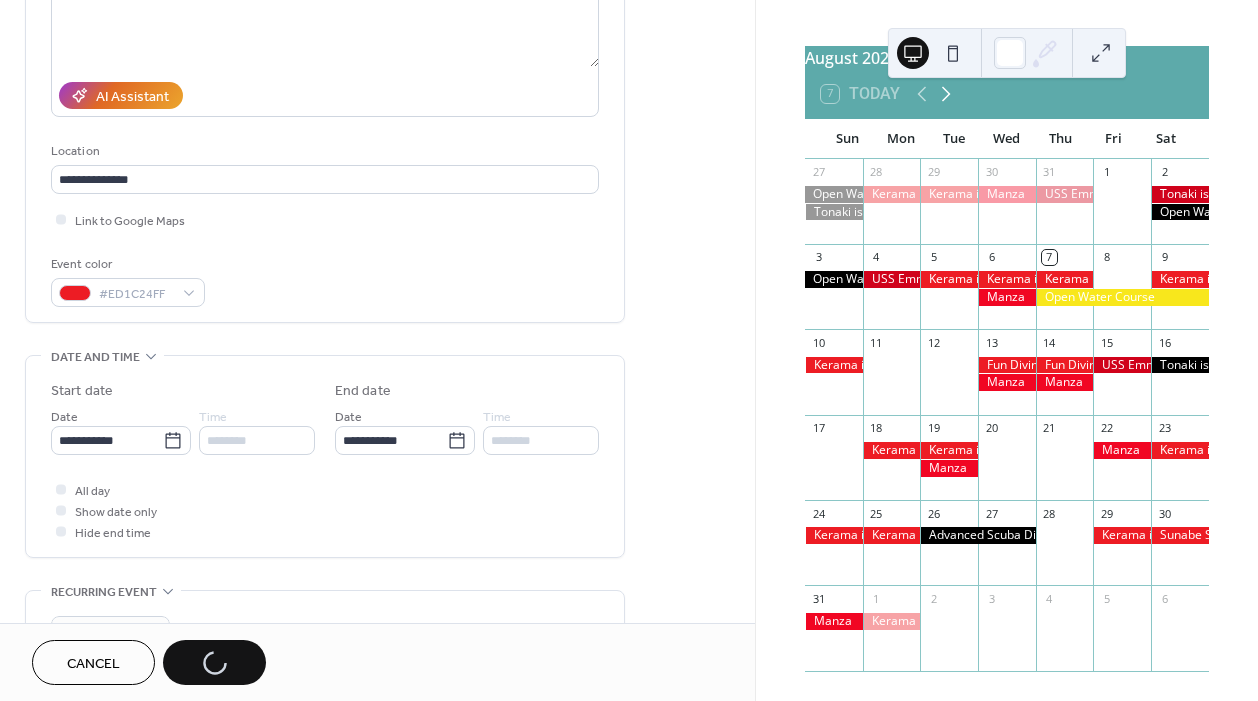 click 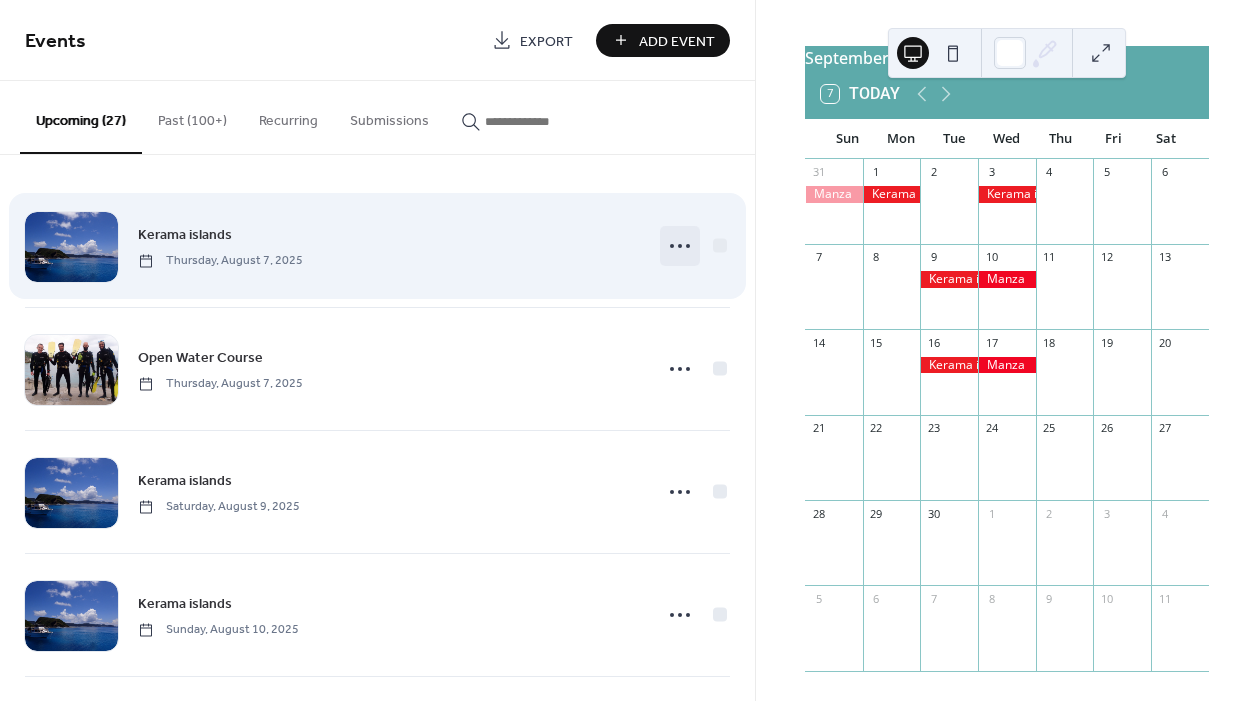 click 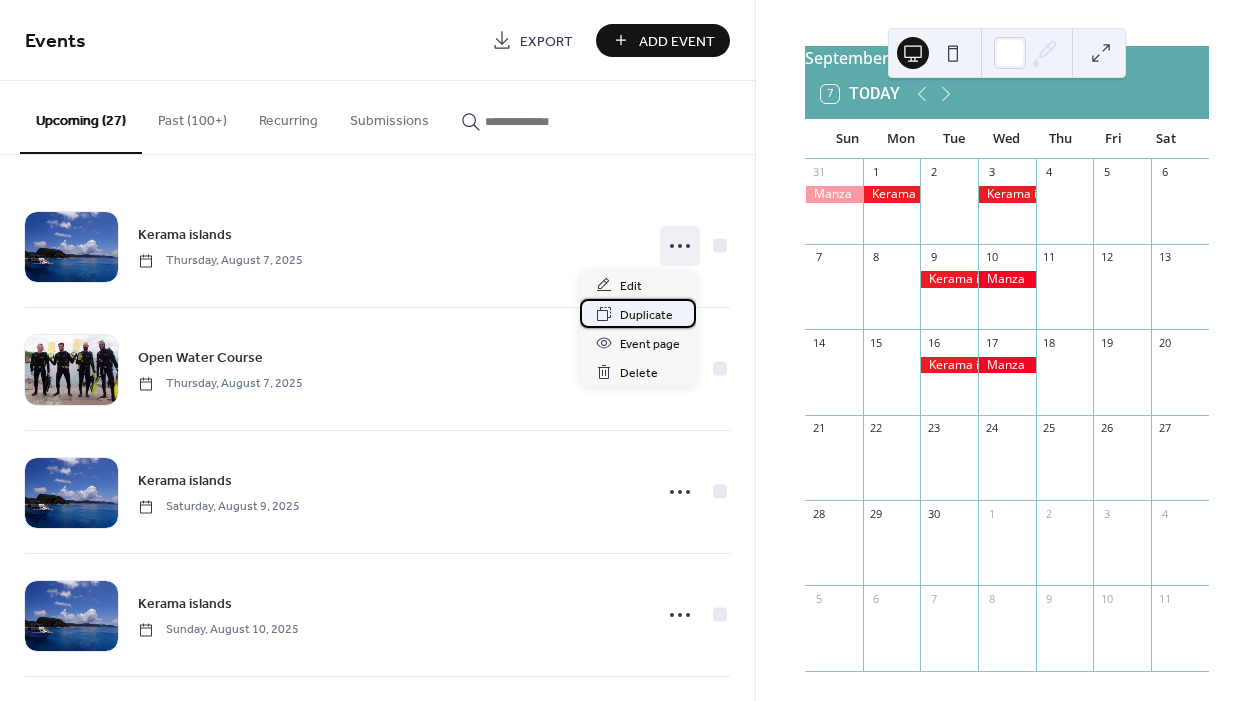 click on "Duplicate" at bounding box center (646, 315) 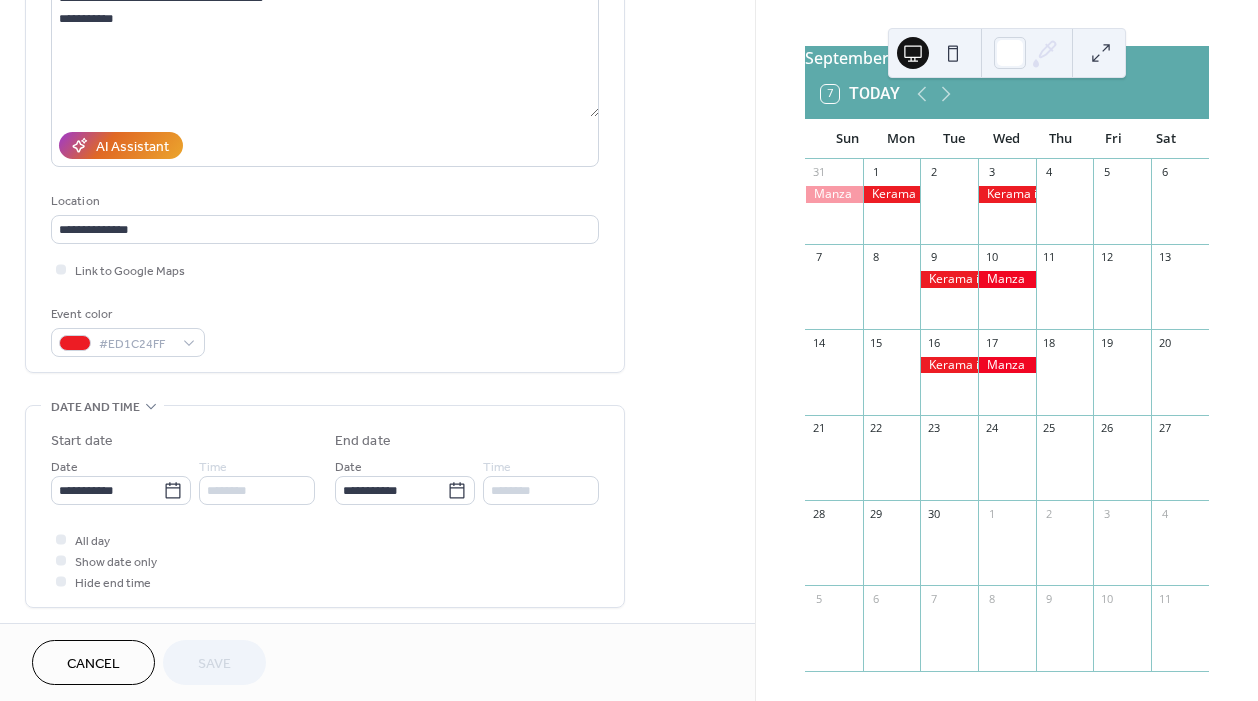 scroll, scrollTop: 259, scrollLeft: 0, axis: vertical 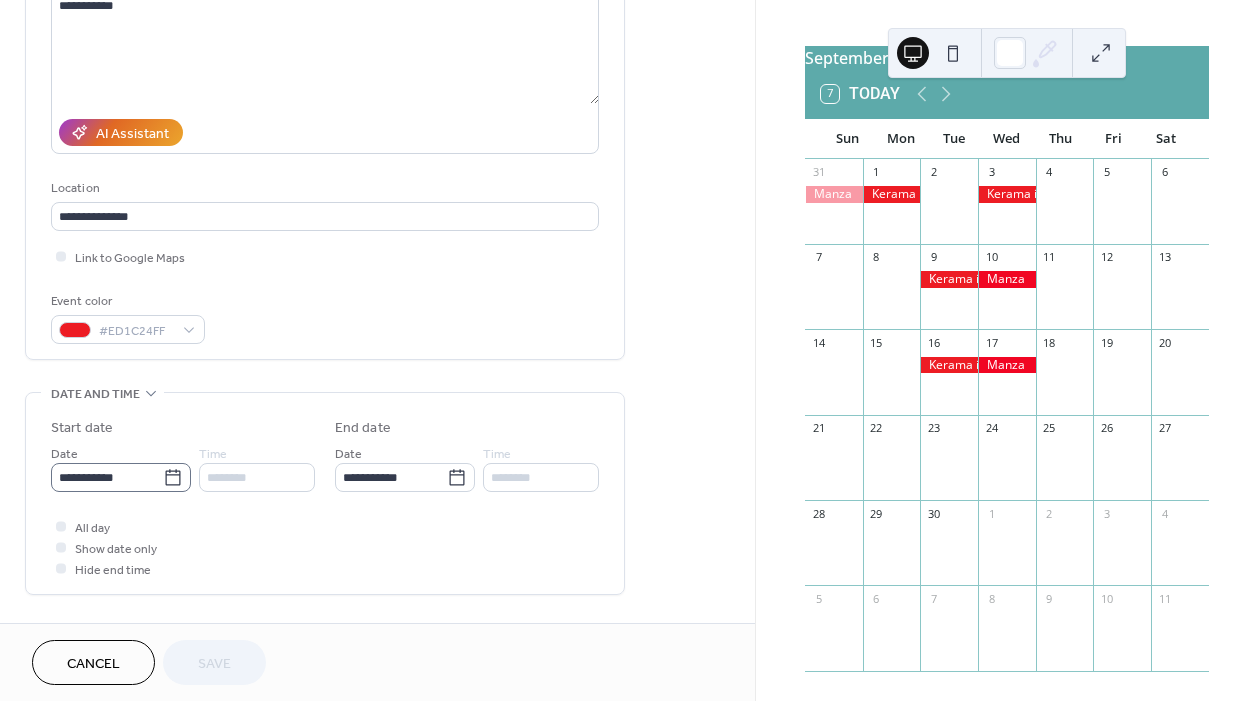 click 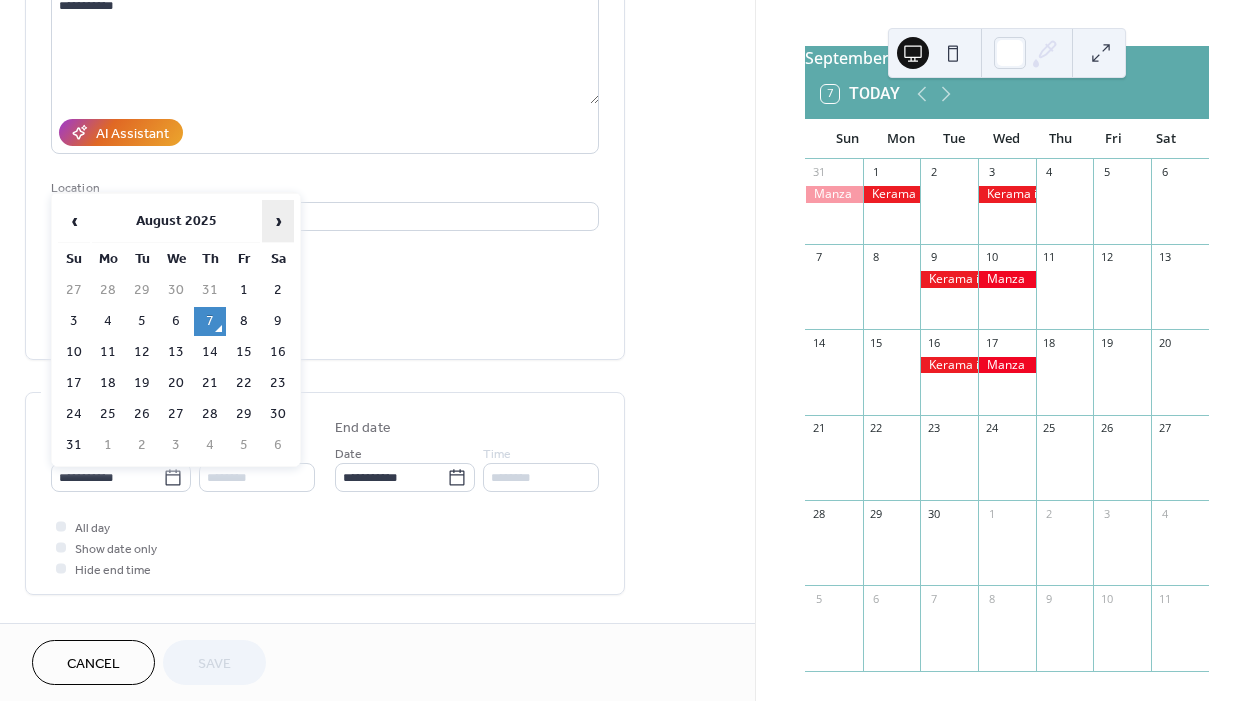 click on "›" at bounding box center (278, 221) 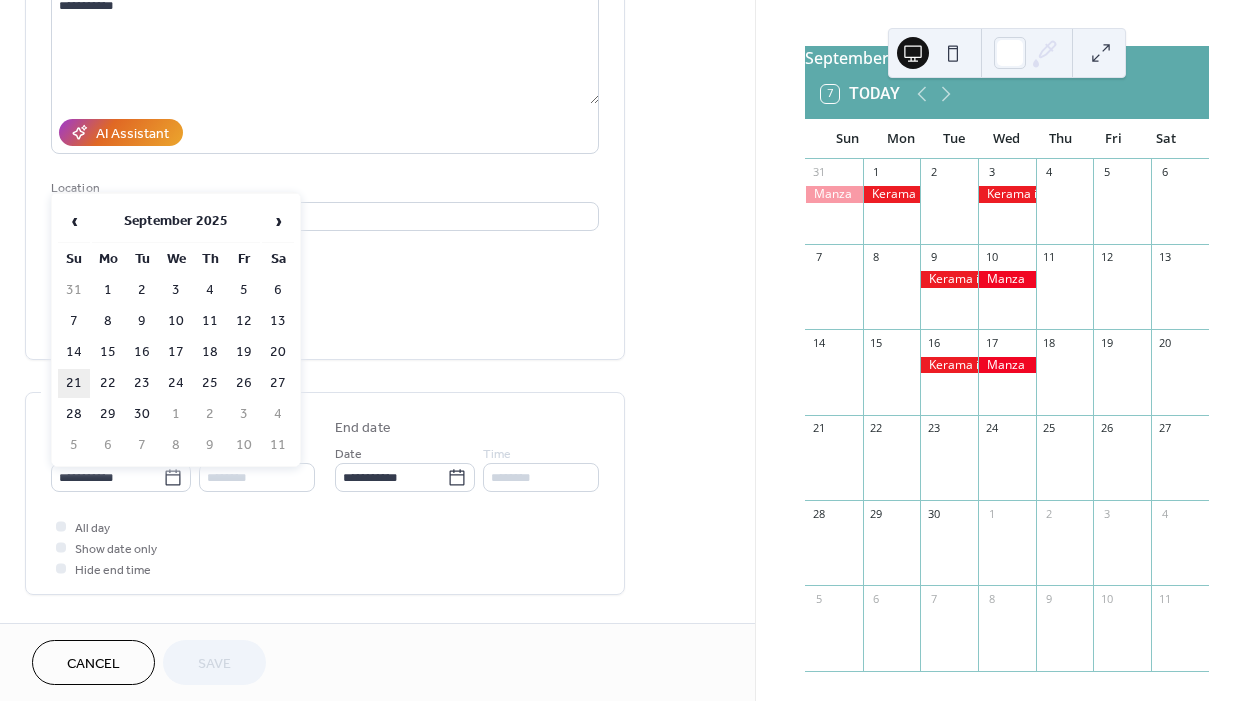 click on "21" at bounding box center (74, 383) 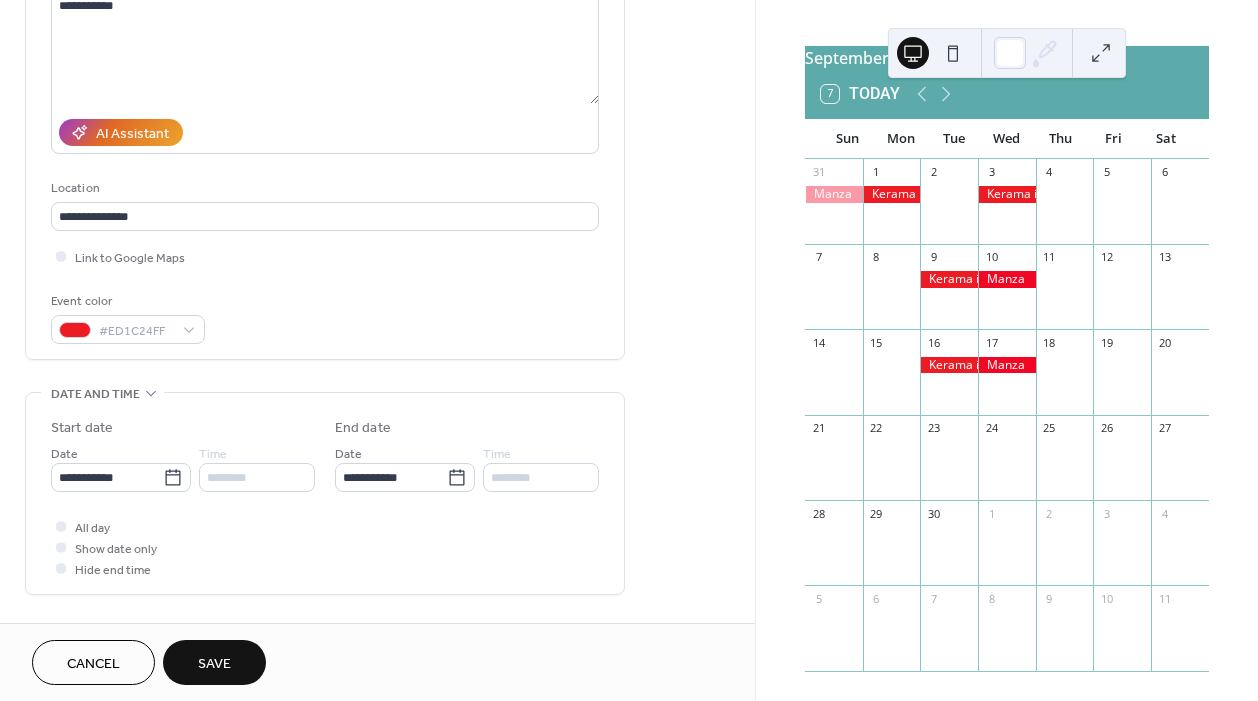click on "Save" at bounding box center [214, 664] 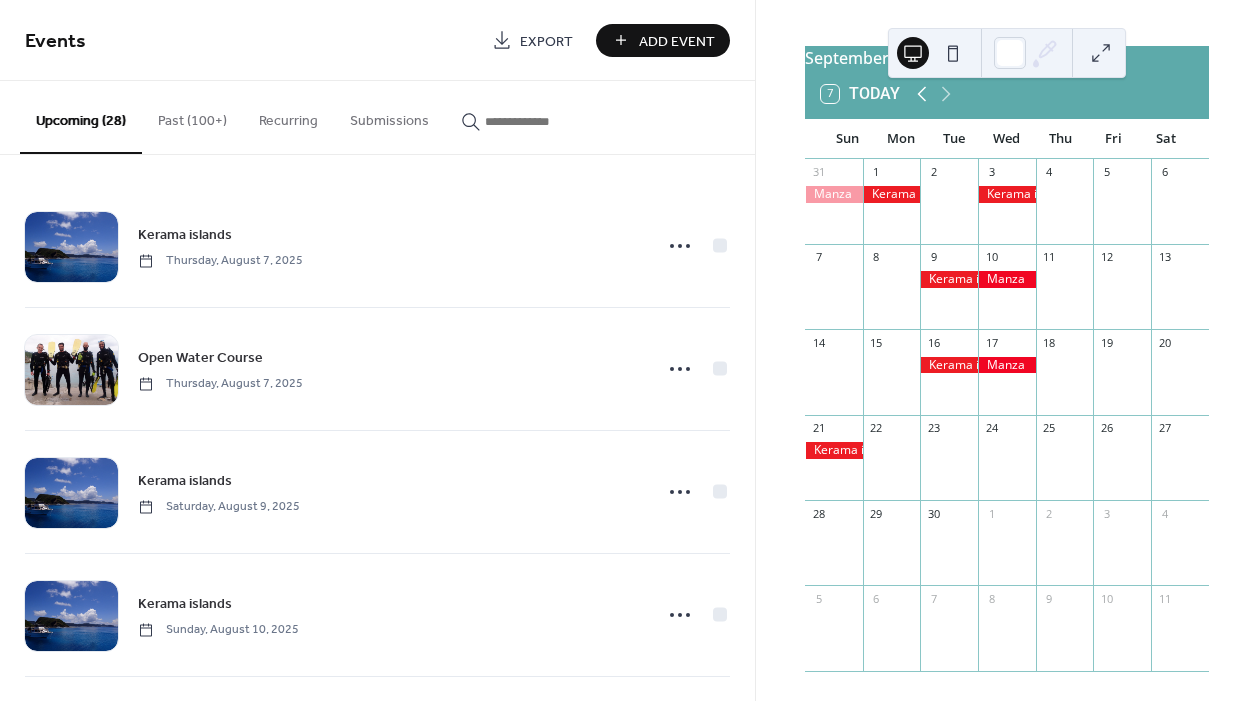 click 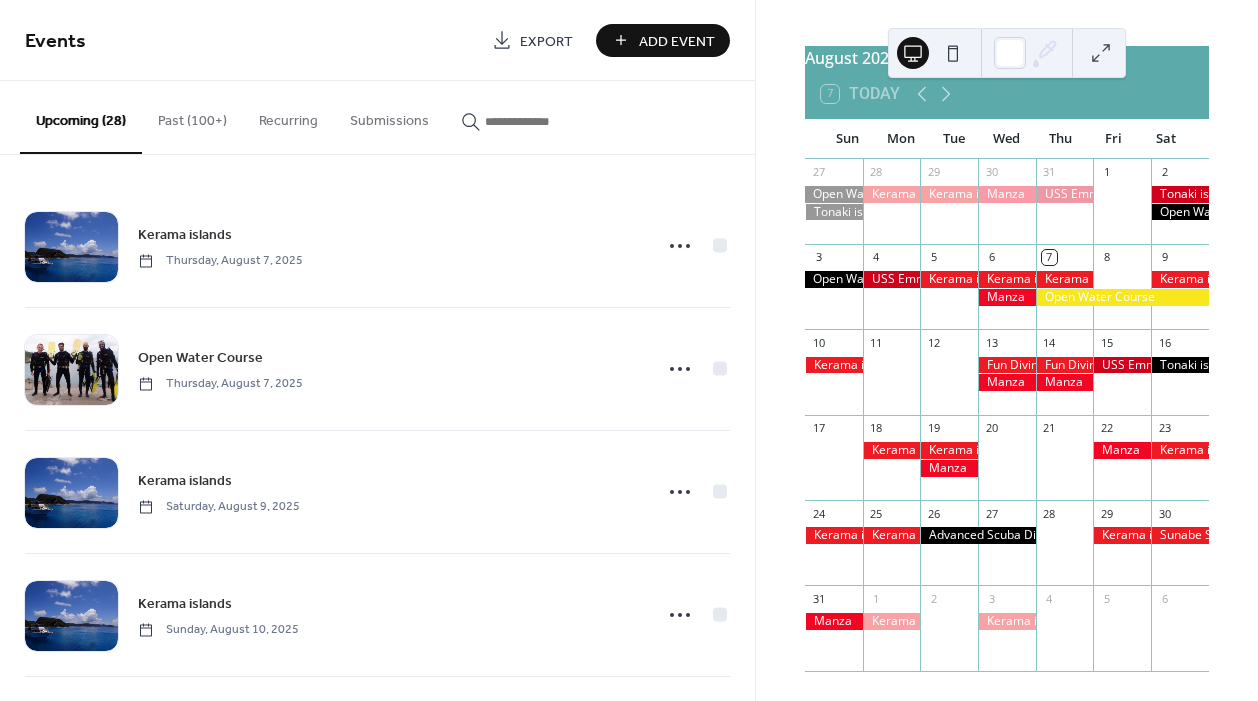 click at bounding box center (545, 121) 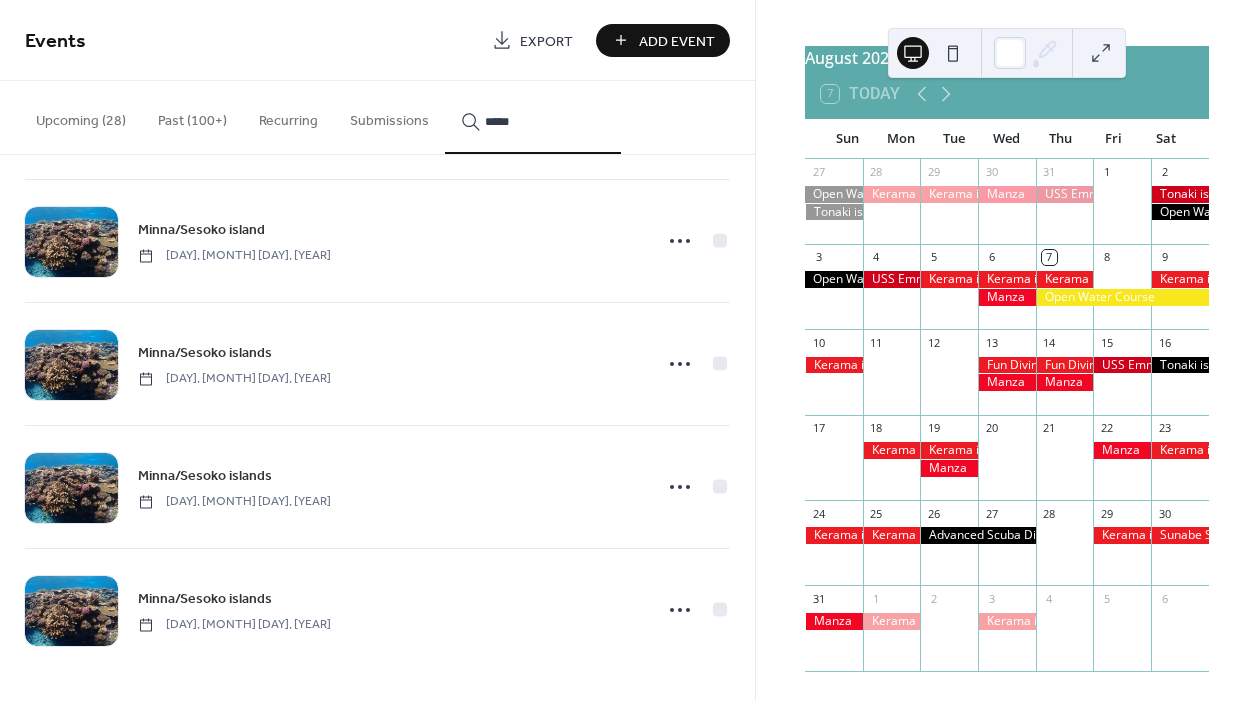 scroll, scrollTop: 1237, scrollLeft: 0, axis: vertical 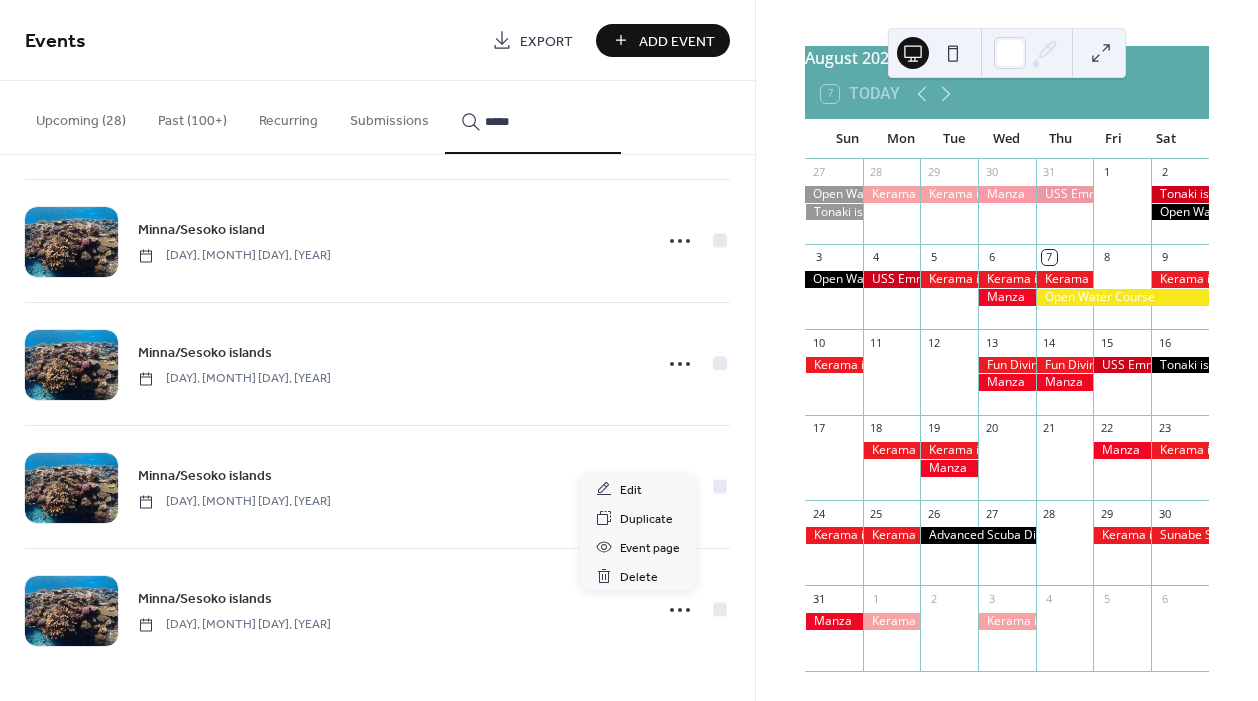 click 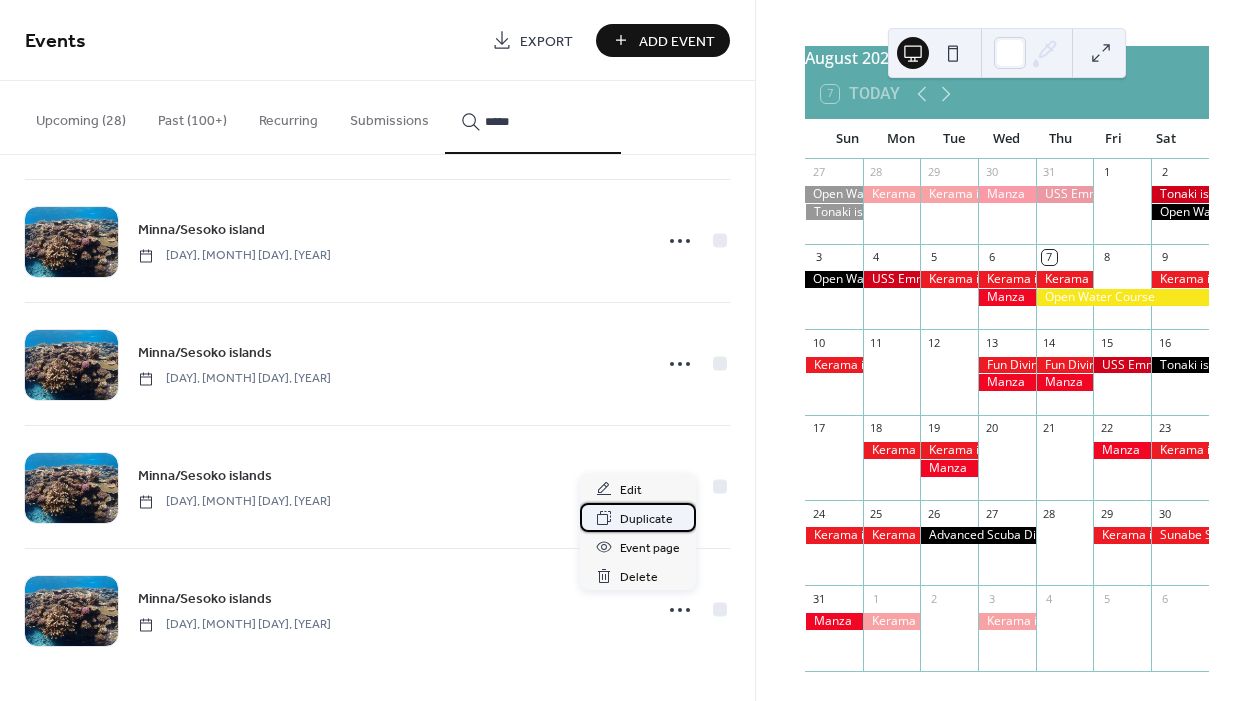 click on "Duplicate" at bounding box center (646, 519) 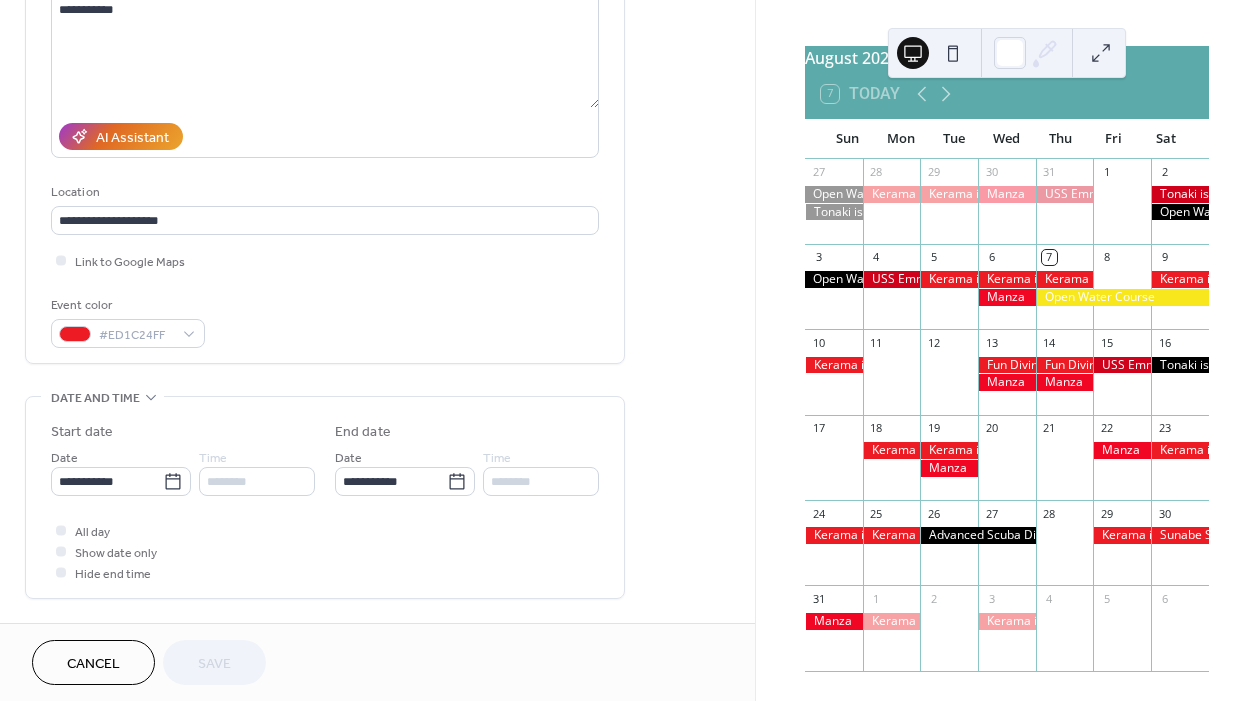 scroll, scrollTop: 259, scrollLeft: 0, axis: vertical 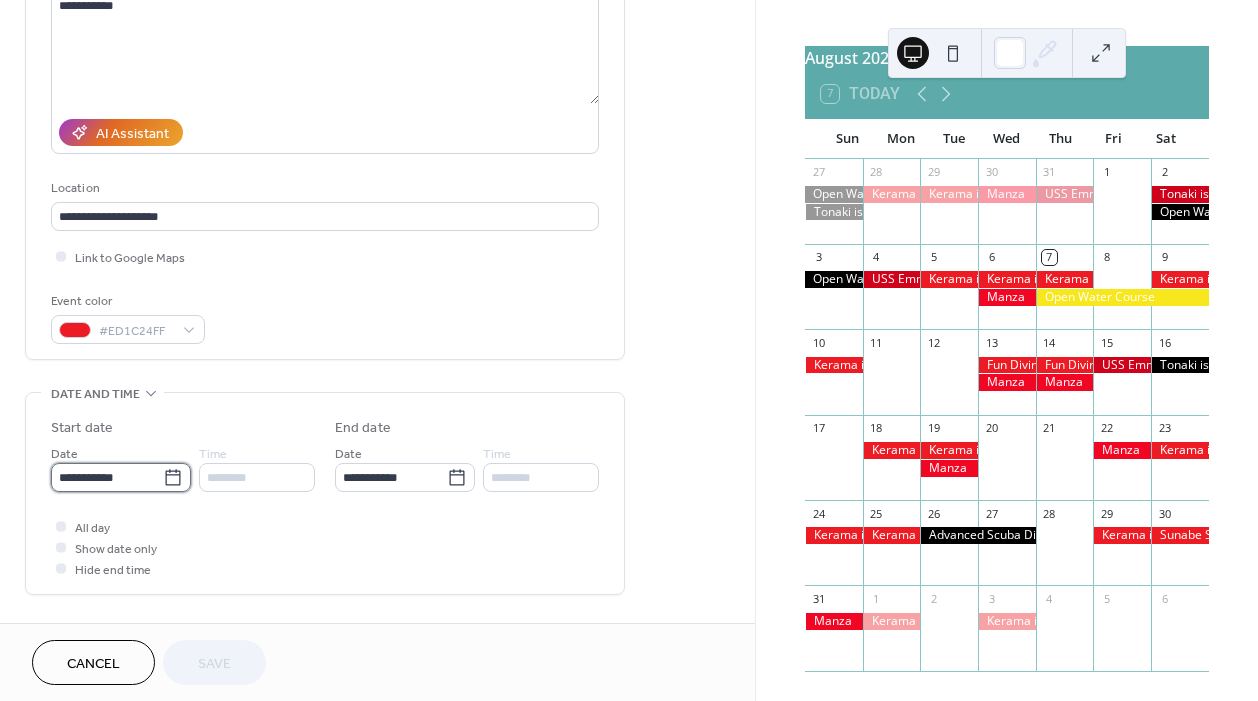 click on "**********" at bounding box center [107, 477] 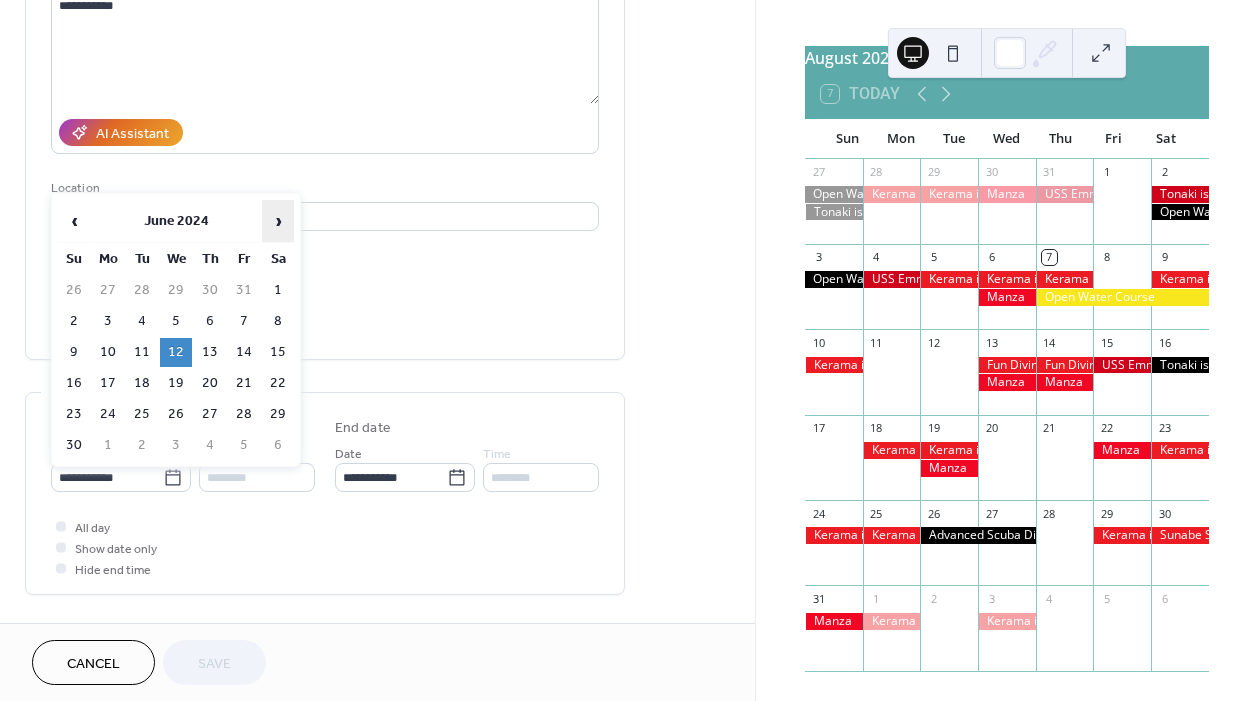 click on "›" at bounding box center (278, 221) 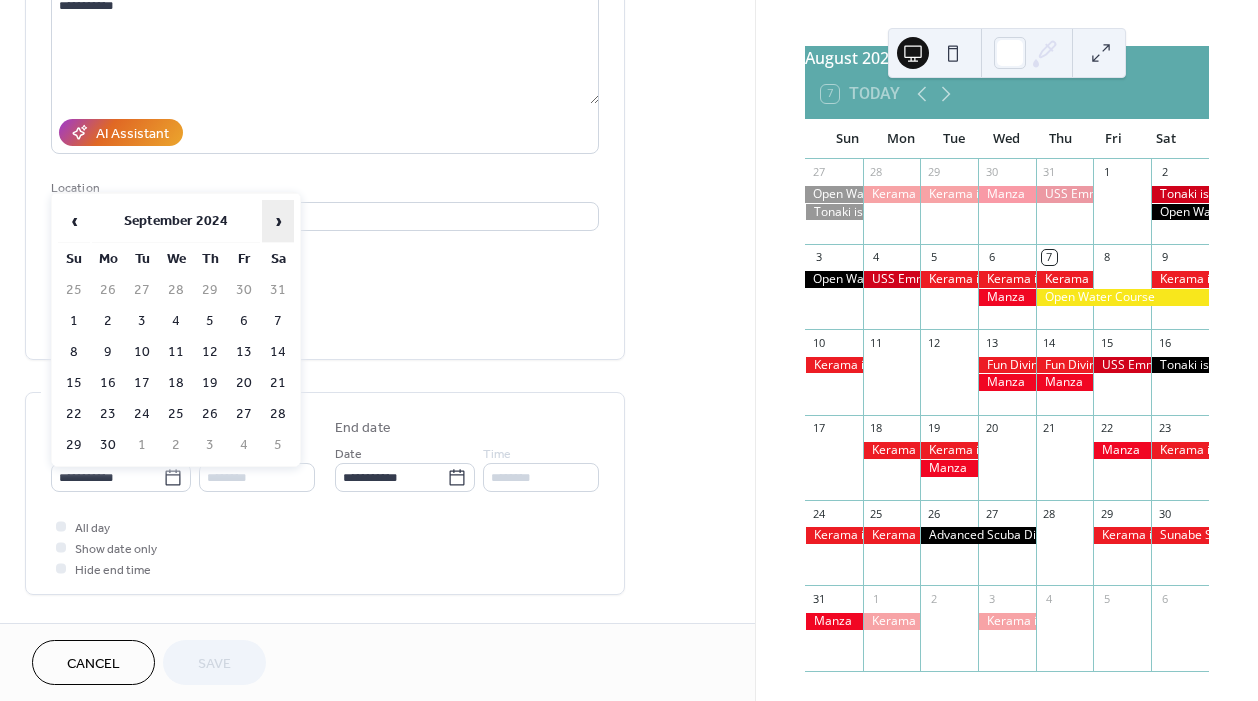 click on "›" at bounding box center [278, 221] 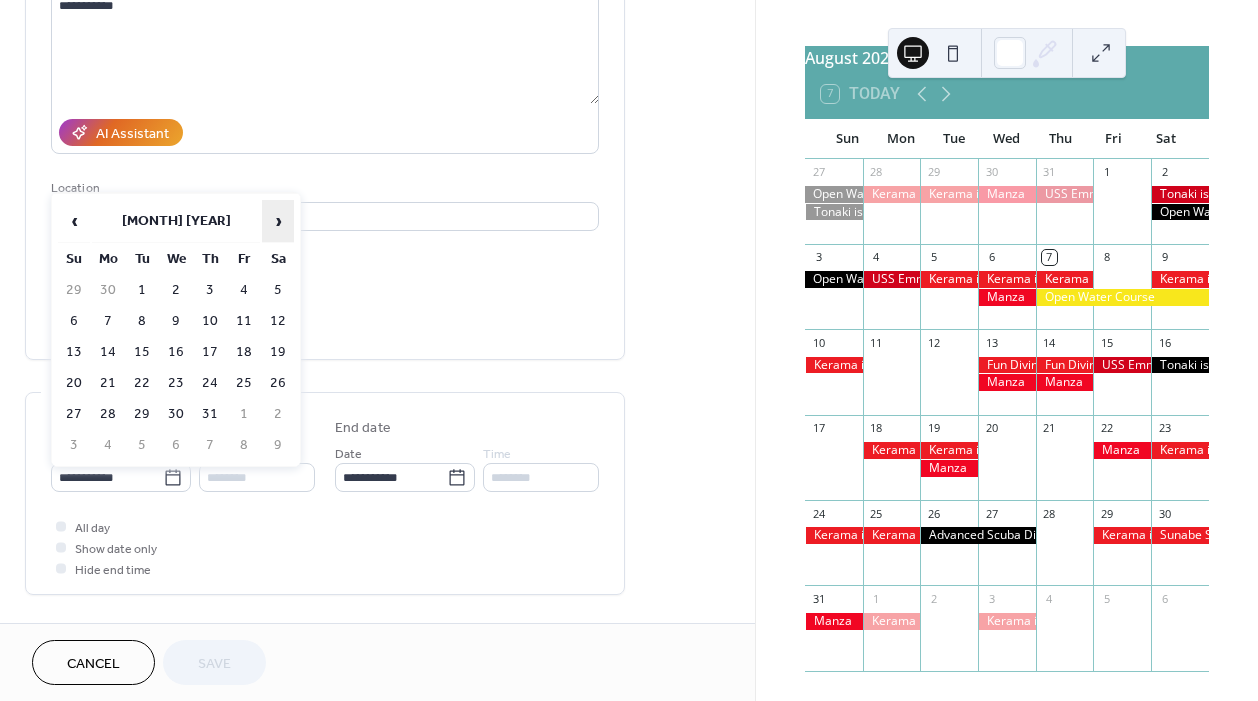 click on "›" at bounding box center (278, 221) 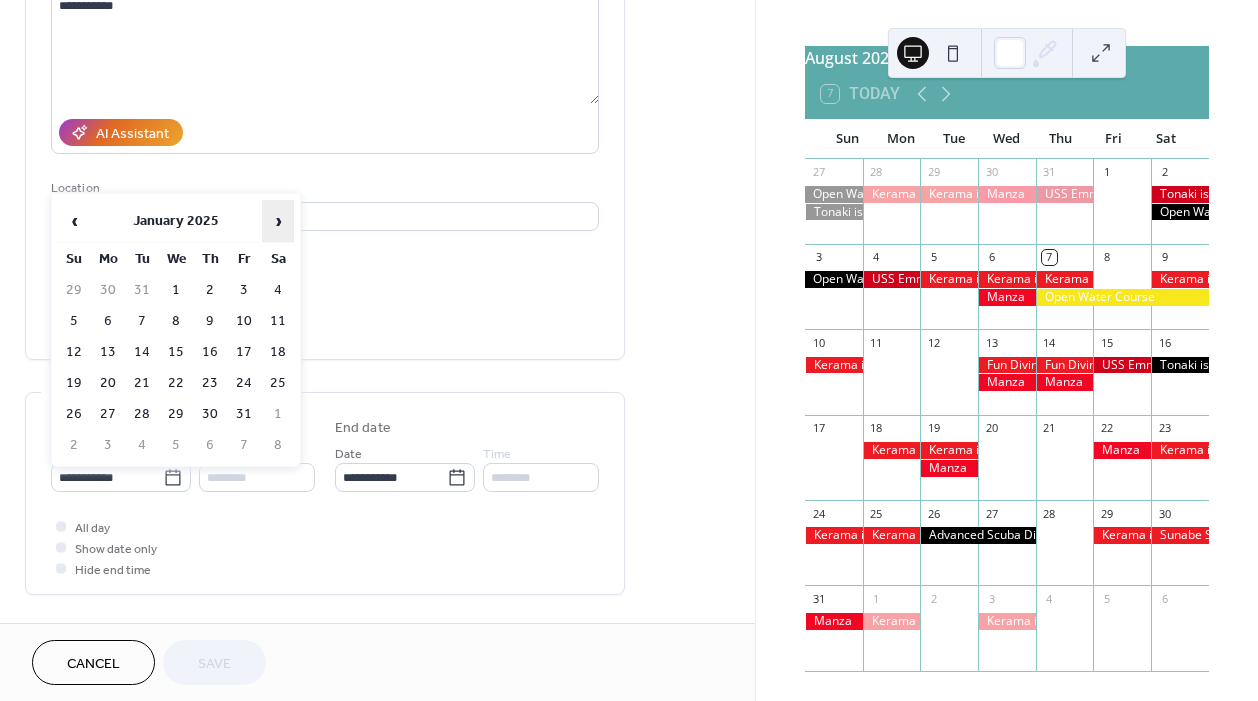 click on "›" at bounding box center [278, 221] 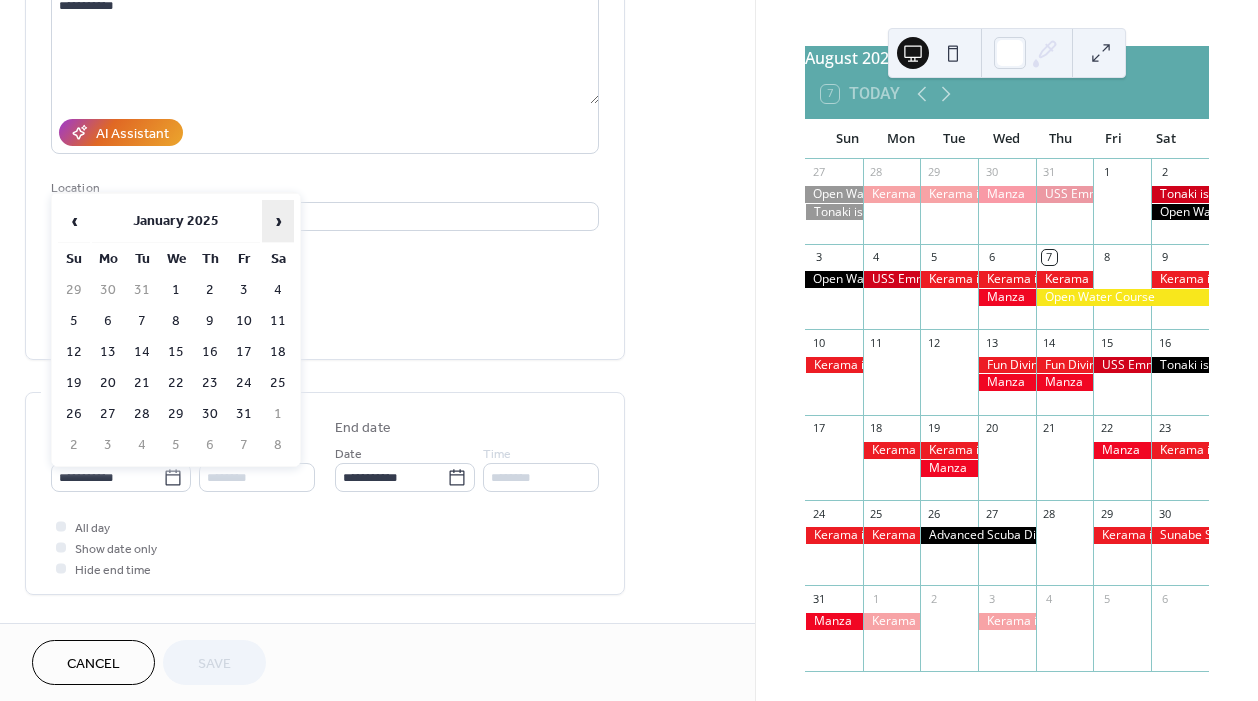 click on "›" at bounding box center [278, 221] 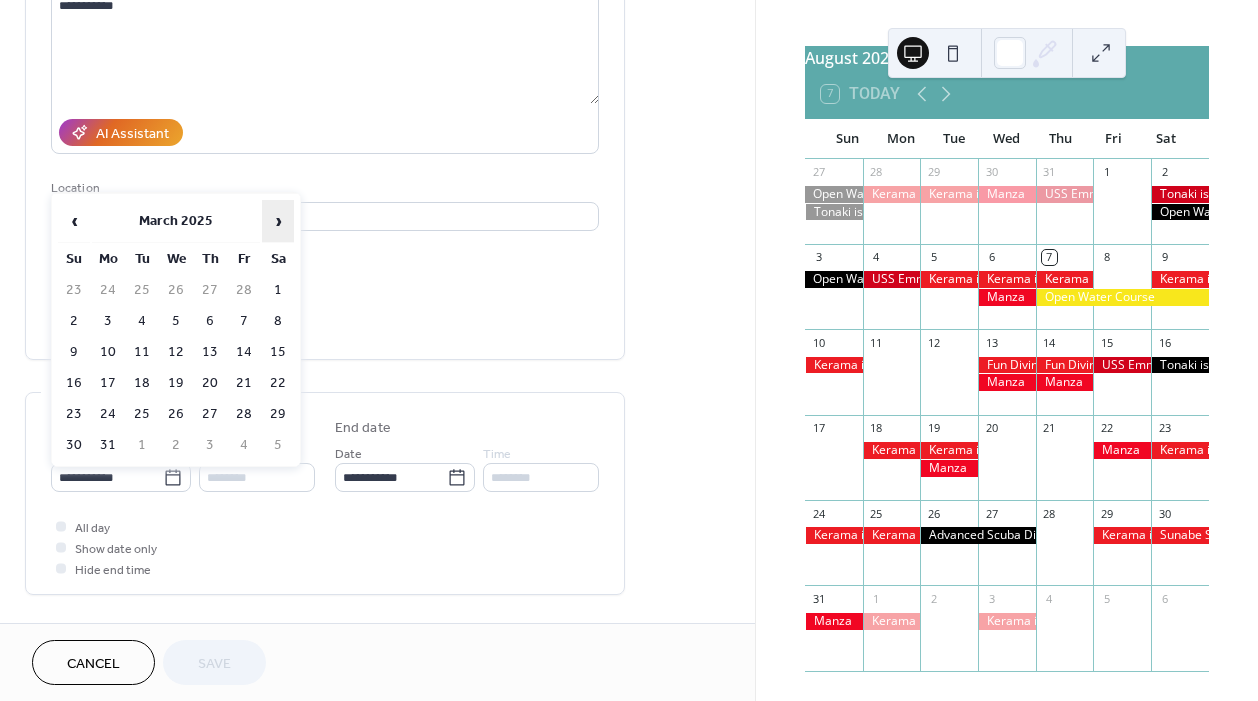 click on "›" at bounding box center (278, 221) 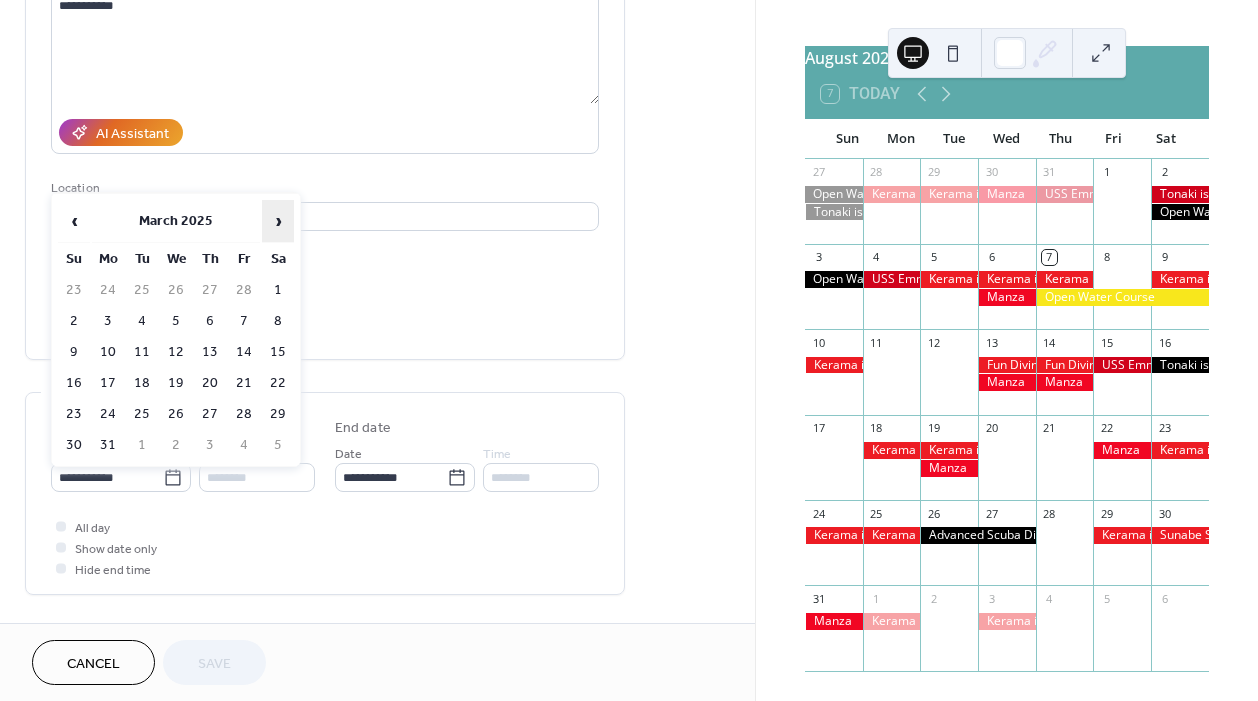 click on "›" at bounding box center [278, 221] 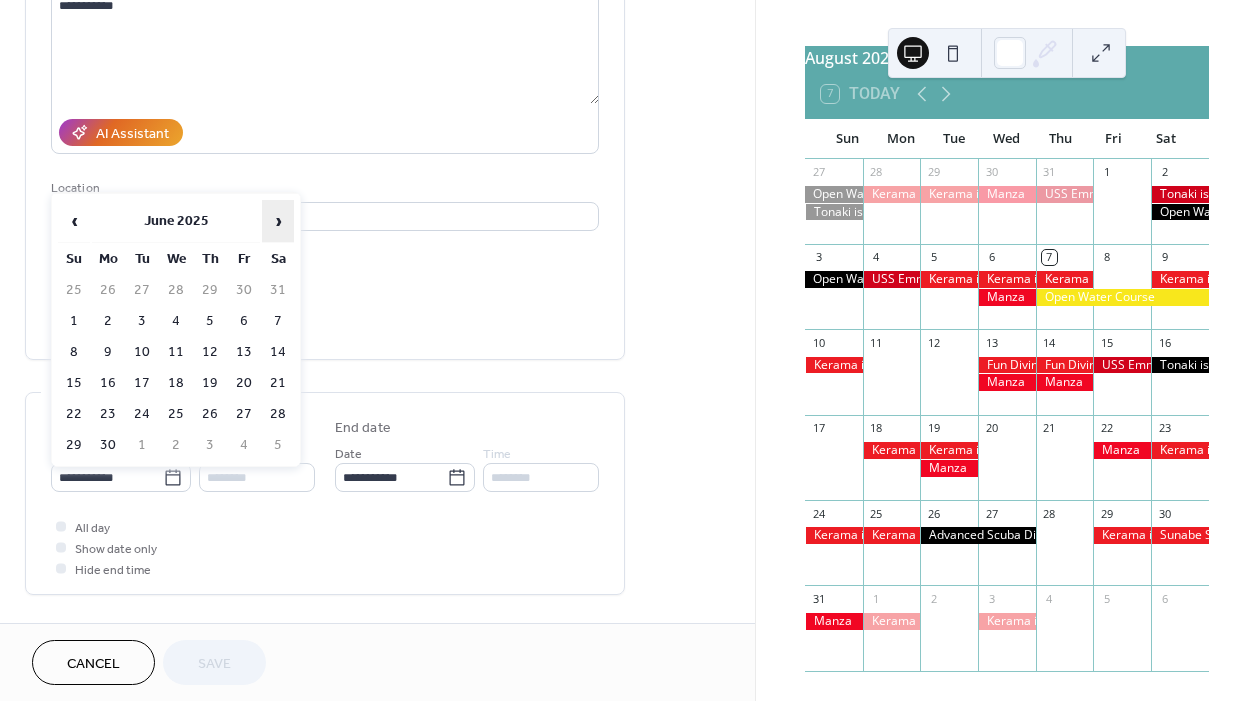 click on "›" at bounding box center (278, 221) 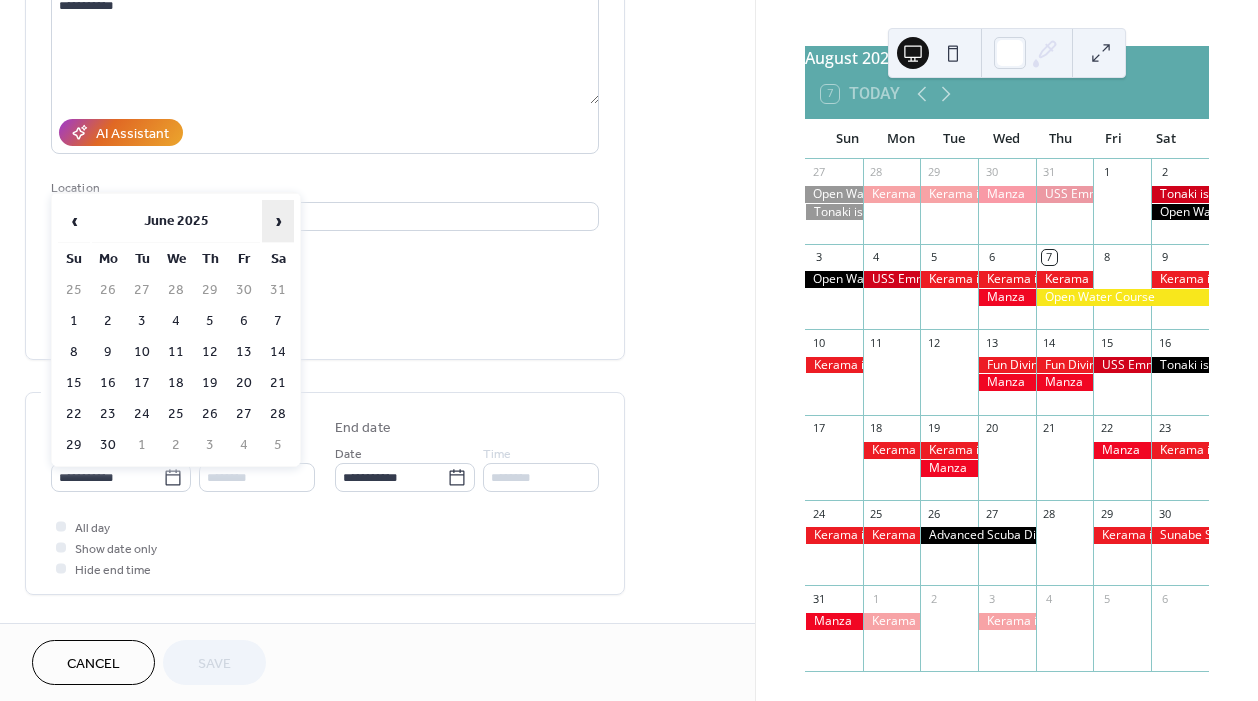 click on "›" at bounding box center (278, 221) 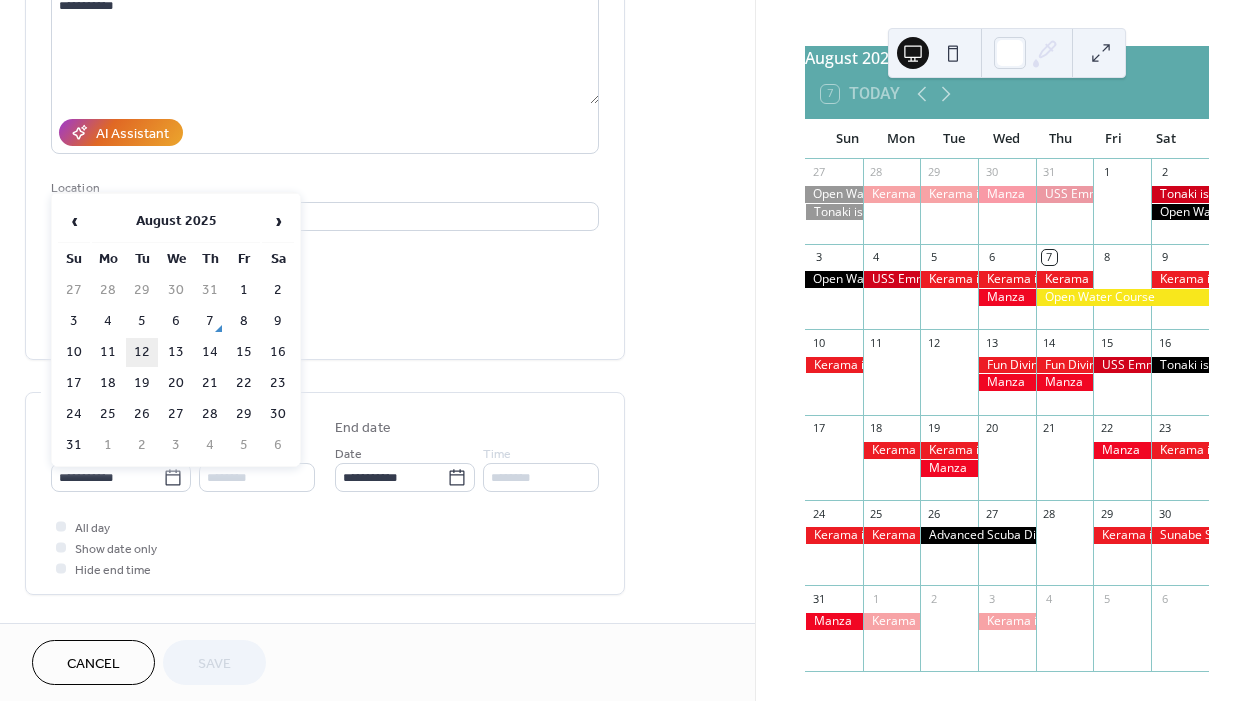 click on "12" at bounding box center [142, 352] 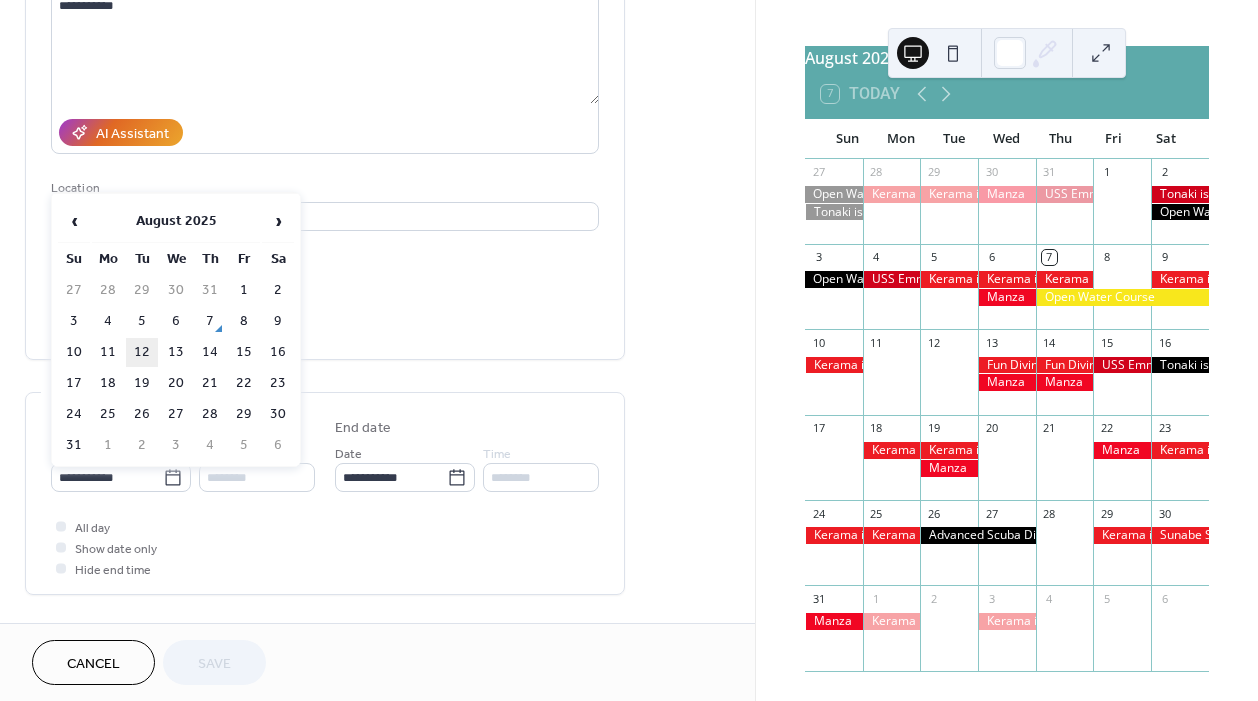 type on "**********" 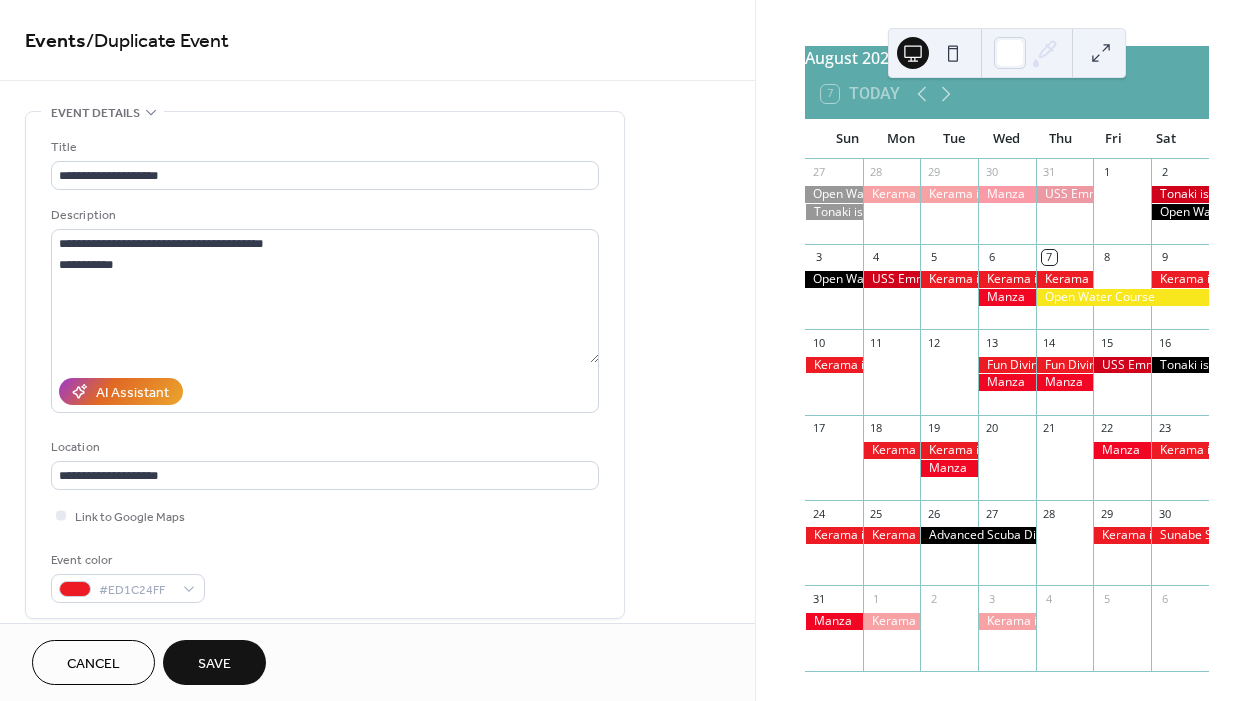 scroll, scrollTop: 0, scrollLeft: 0, axis: both 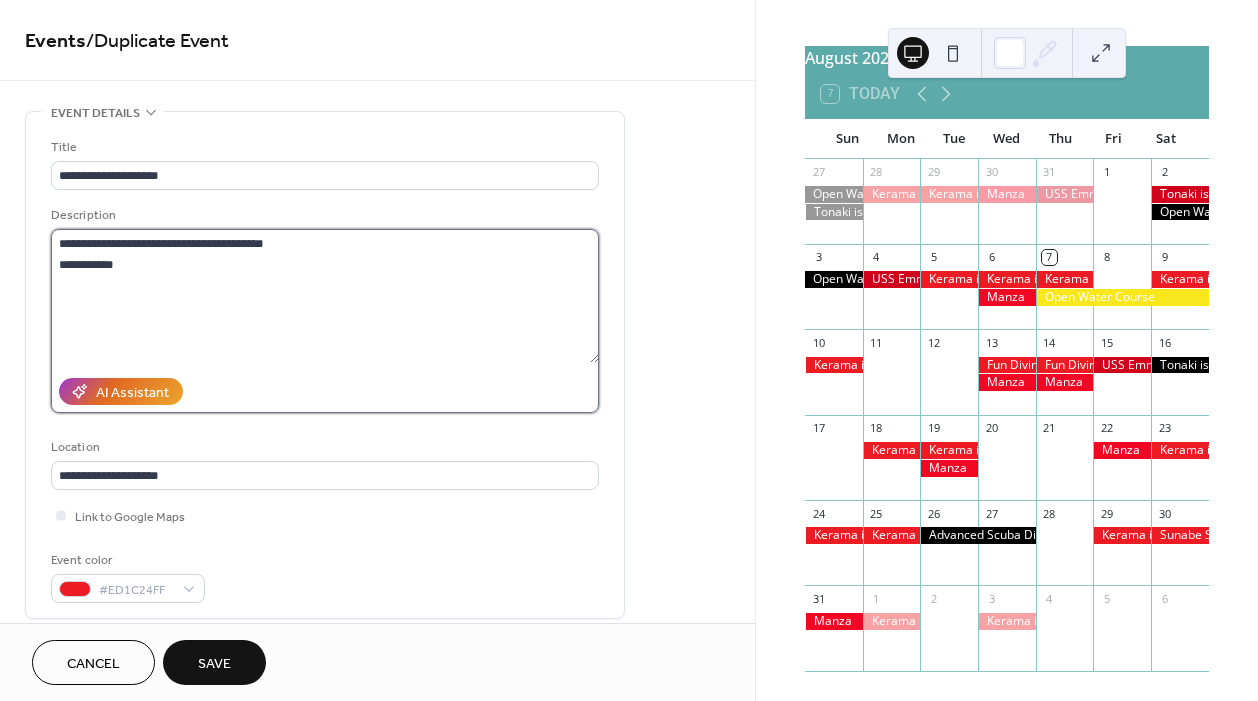 click on "**********" at bounding box center [325, 296] 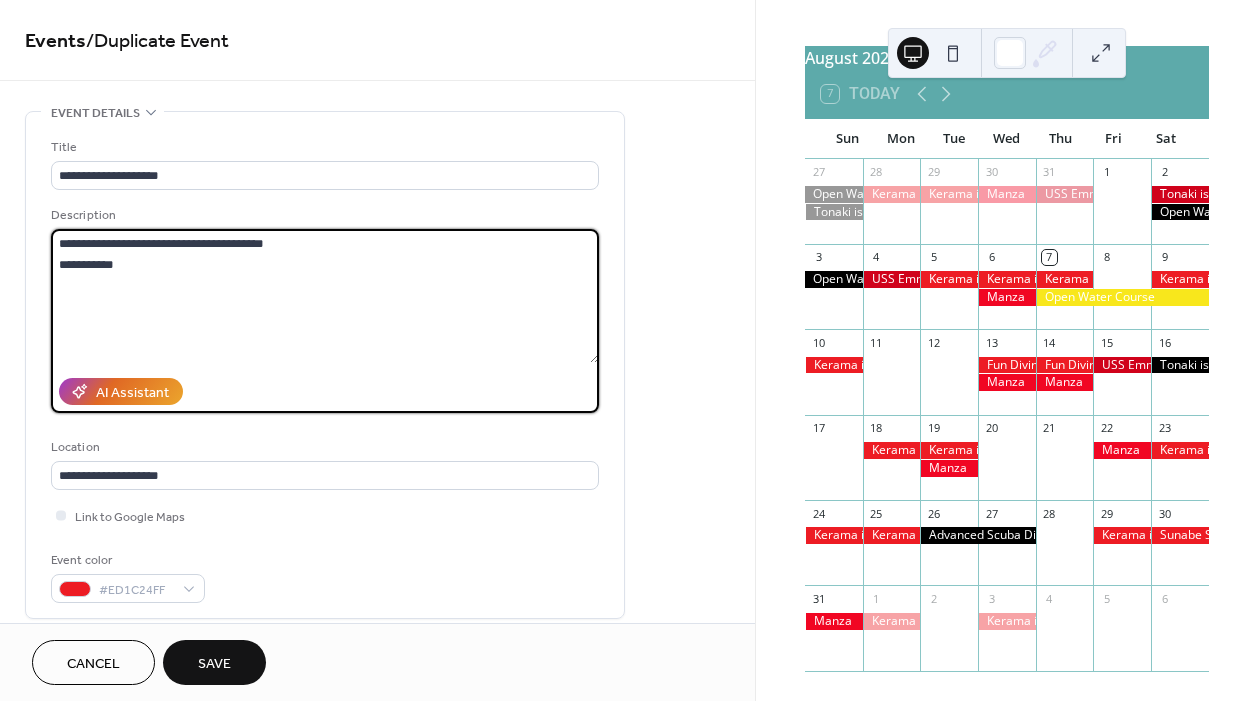 click on "**********" at bounding box center (325, 296) 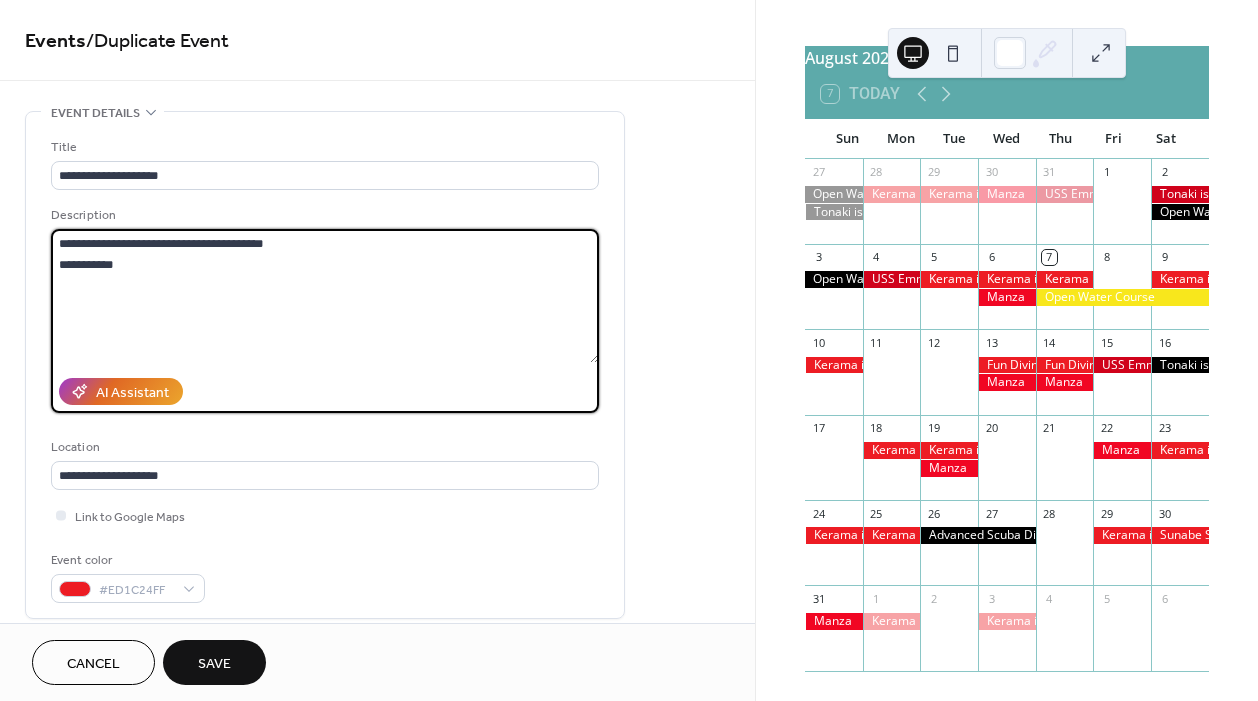 click on "Save" at bounding box center (214, 664) 